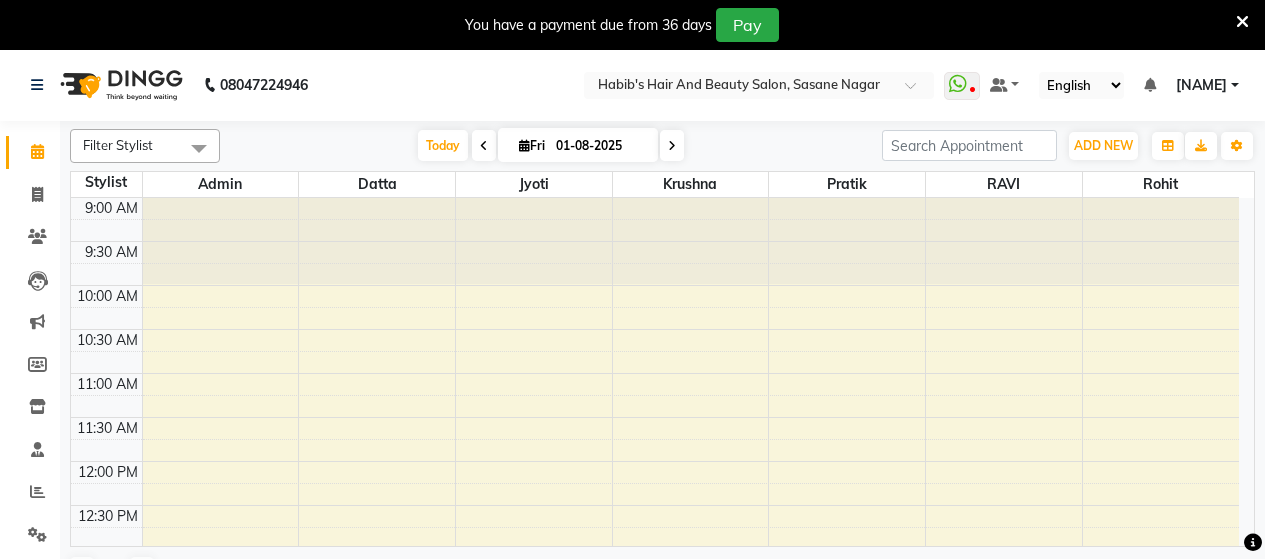scroll, scrollTop: 49, scrollLeft: 0, axis: vertical 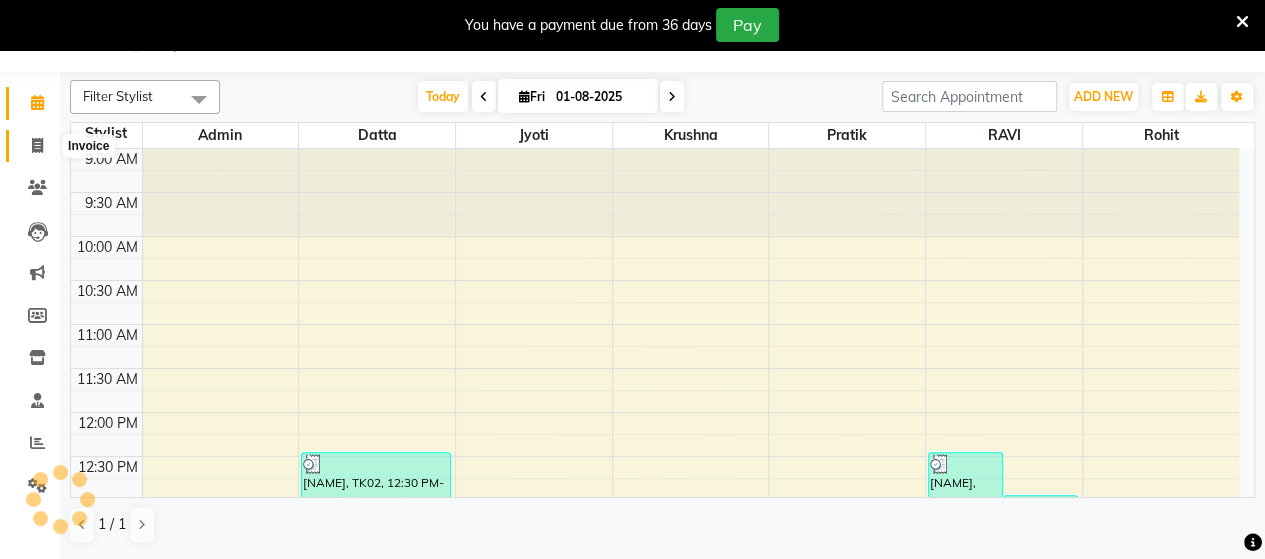 click 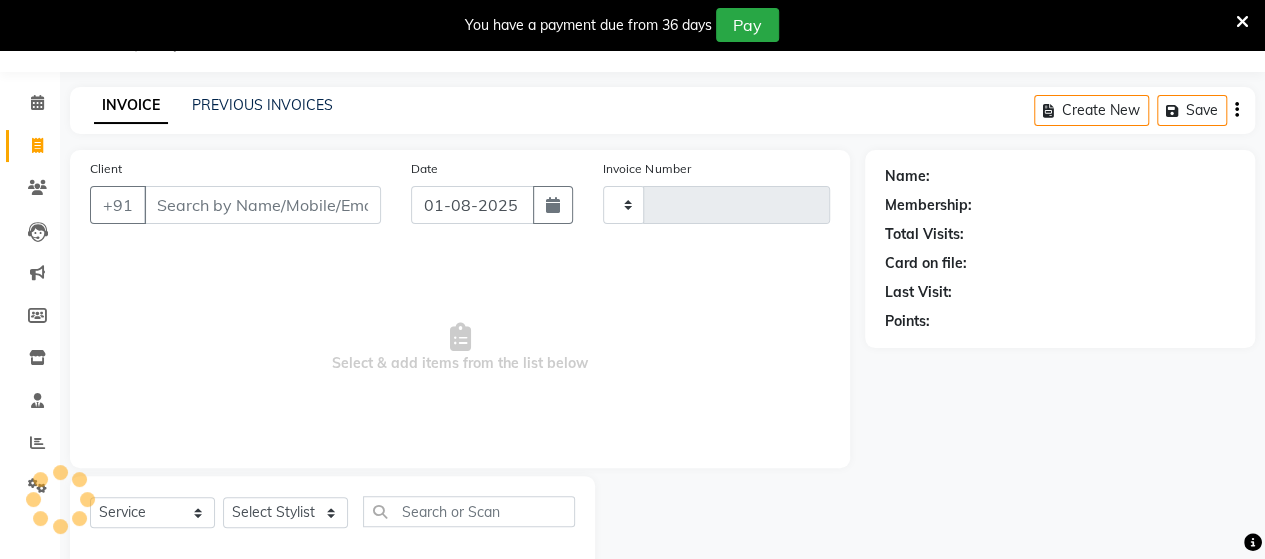 type on "3083" 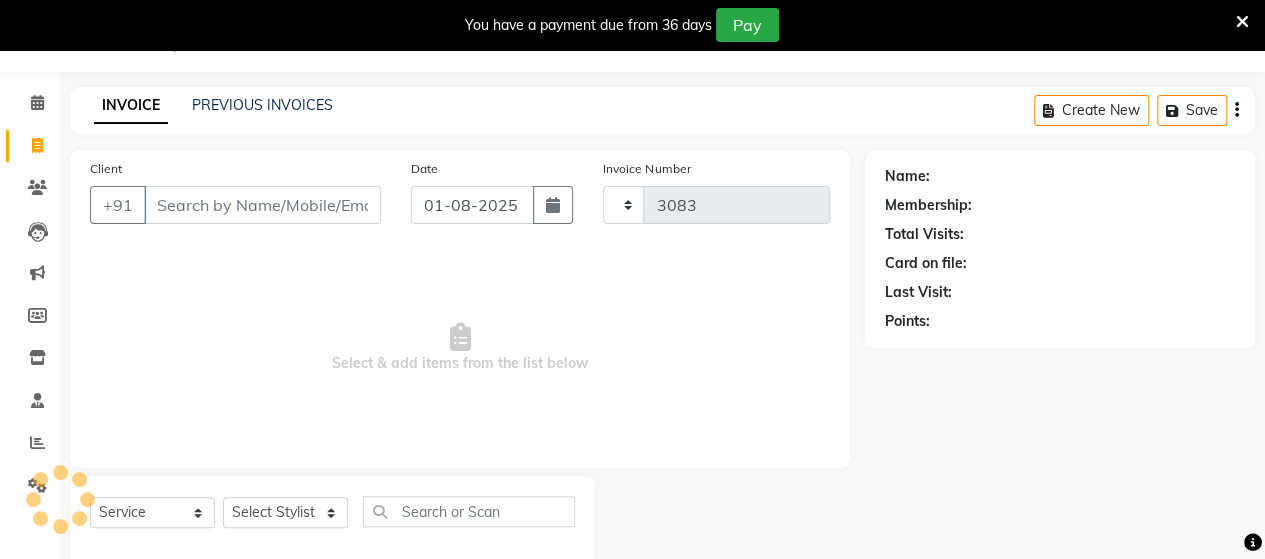 select on "6429" 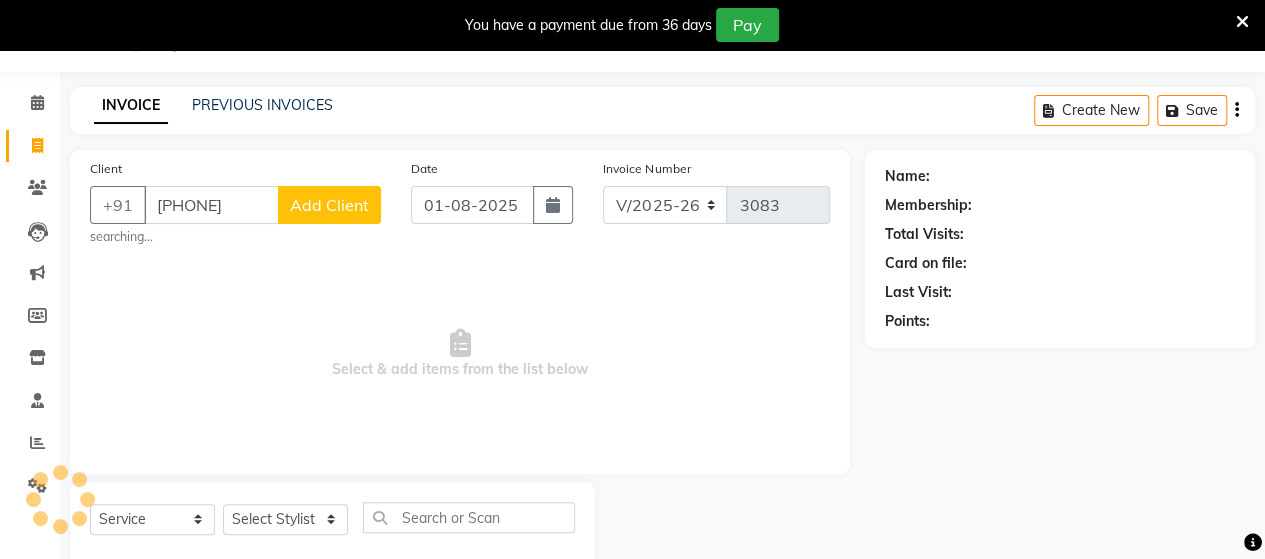 type on "[PHONE]" 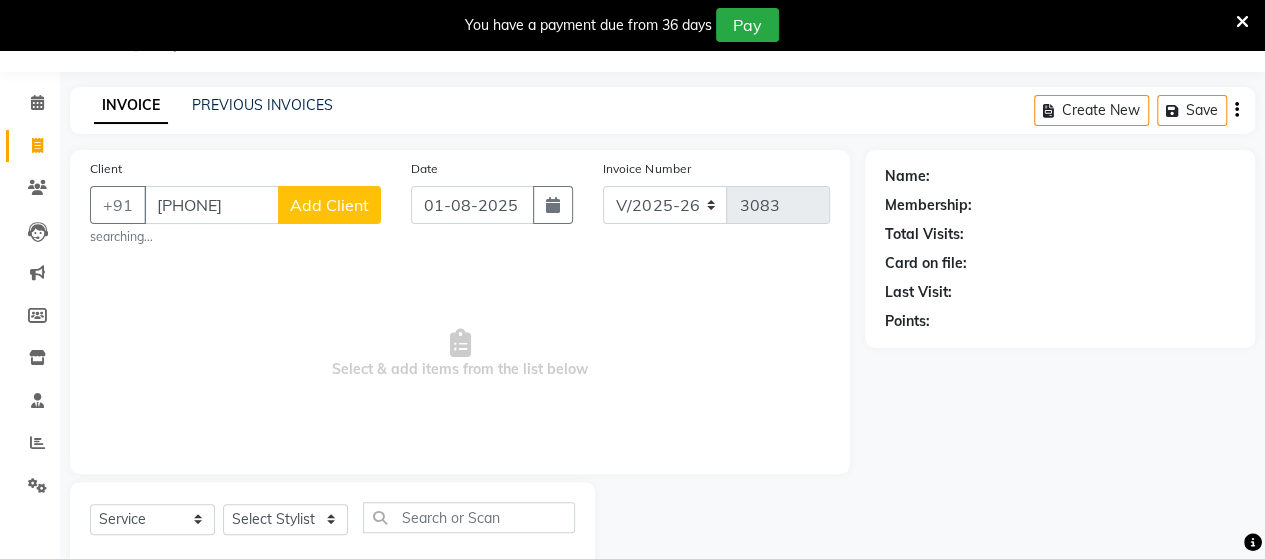 click on "Add Client" 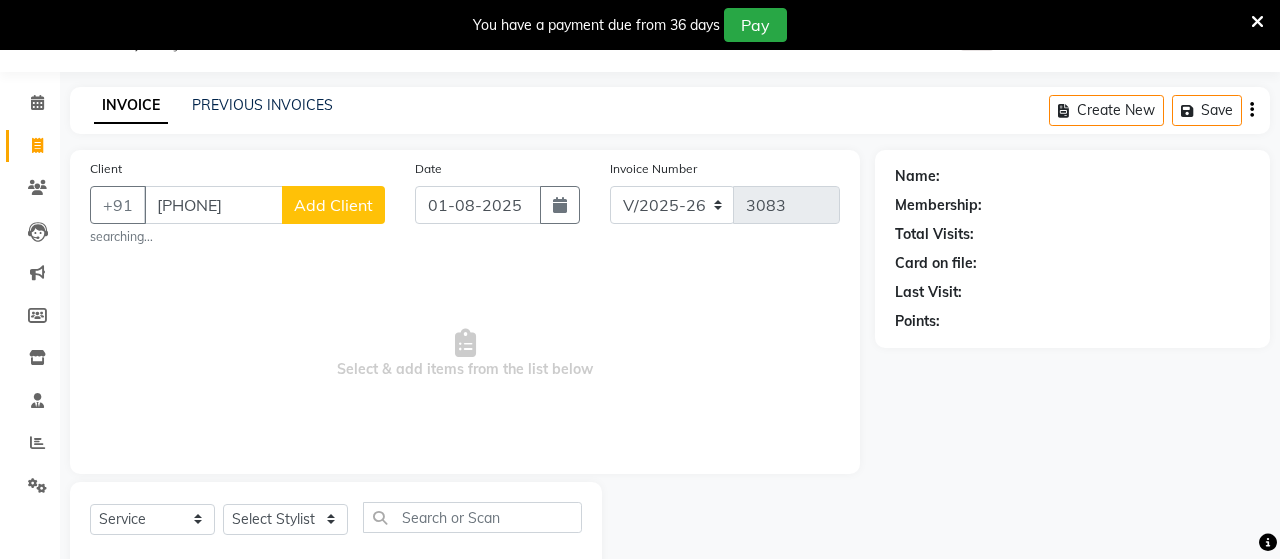 select on "22" 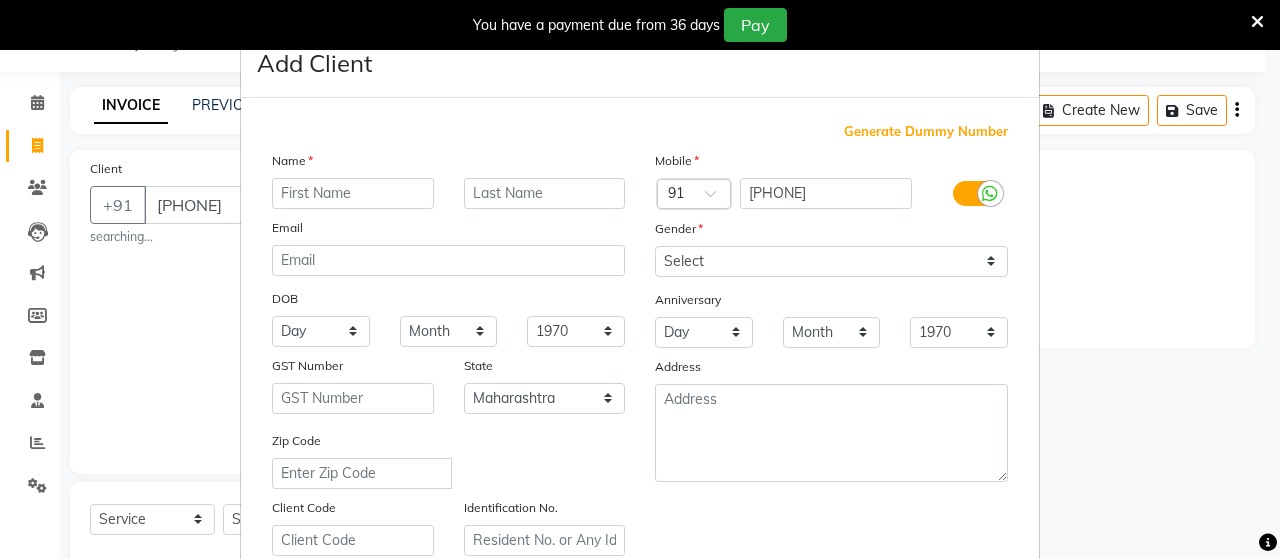 click at bounding box center [353, 193] 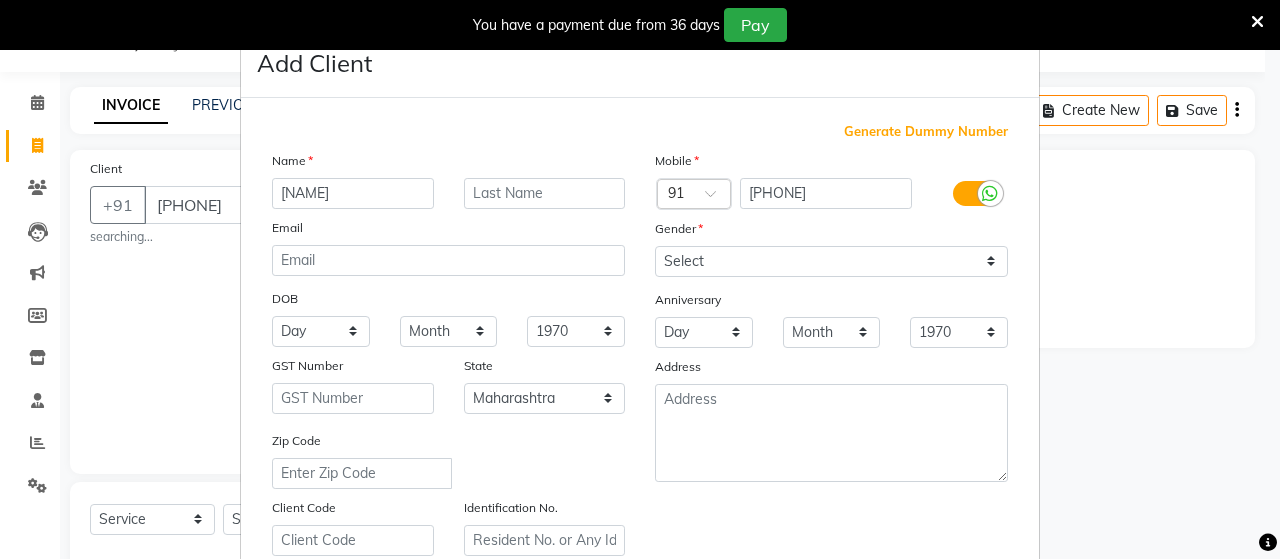 type on "[NAME]" 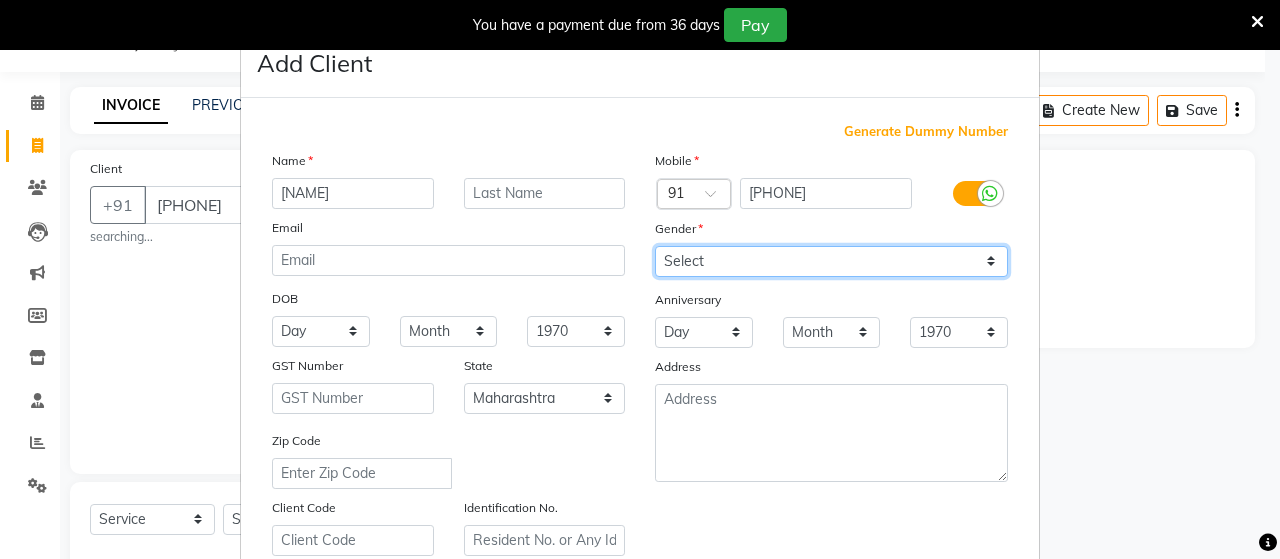 click on "Select Male Female Other Prefer Not To Say" at bounding box center [831, 261] 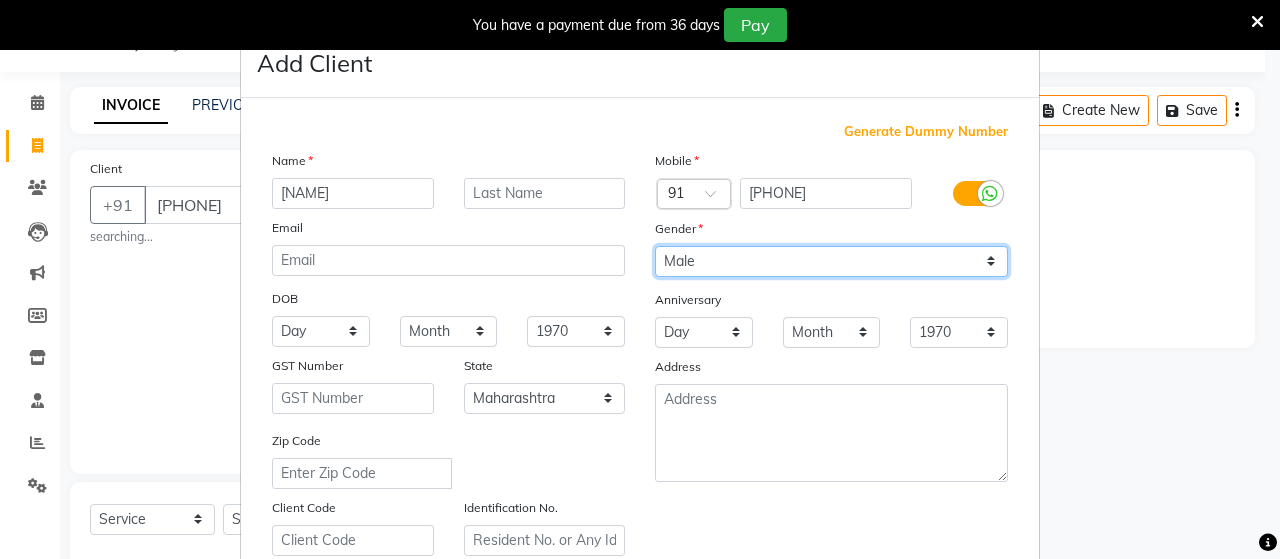 click on "Select Male Female Other Prefer Not To Say" at bounding box center [831, 261] 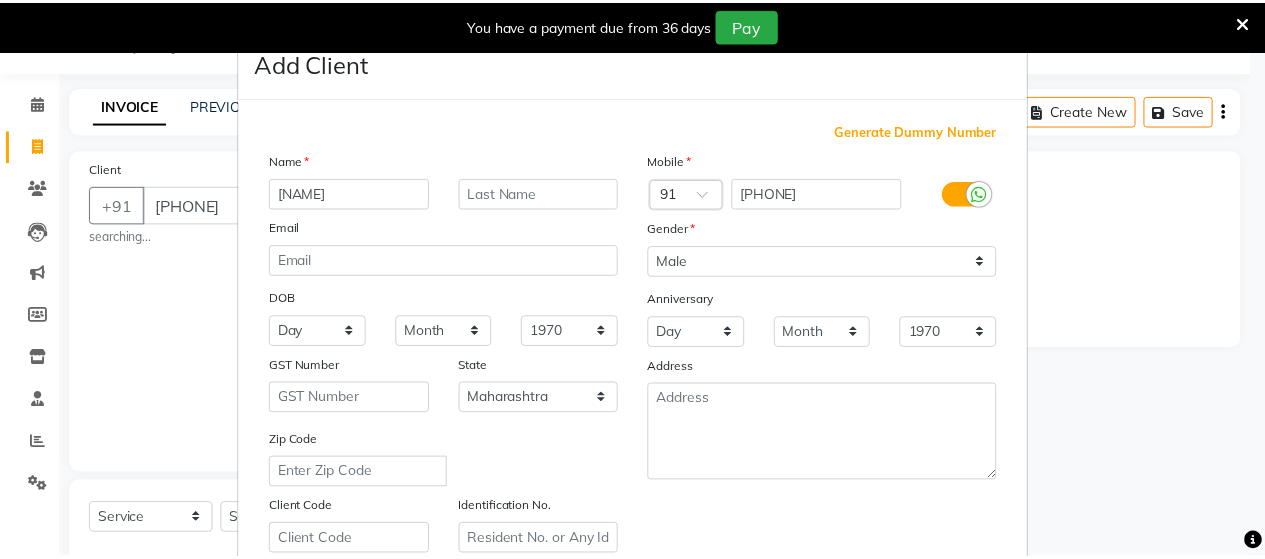 scroll, scrollTop: 360, scrollLeft: 0, axis: vertical 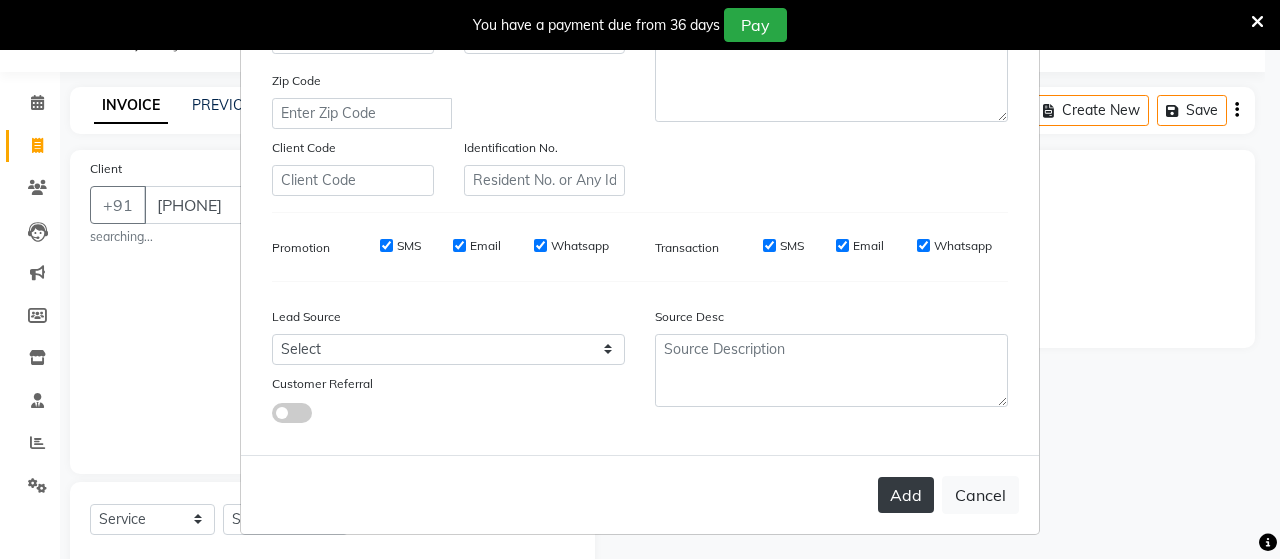 click on "Add" at bounding box center [906, 495] 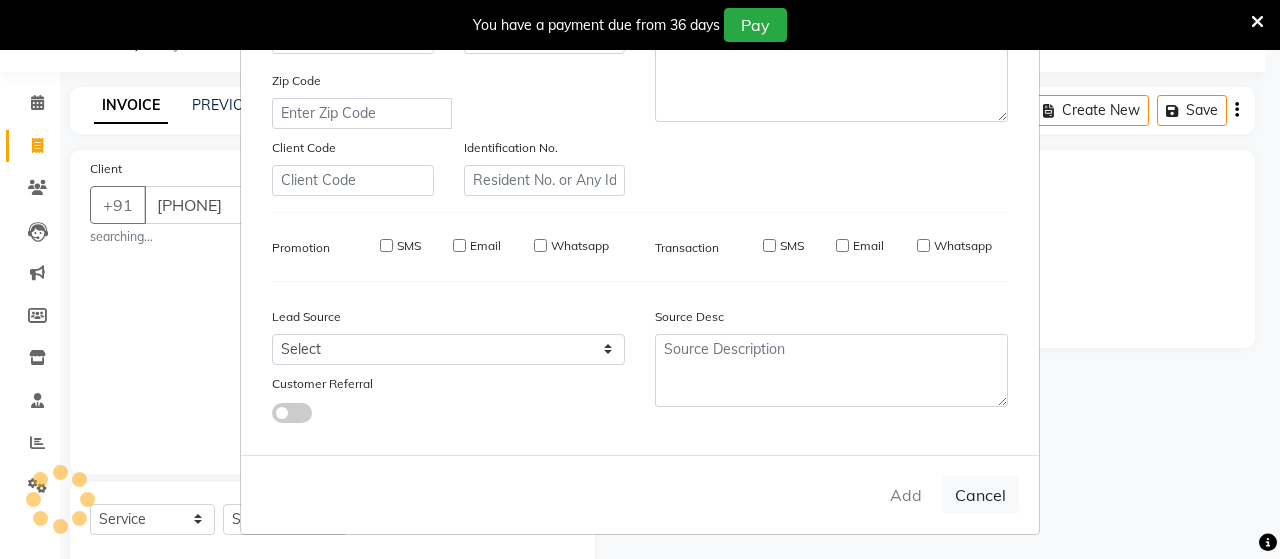 type on "99******55" 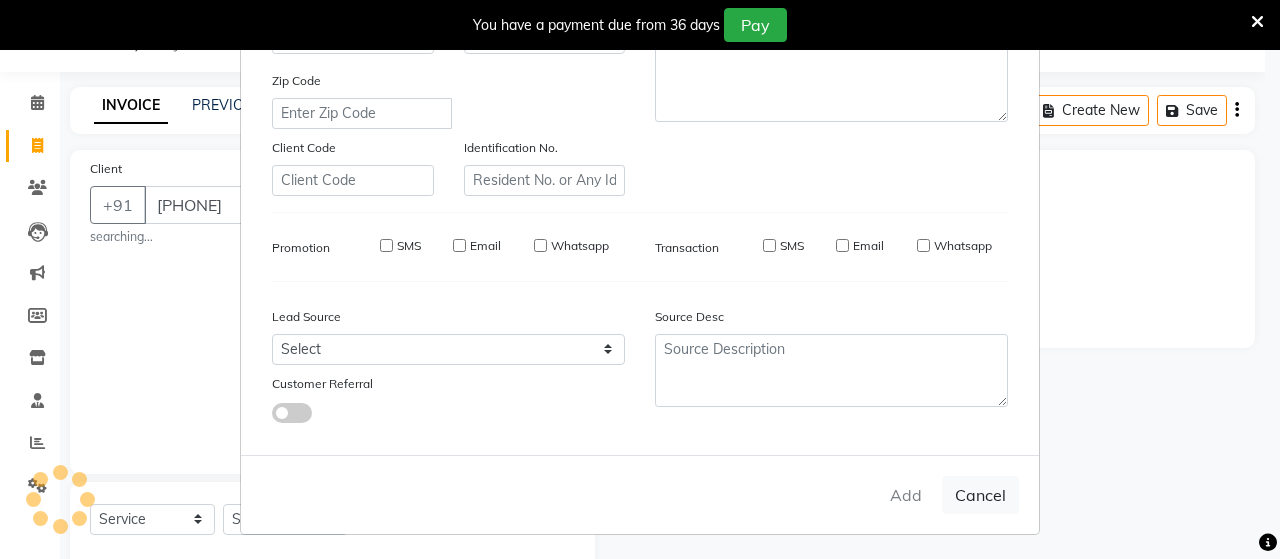 select on "null" 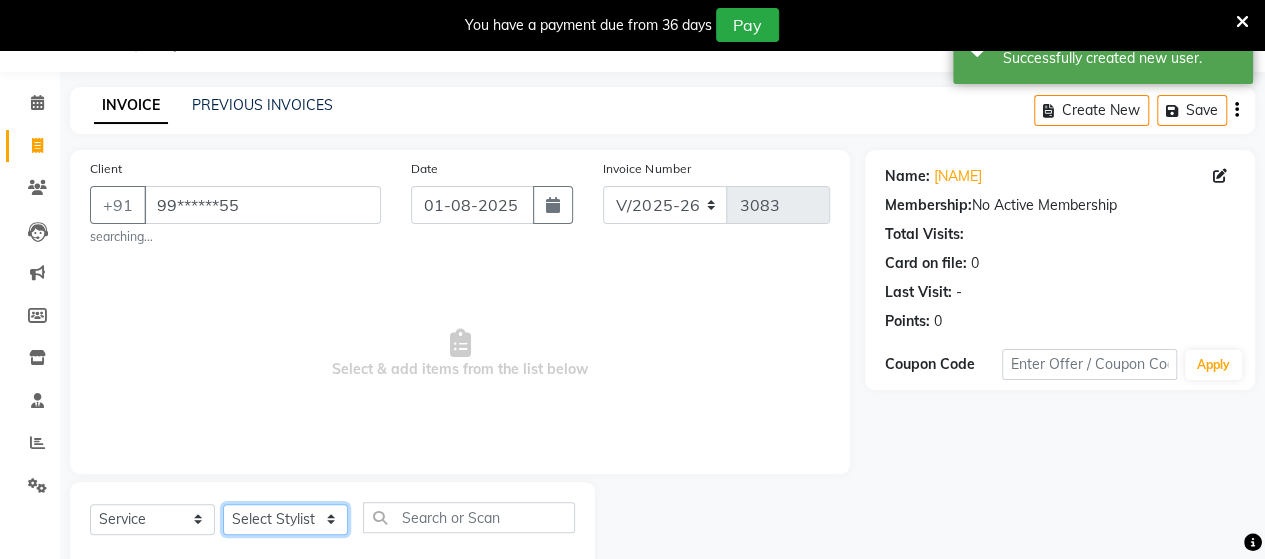 click on "Select Stylist Admin [NAME]  [NAME]  [NAME]  [NAME]  [NAME] [NAME] [NAME] [NAME]" 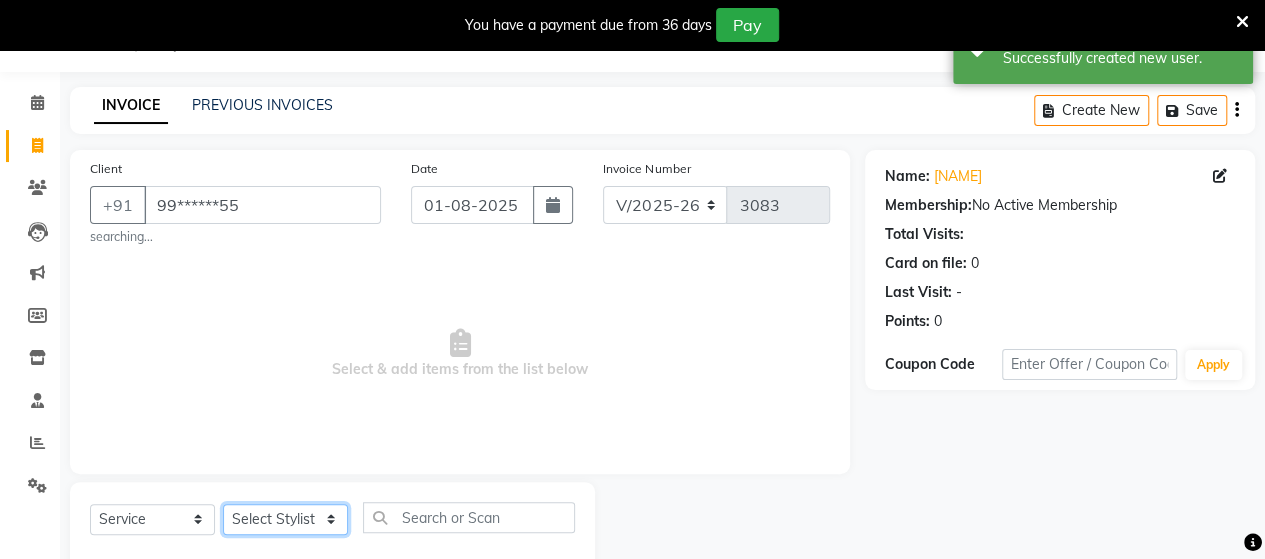 select on "48826" 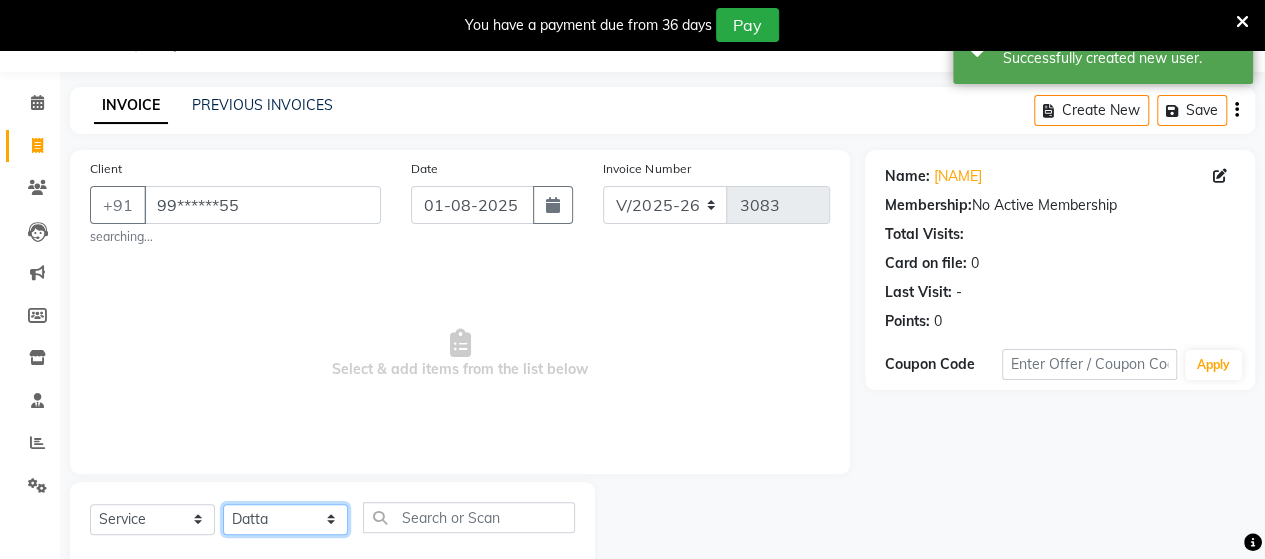 click on "Select Stylist Admin [NAME]  [NAME]  [NAME]  [NAME]  [NAME] [NAME] [NAME] [NAME]" 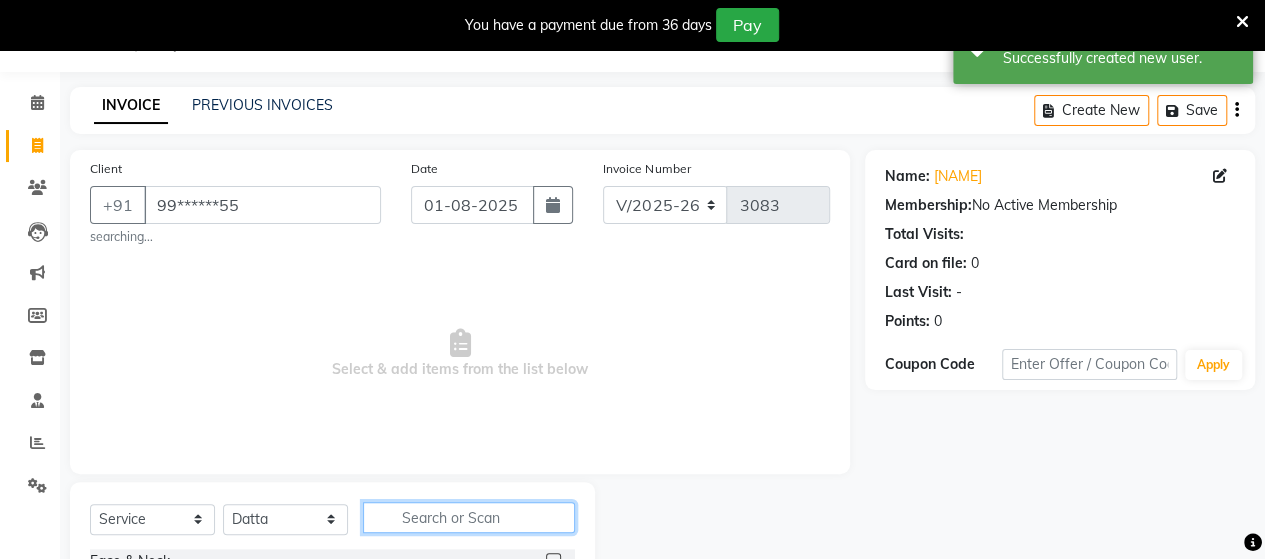 click 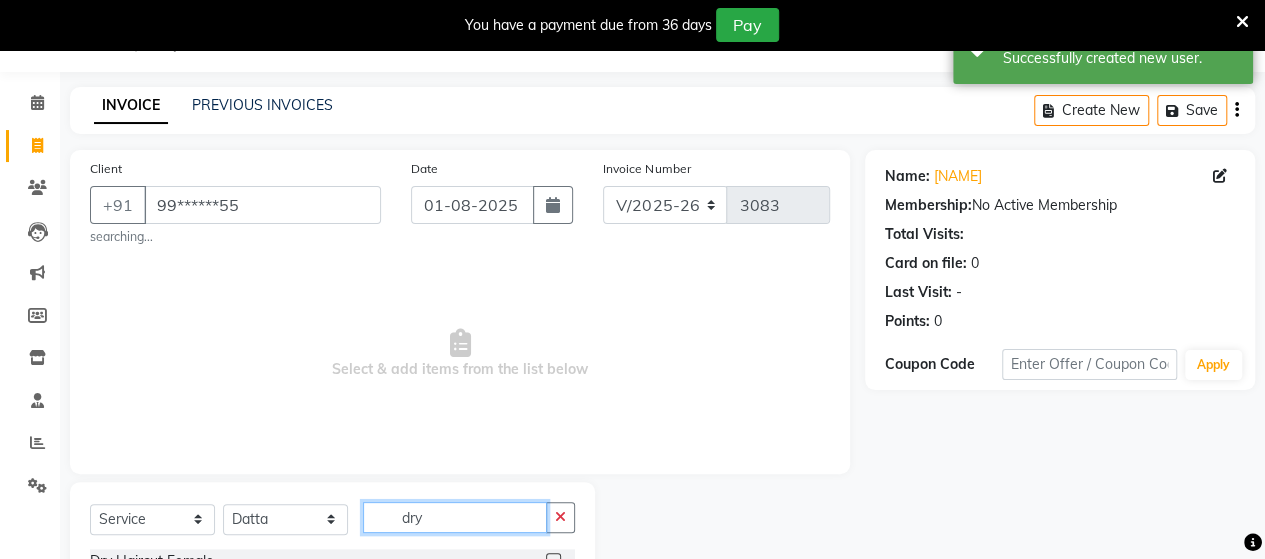 scroll, scrollTop: 183, scrollLeft: 0, axis: vertical 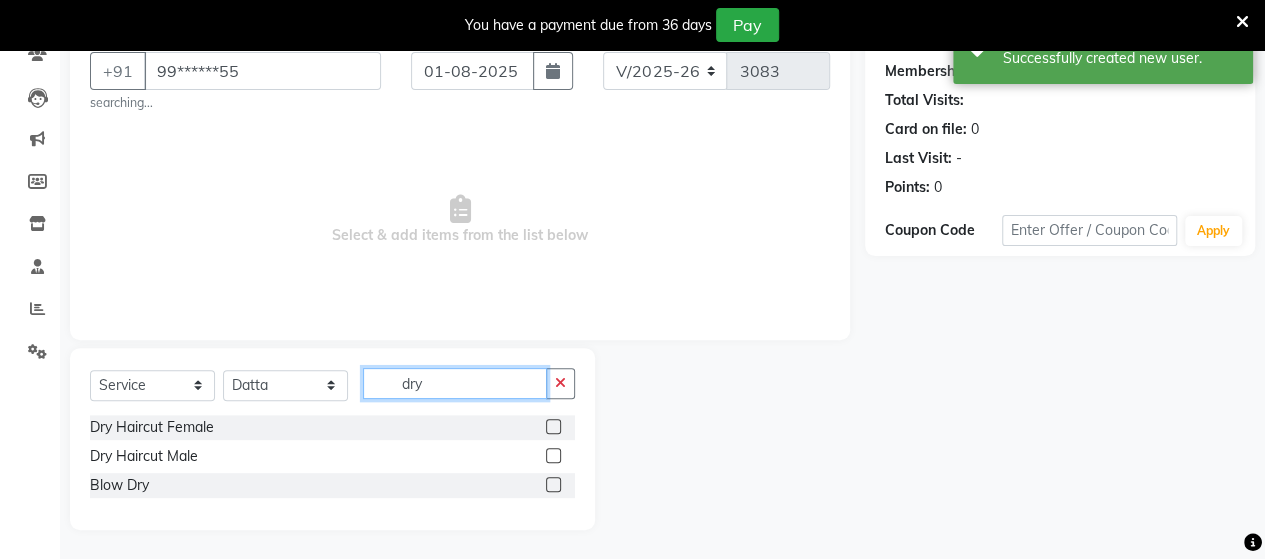 type on "dry" 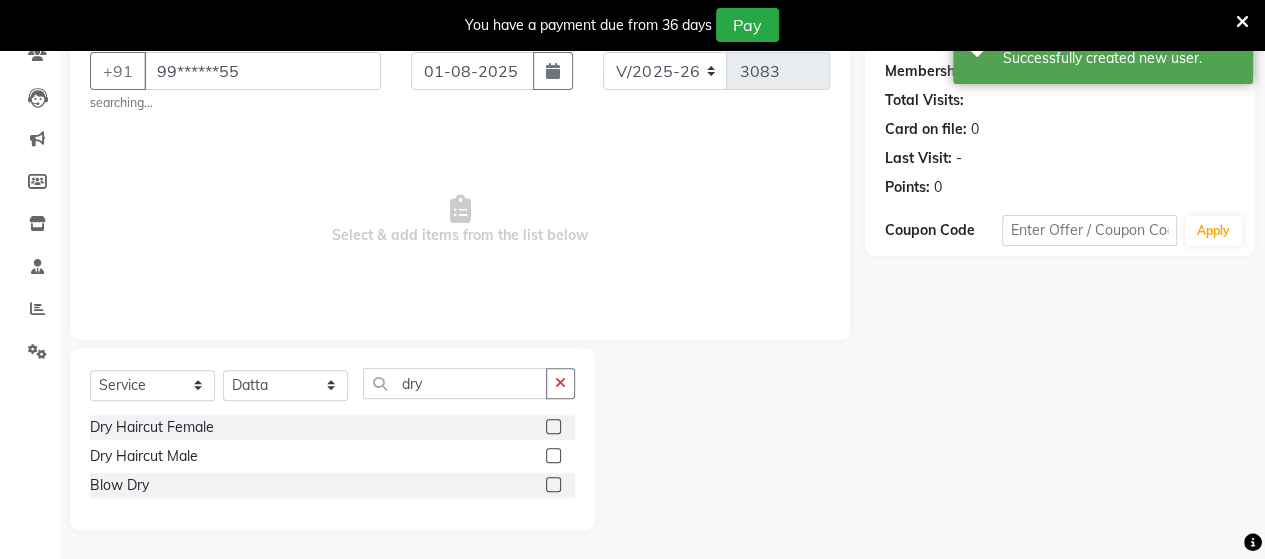 click 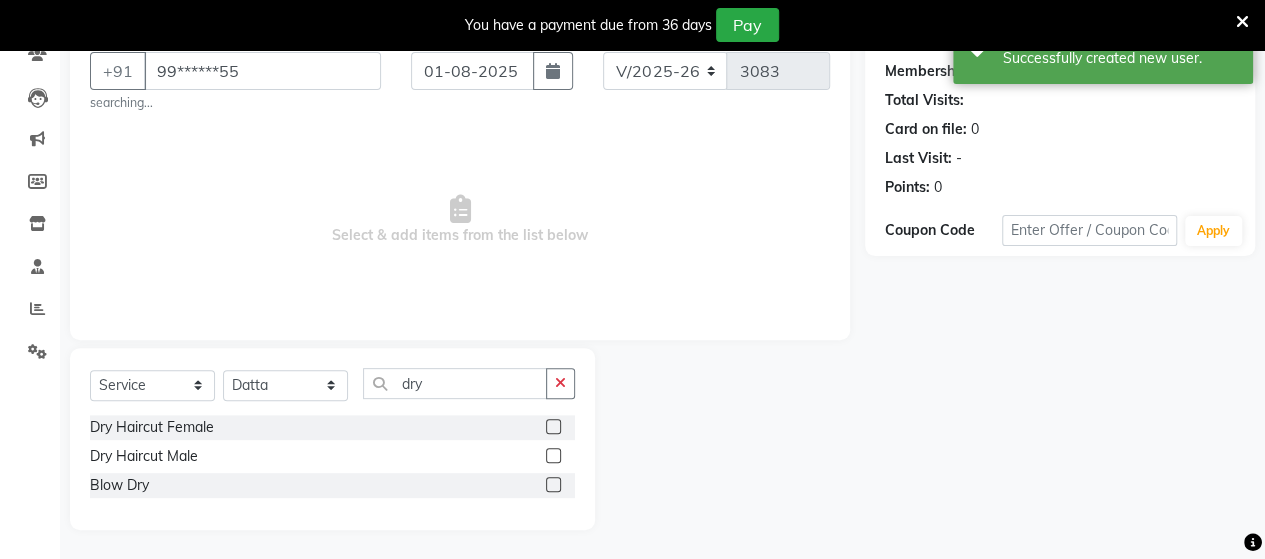 click at bounding box center [552, 456] 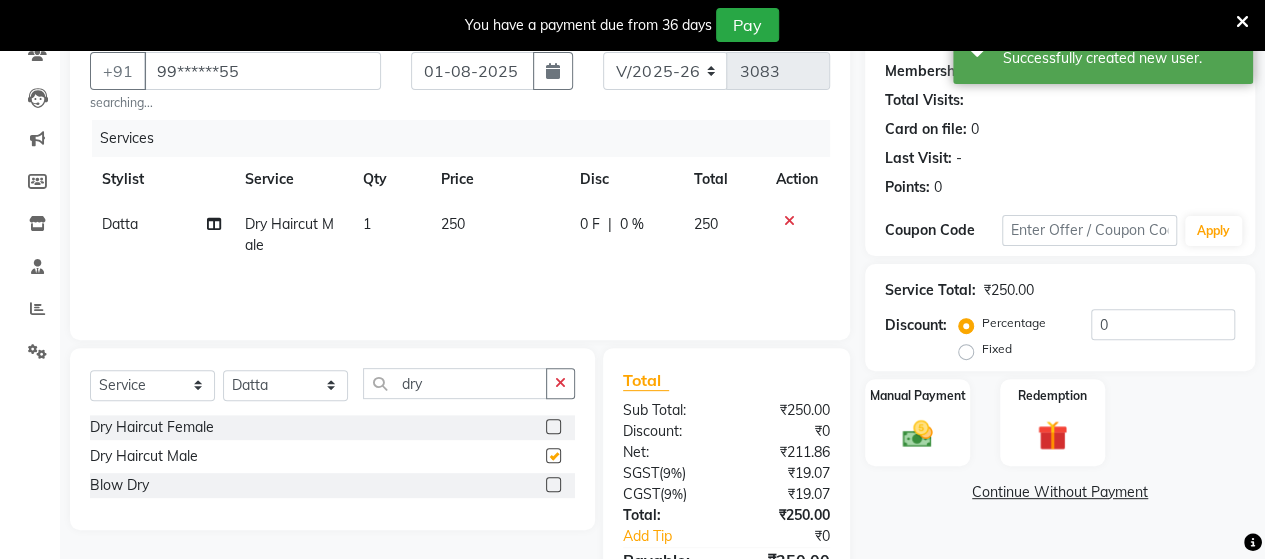 checkbox on "false" 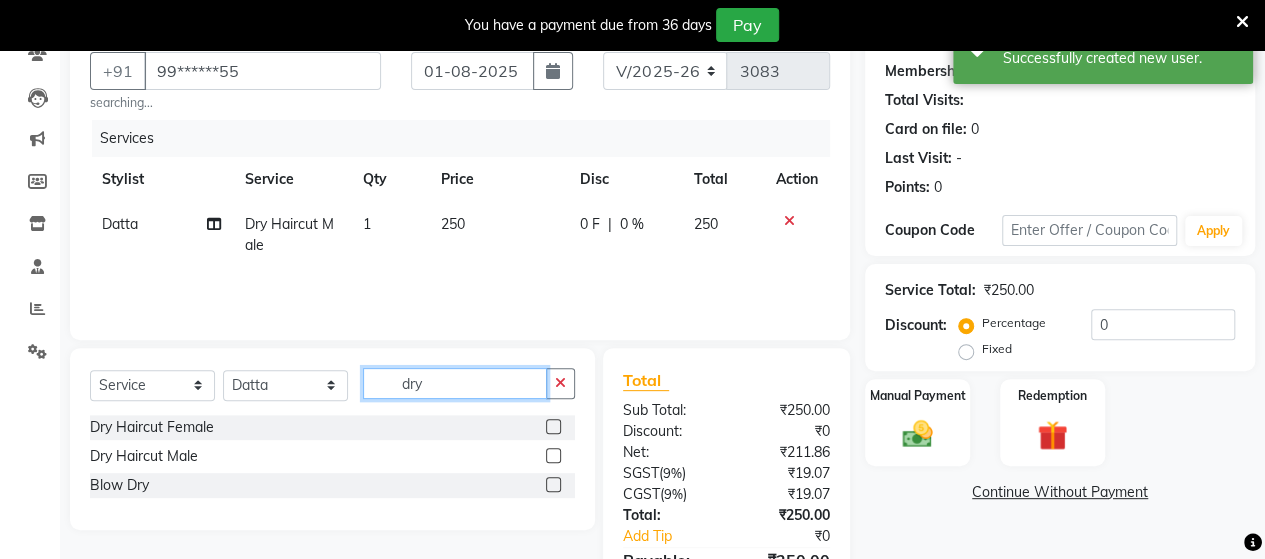 click on "dry" 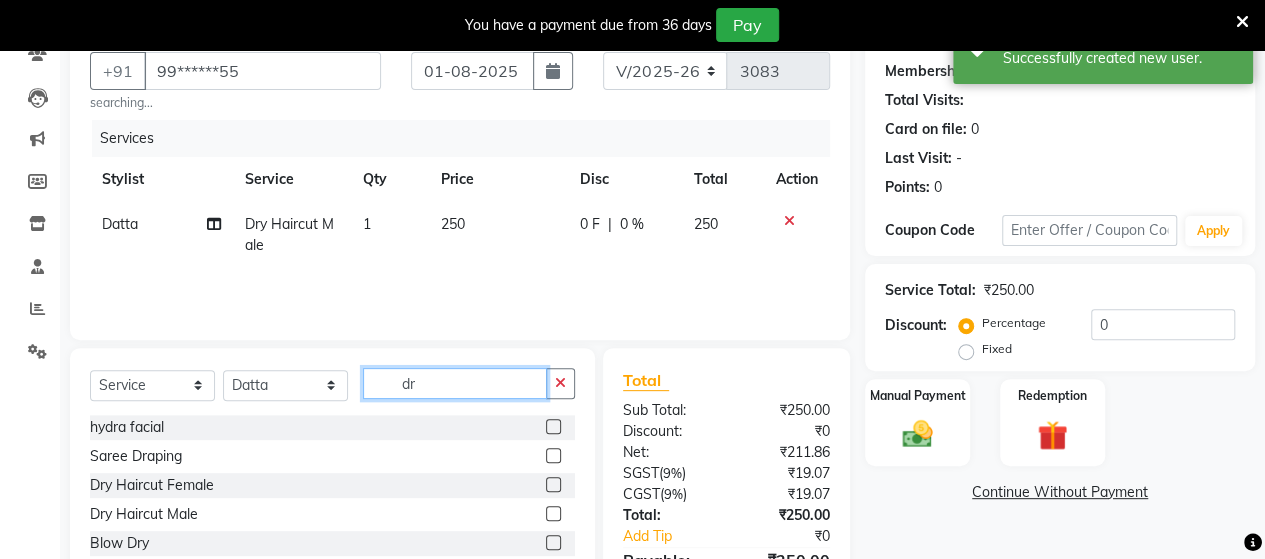 type on "d" 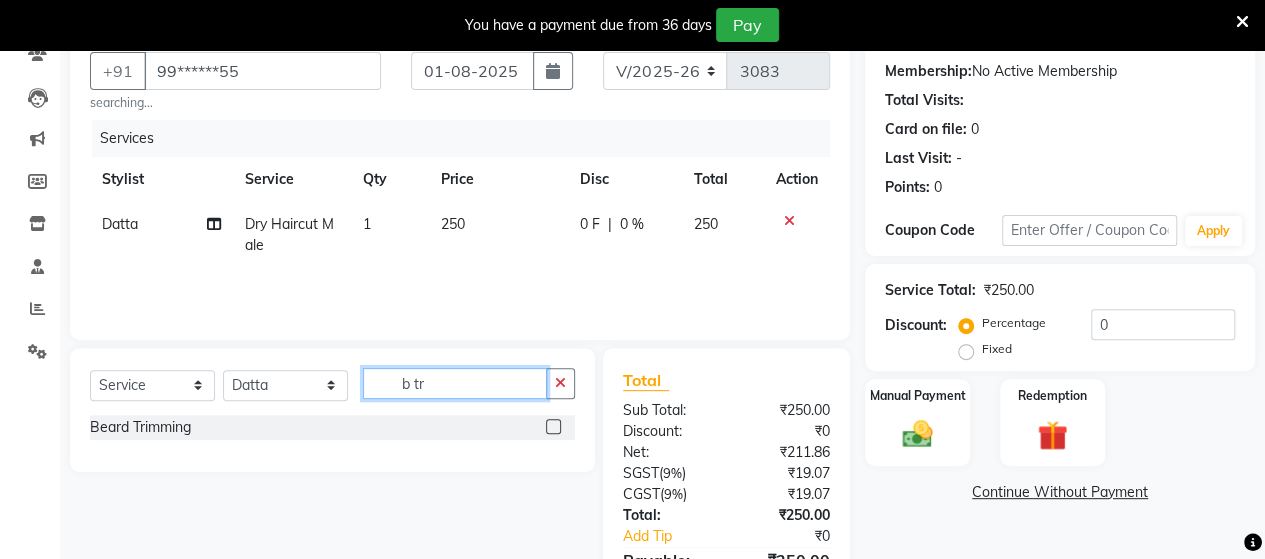 type on "b tr" 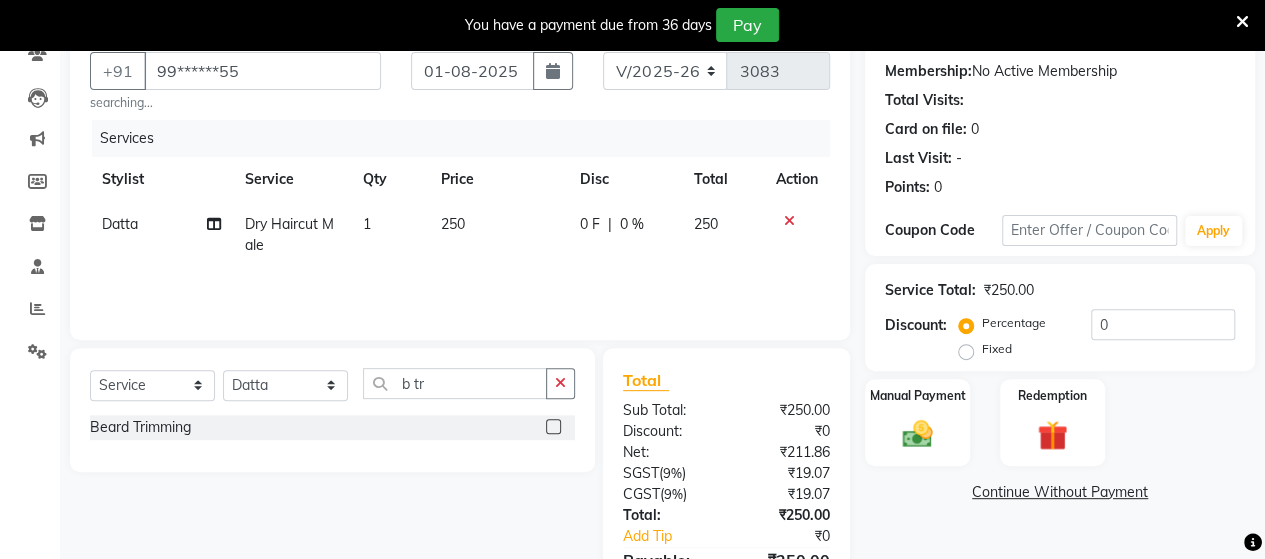 click 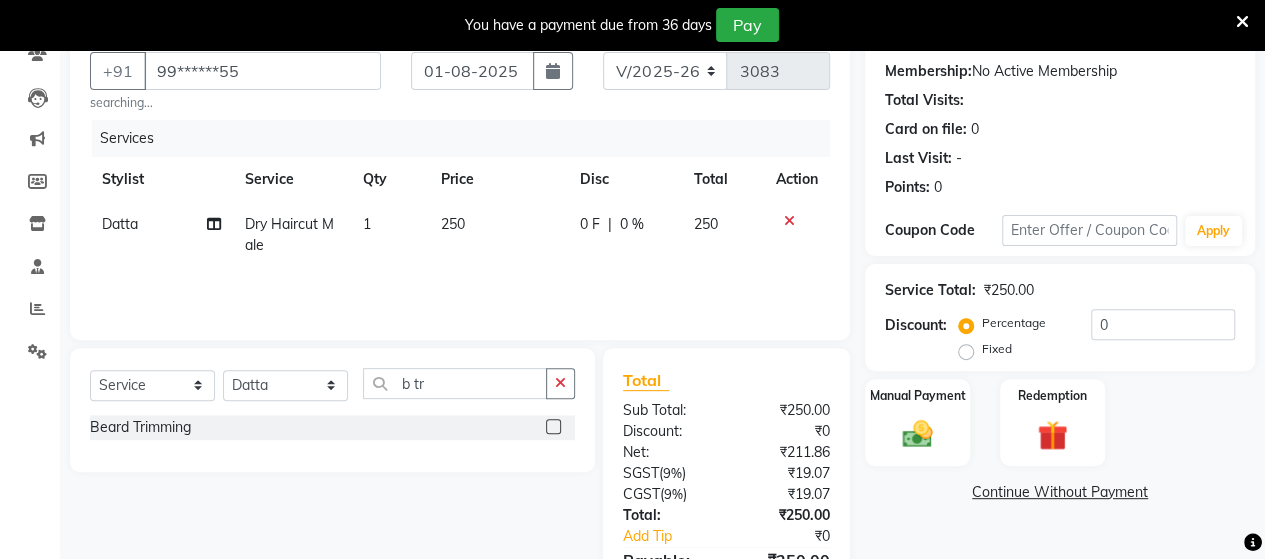 click at bounding box center (552, 427) 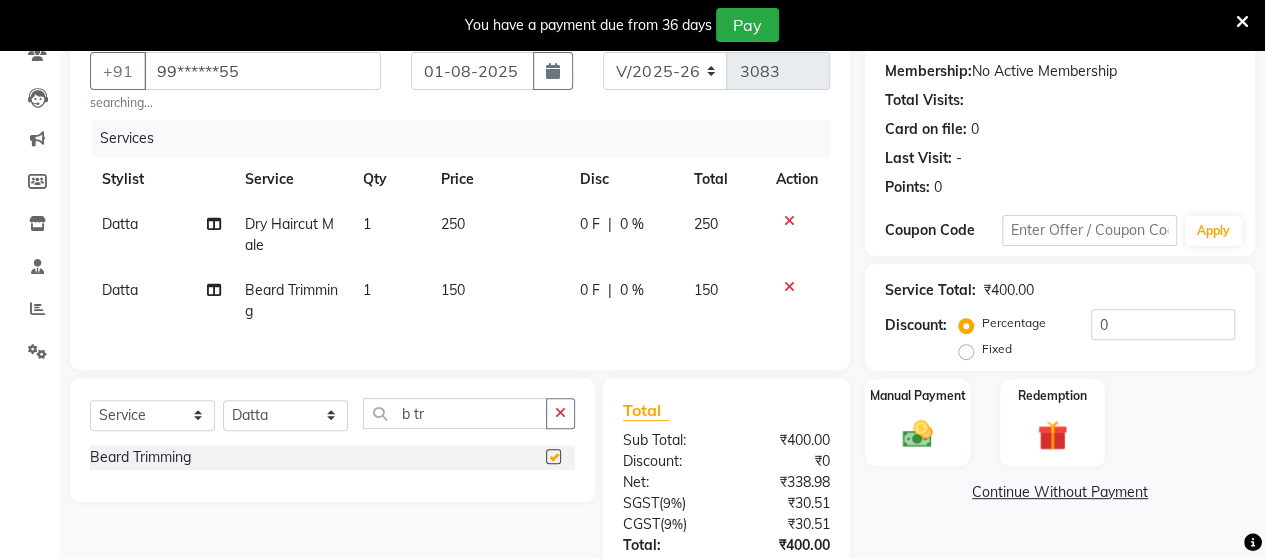 checkbox on "false" 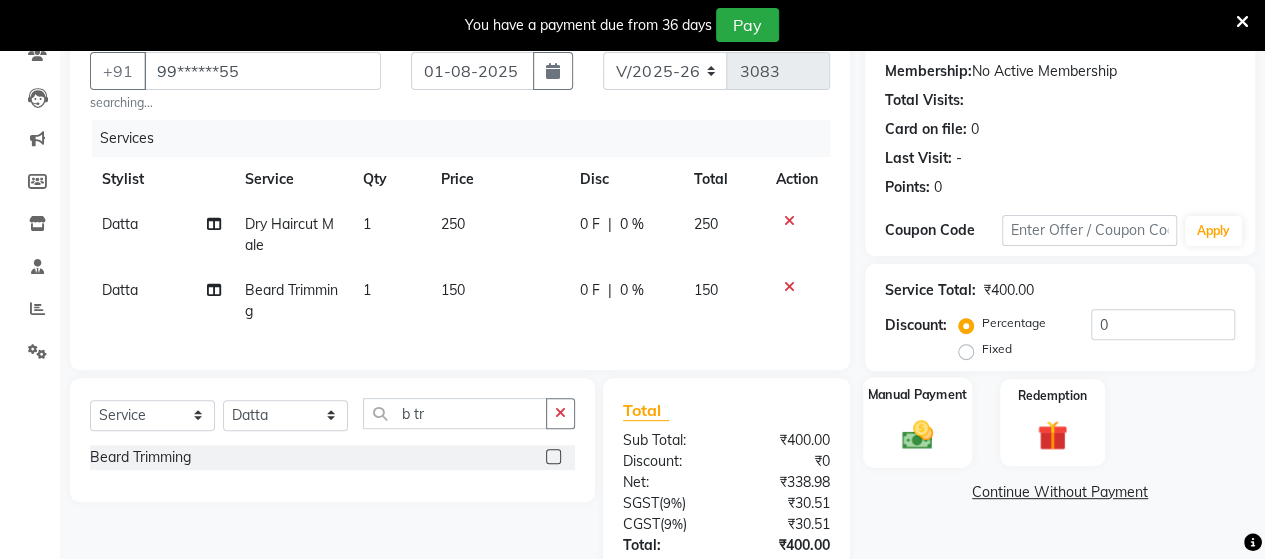 click on "Manual Payment" 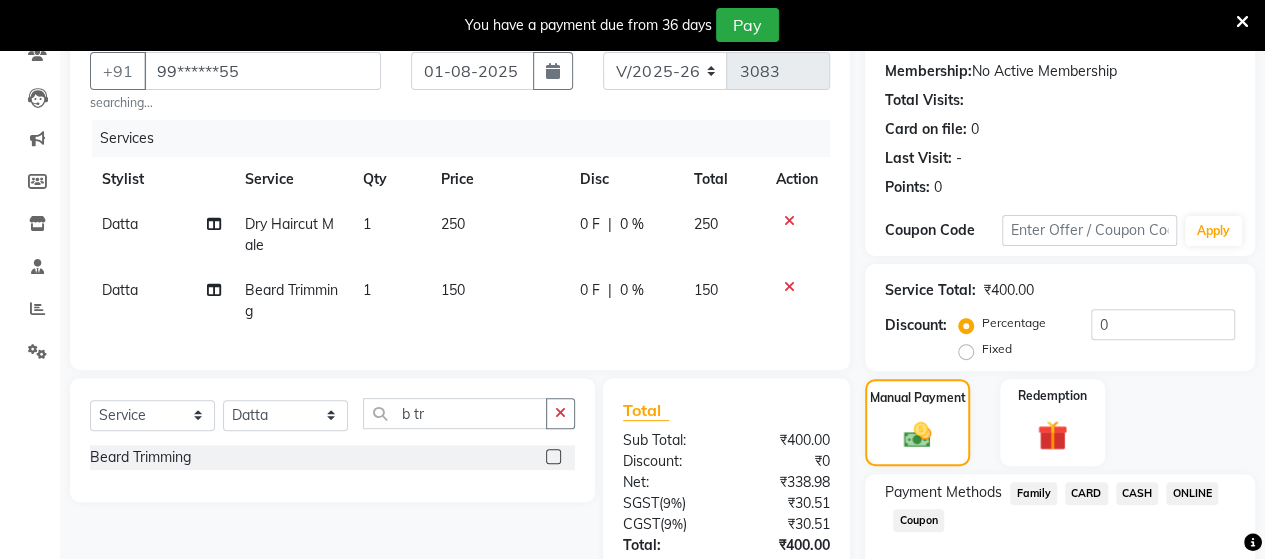 scroll, scrollTop: 340, scrollLeft: 0, axis: vertical 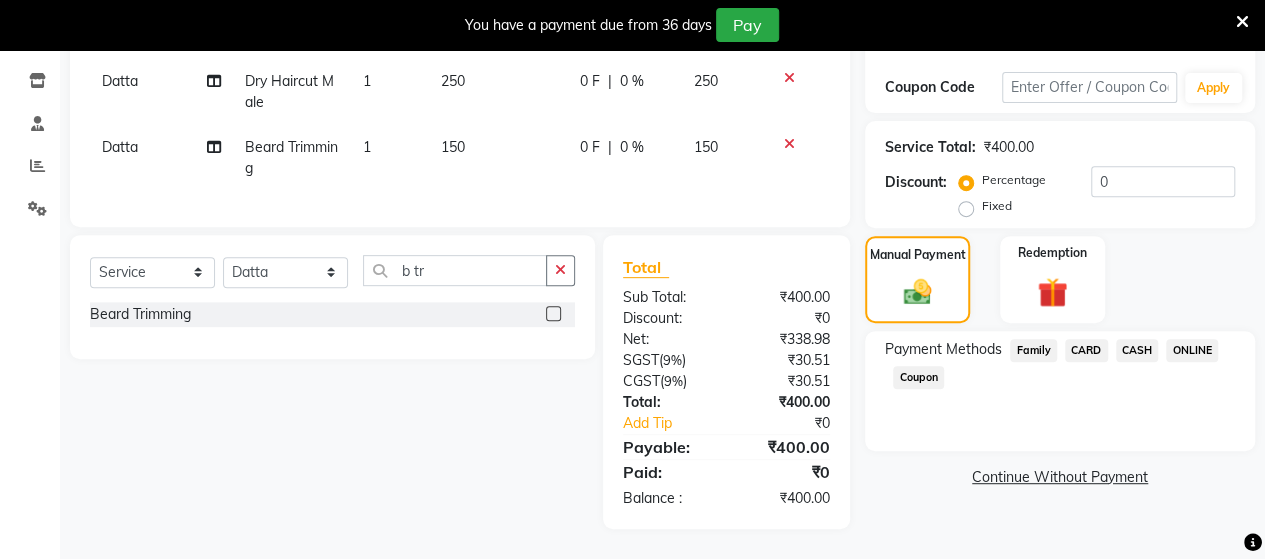 click on "ONLINE" 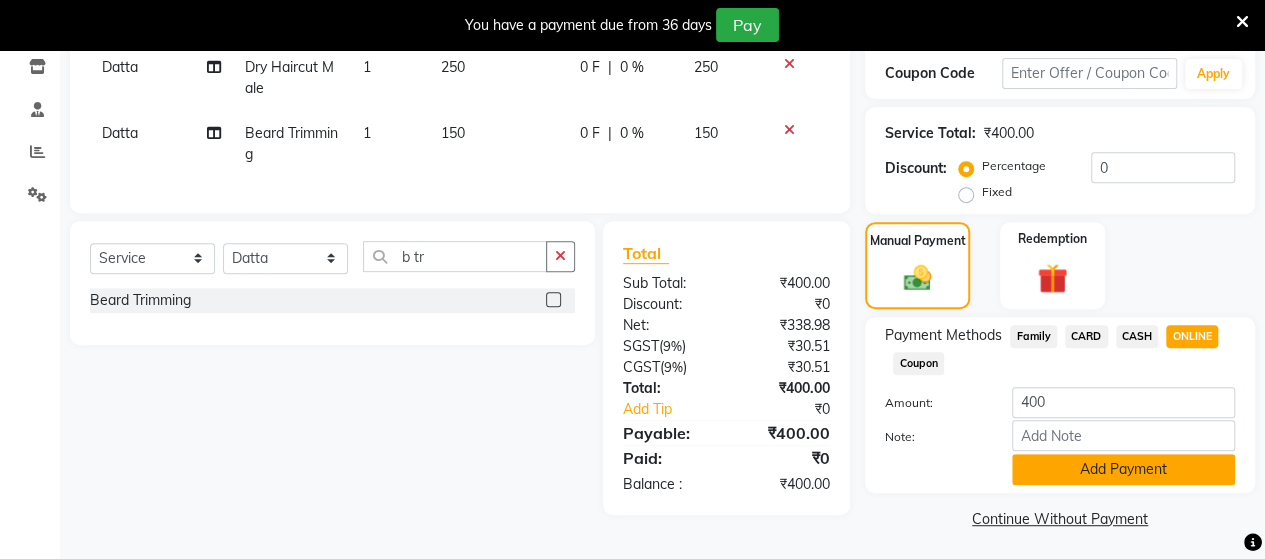 click on "Add Payment" 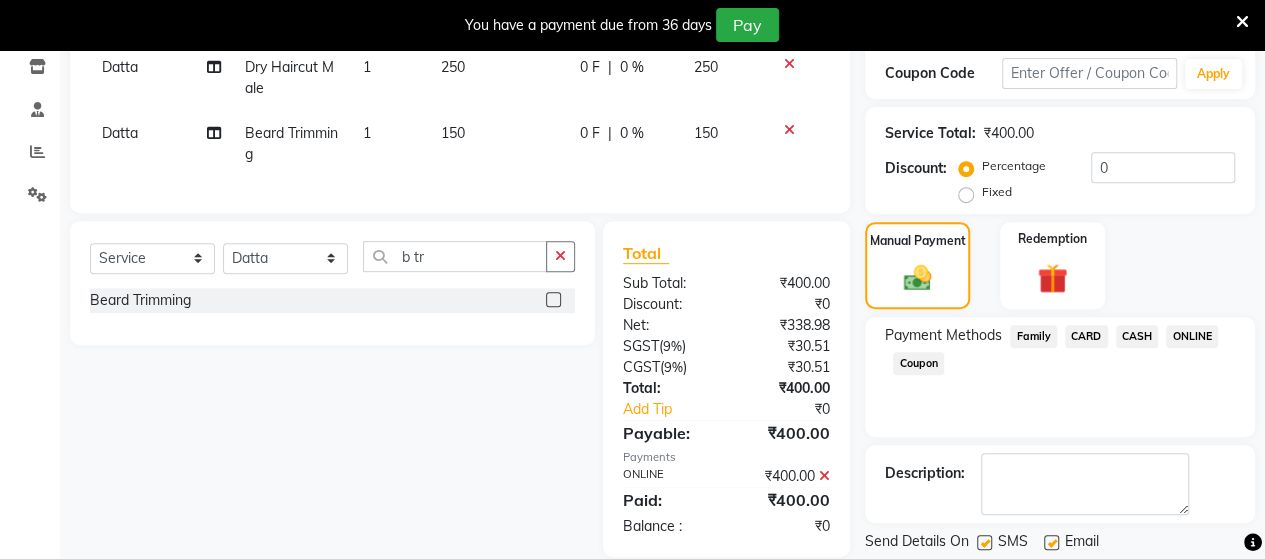 scroll, scrollTop: 400, scrollLeft: 0, axis: vertical 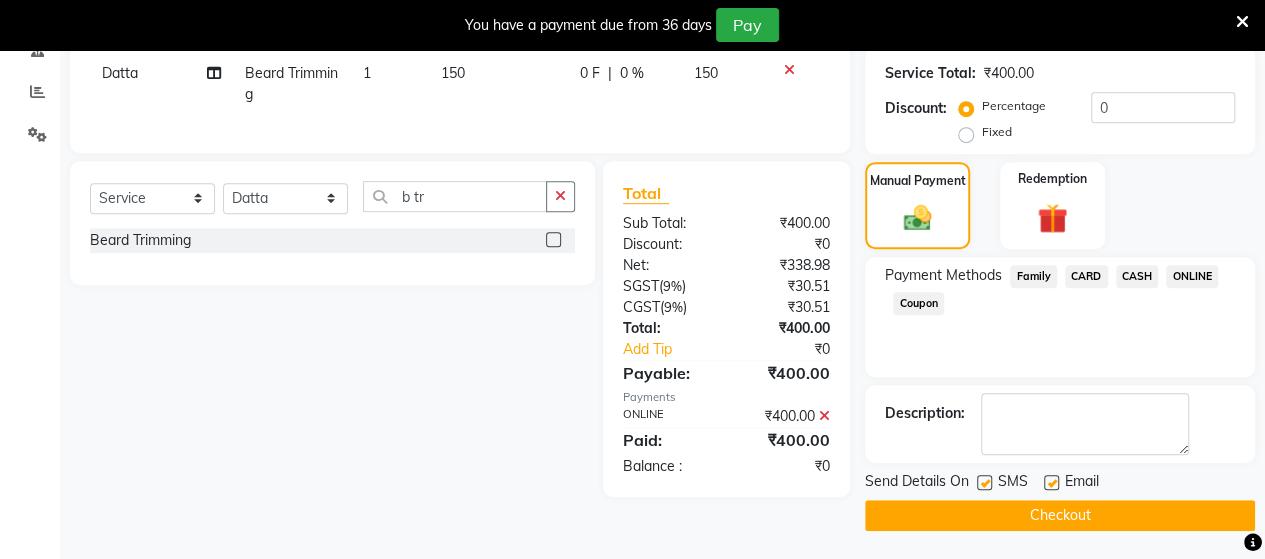 click on "Checkout" 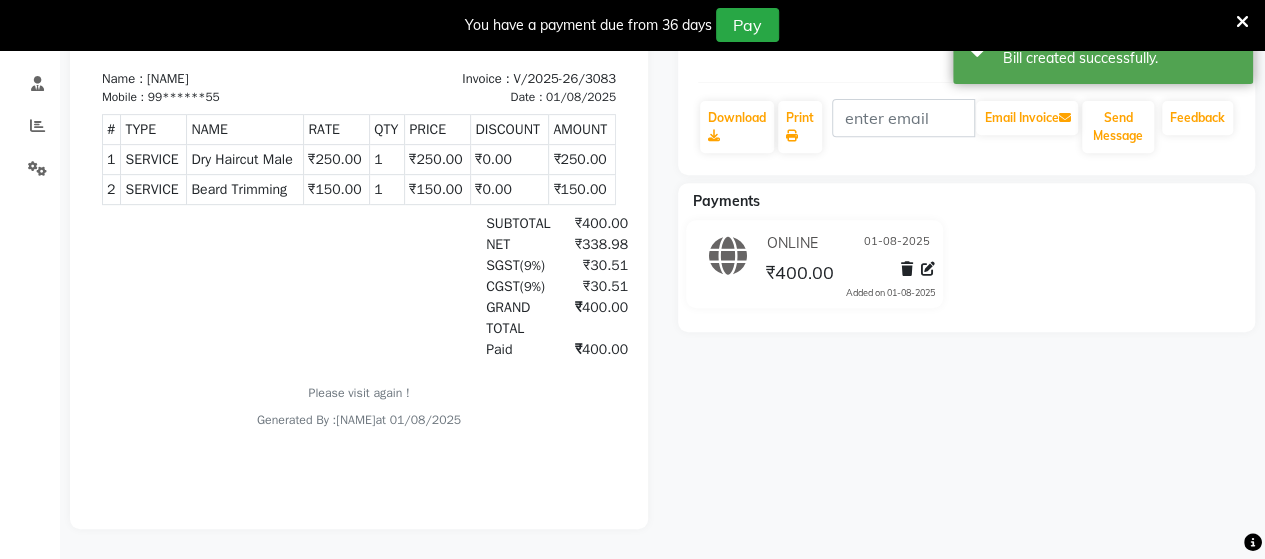 scroll, scrollTop: 0, scrollLeft: 0, axis: both 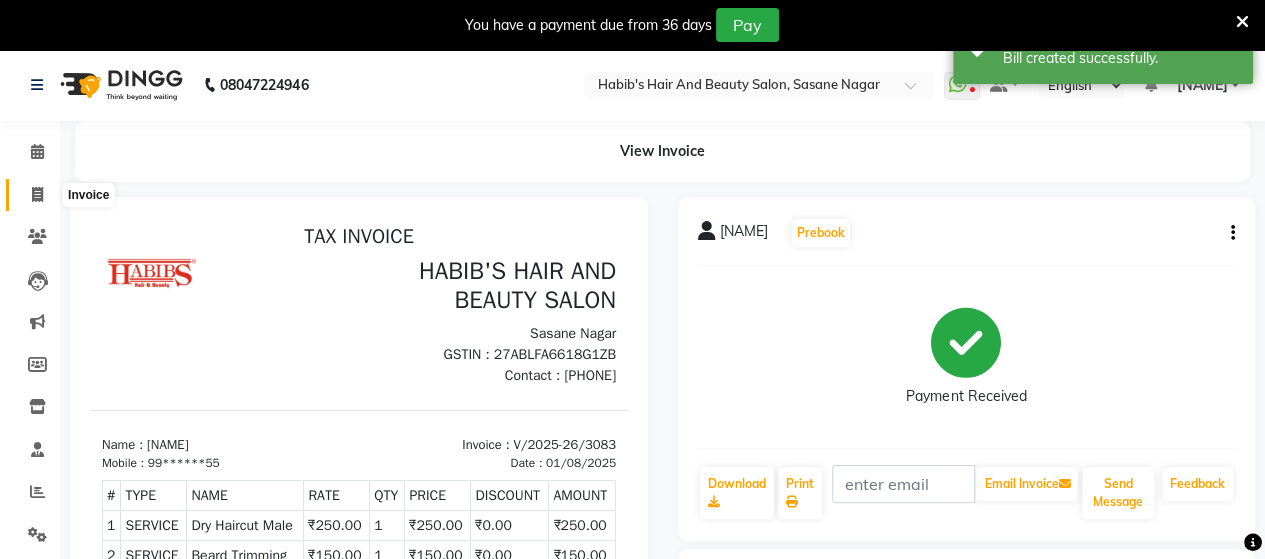 click 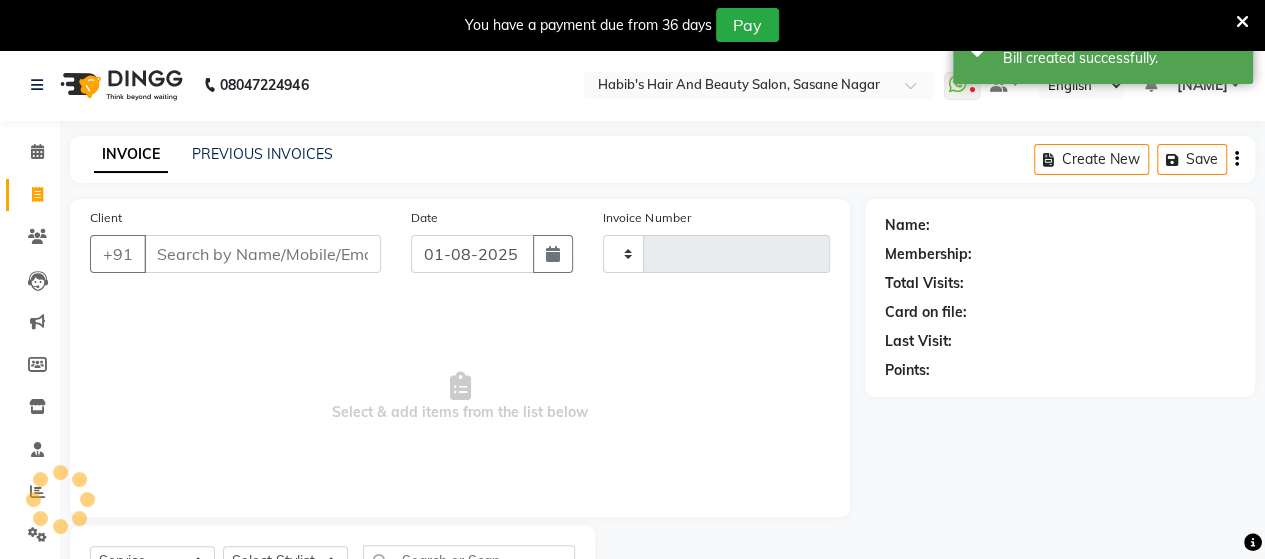 type on "3084" 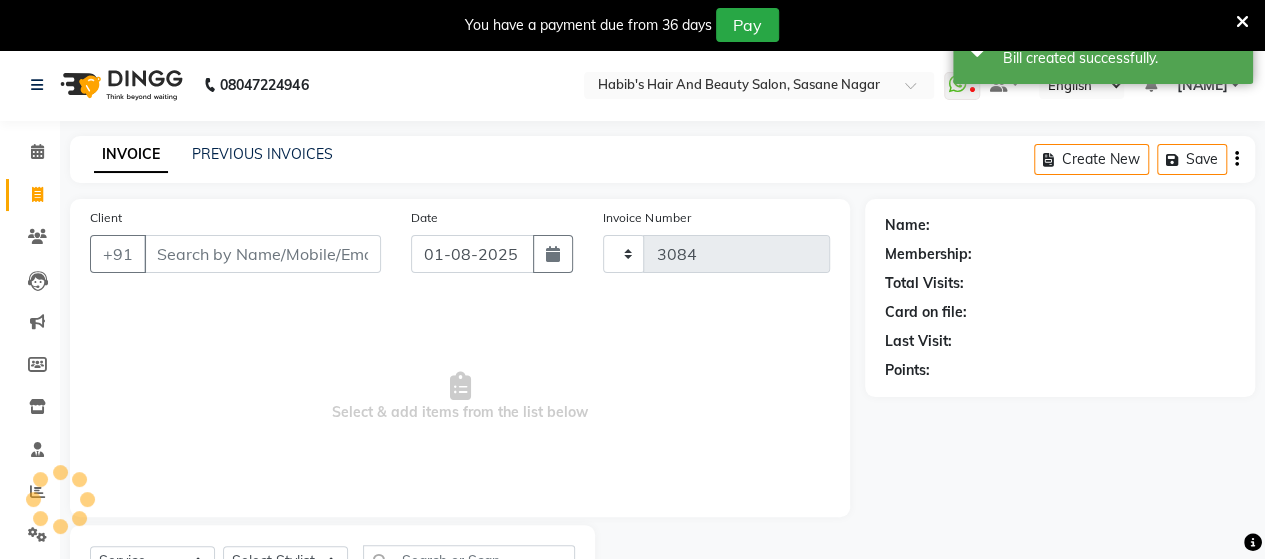 select on "6429" 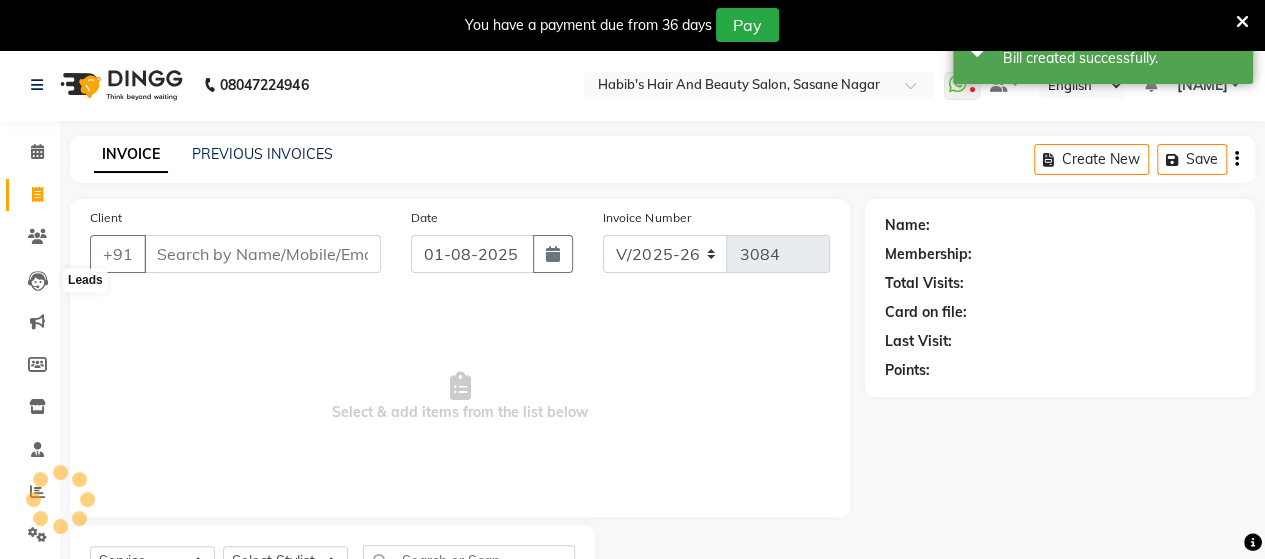 scroll, scrollTop: 90, scrollLeft: 0, axis: vertical 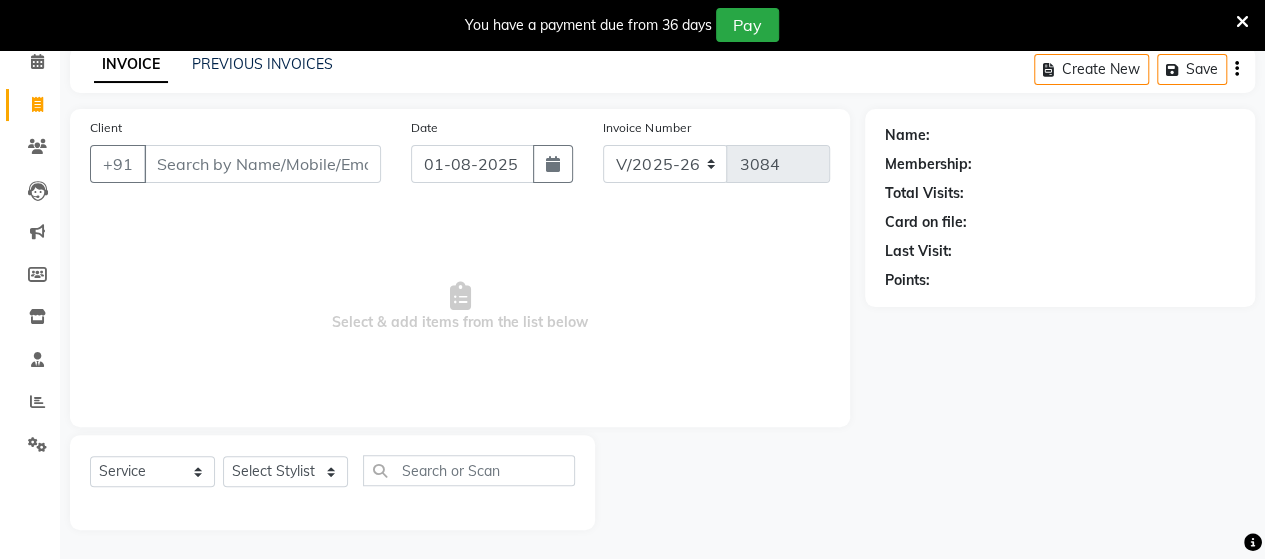 click on "Client" at bounding box center (262, 164) 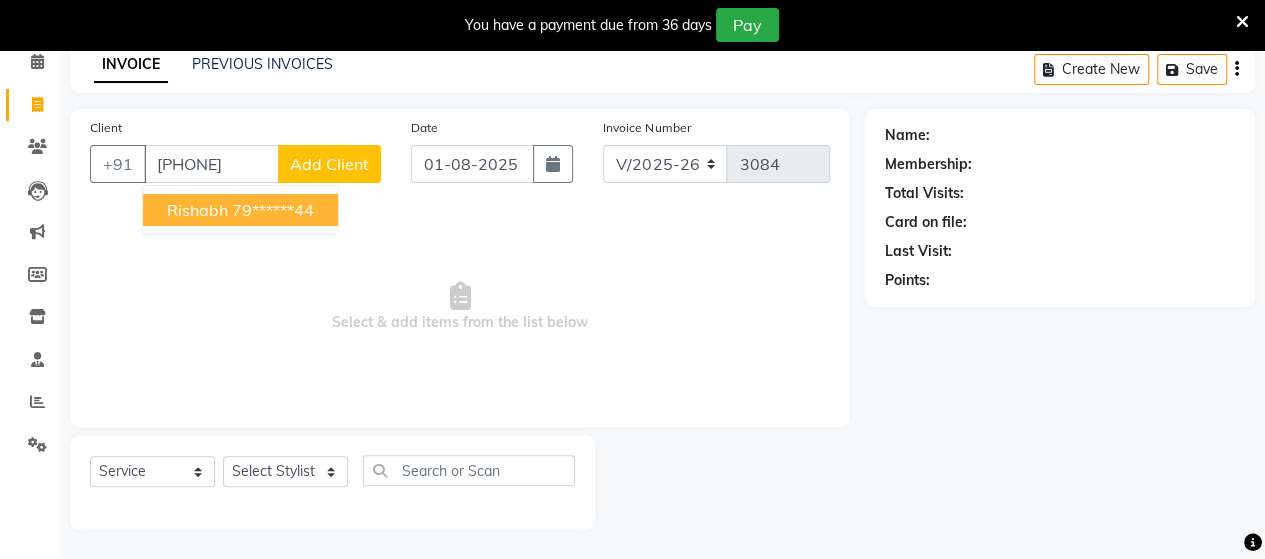 click on "rishabh  [PHONE]" at bounding box center [240, 210] 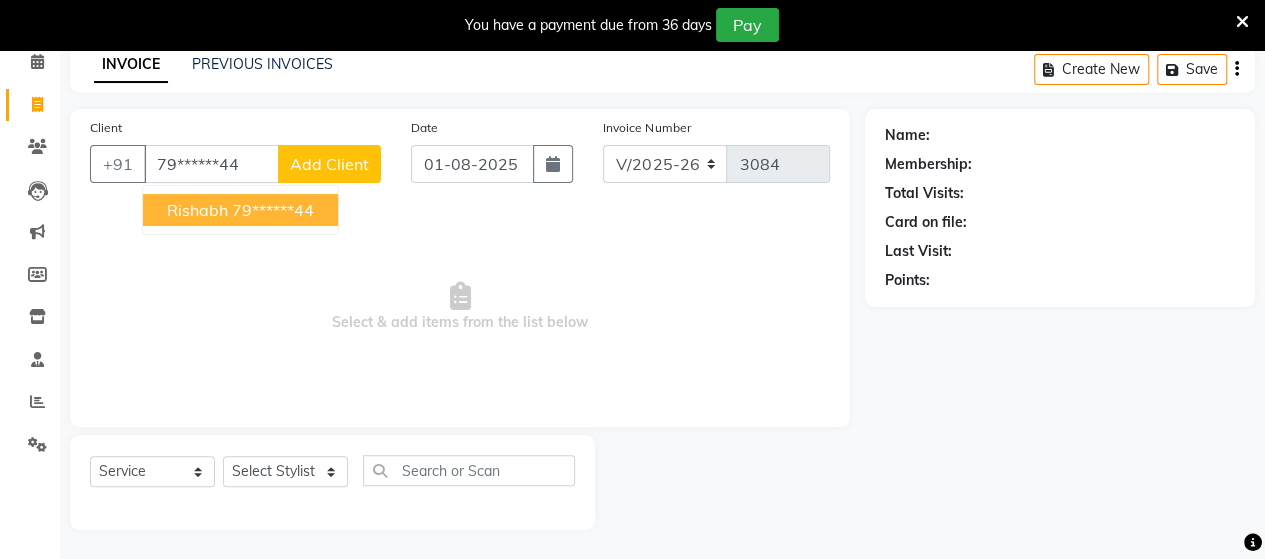type on "79******44" 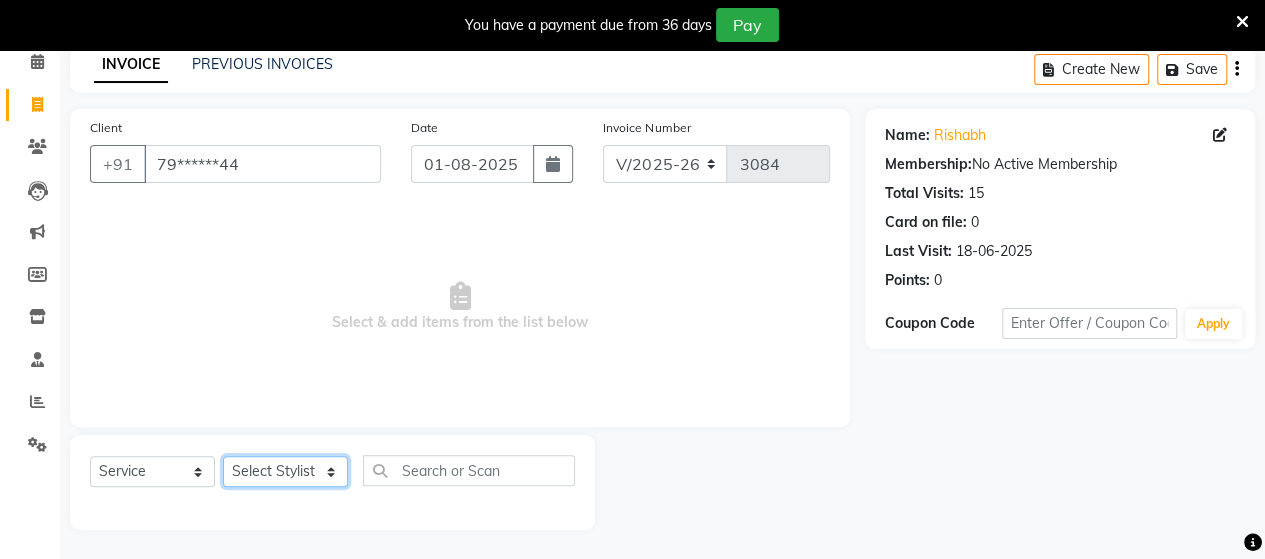 click on "Select Stylist Admin [NAME]  [NAME]  [NAME]  [NAME]  [NAME] [NAME] [NAME] [NAME]" 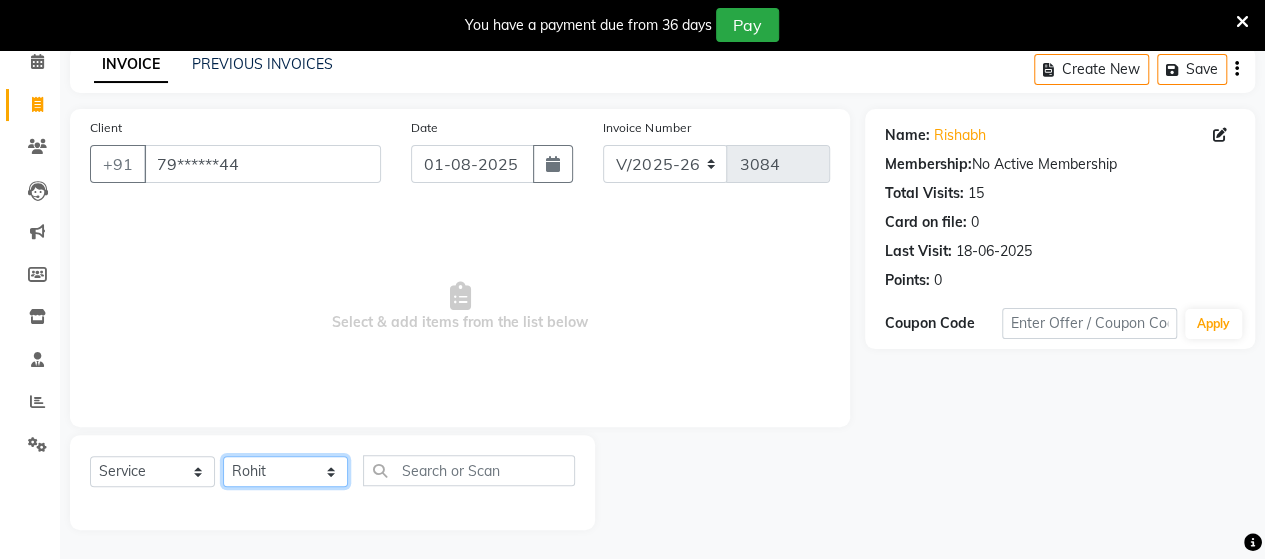 click on "Select Stylist Admin [NAME]  [NAME]  [NAME]  [NAME]  [NAME] [NAME] [NAME] [NAME]" 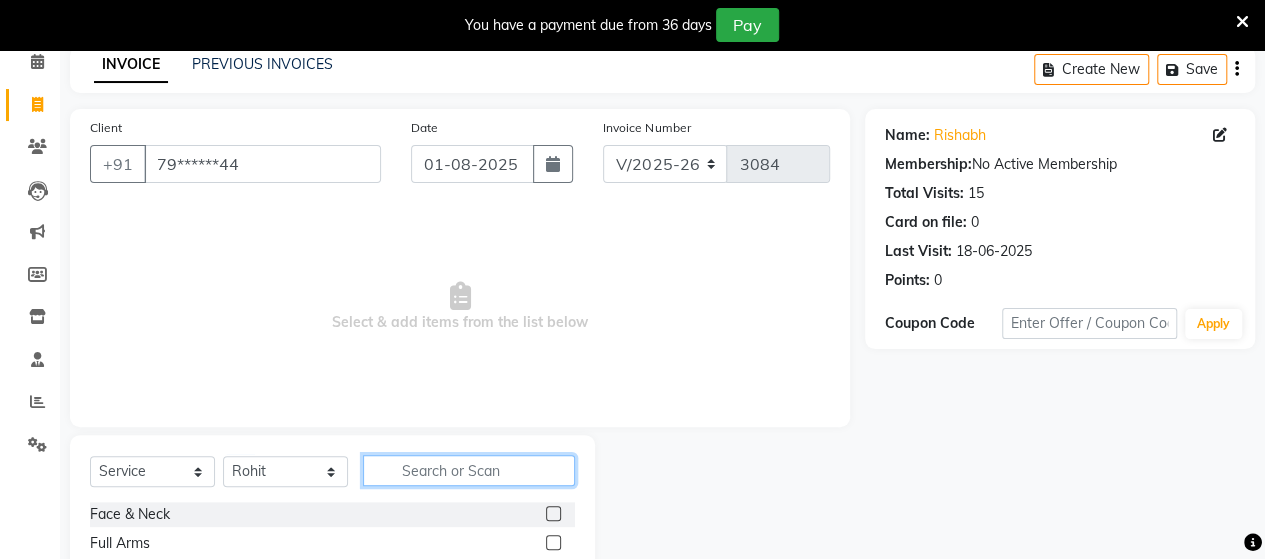 click 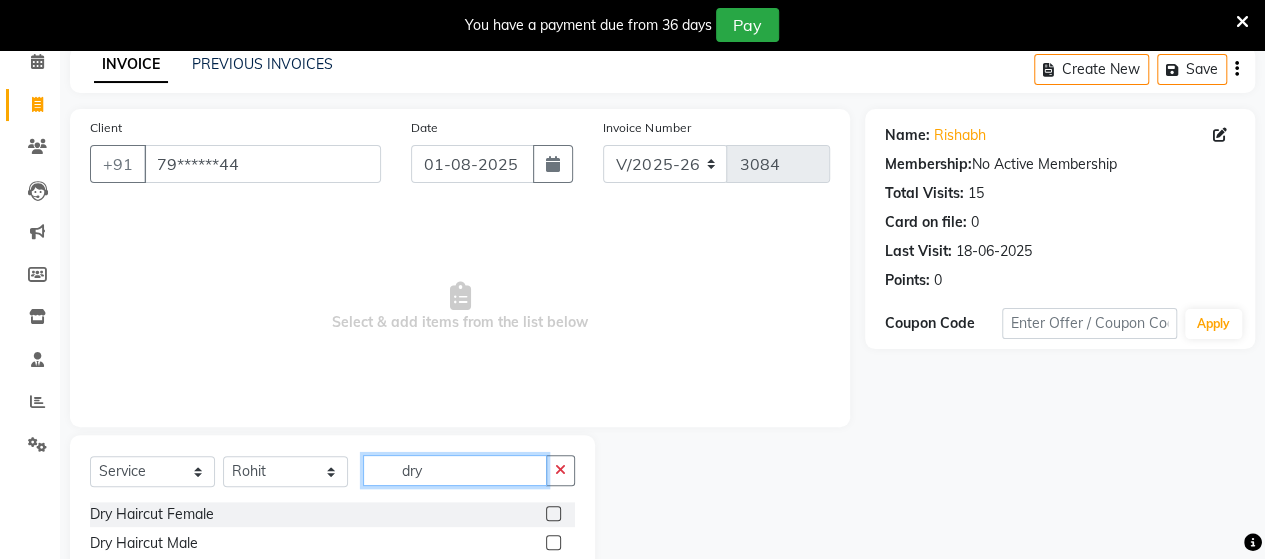 type on "dry" 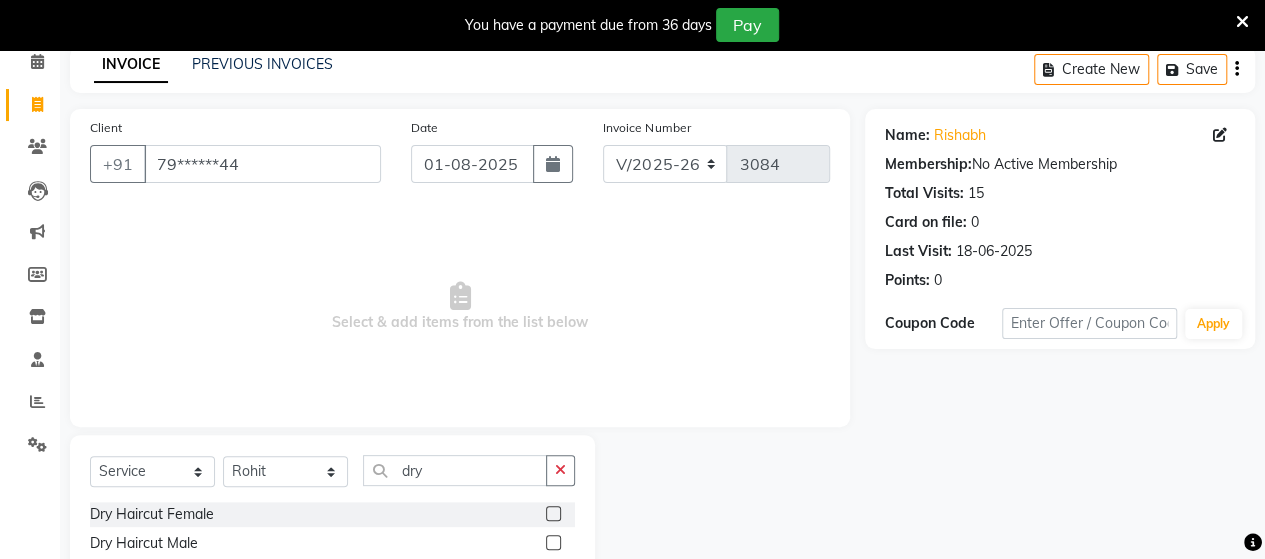 click 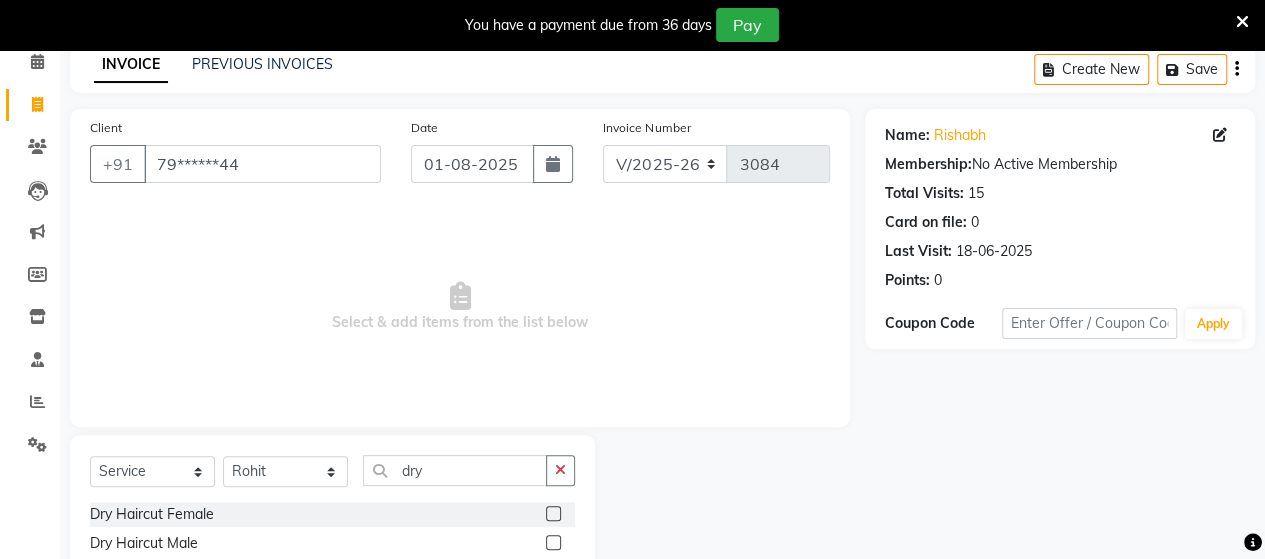 click at bounding box center [552, 543] 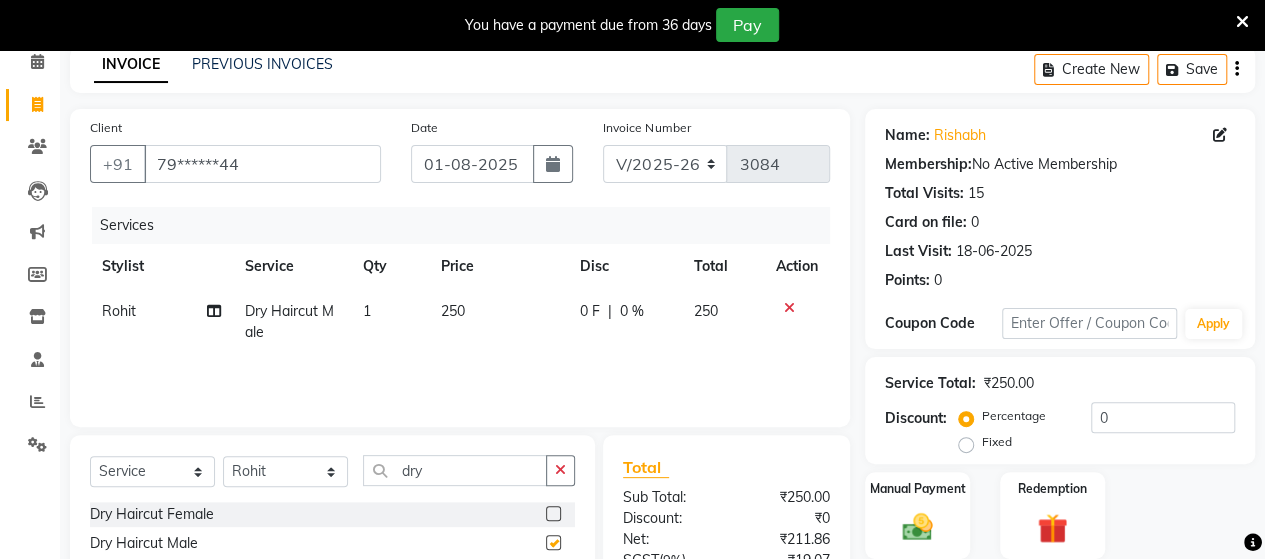 checkbox on "false" 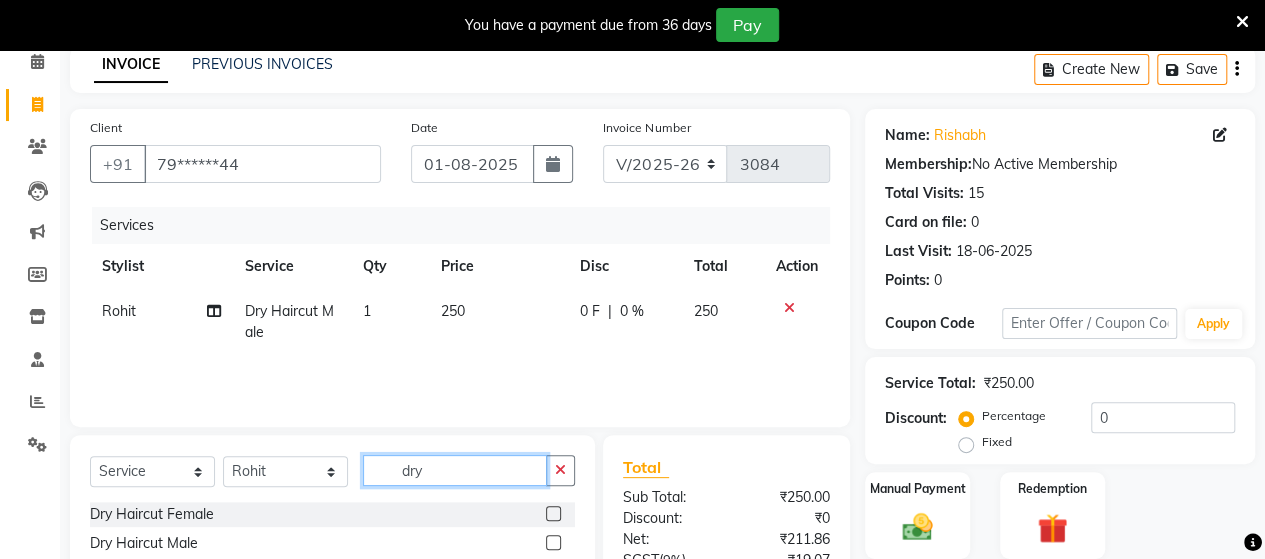 click on "dry" 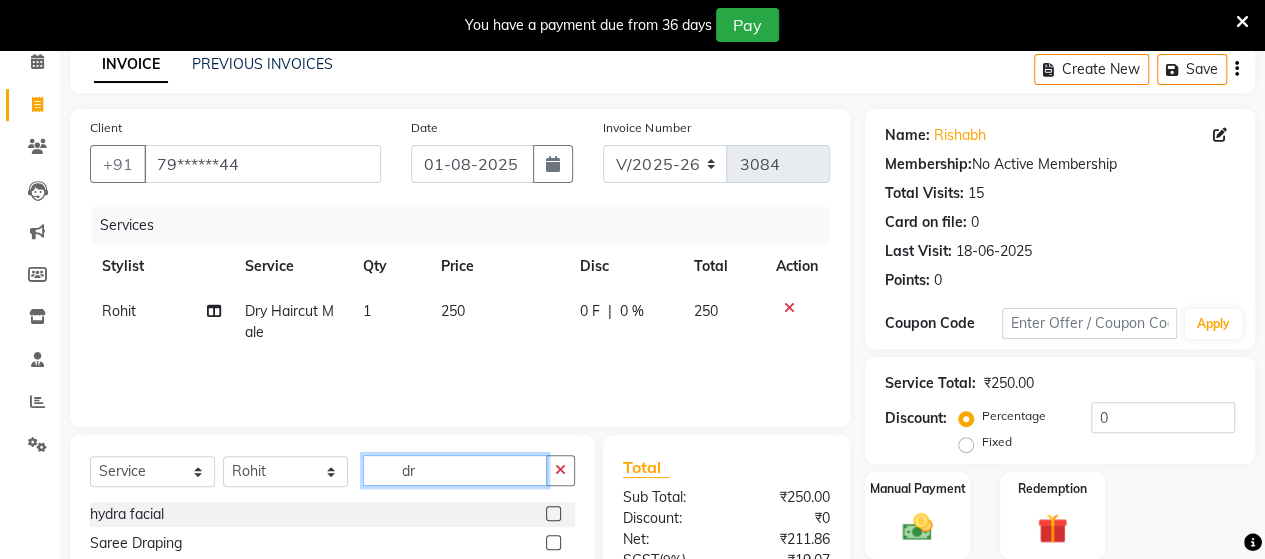 type on "d" 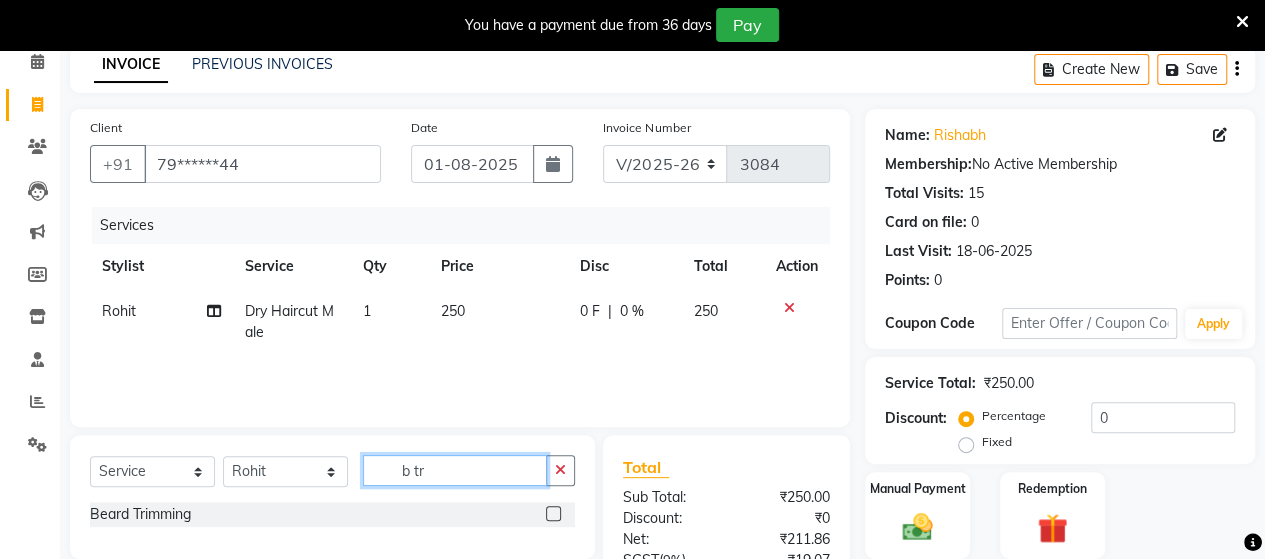 type on "b tr" 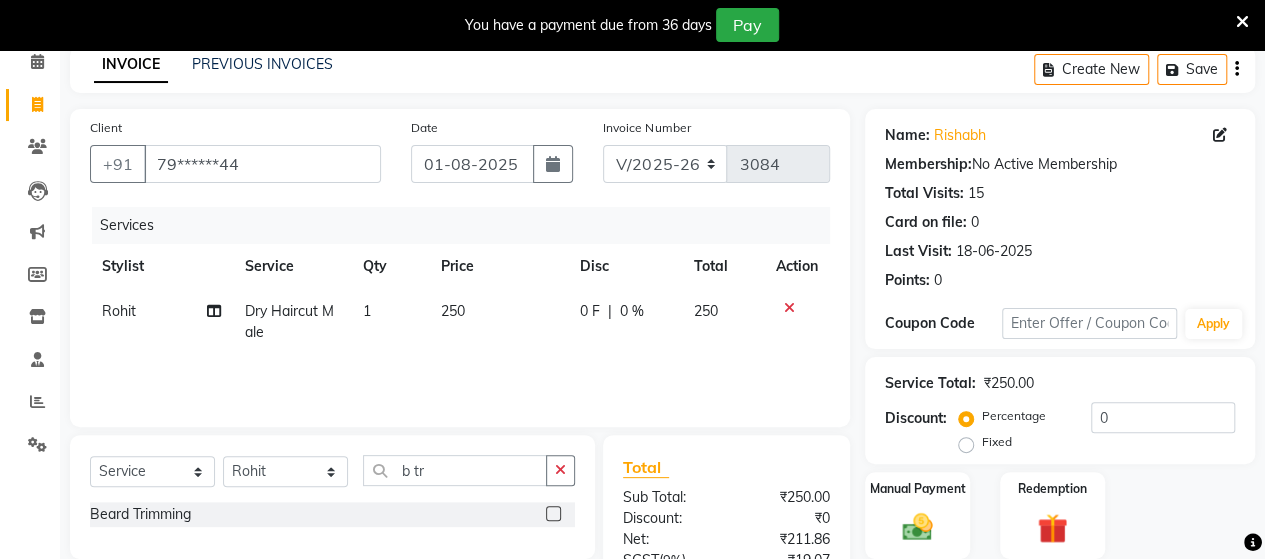 click 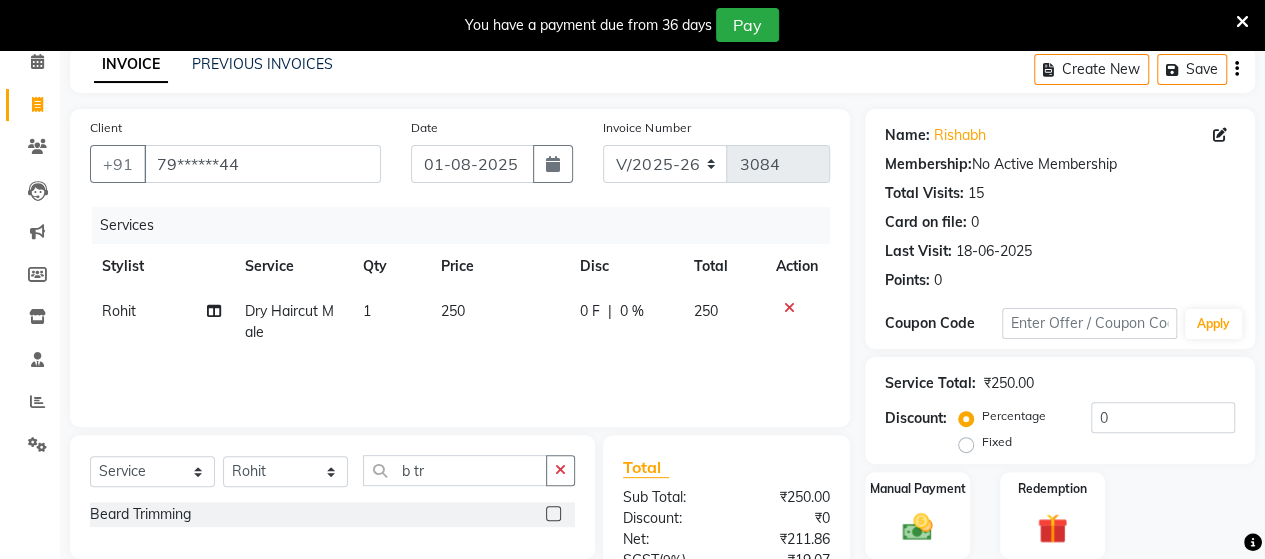 checkbox on "true" 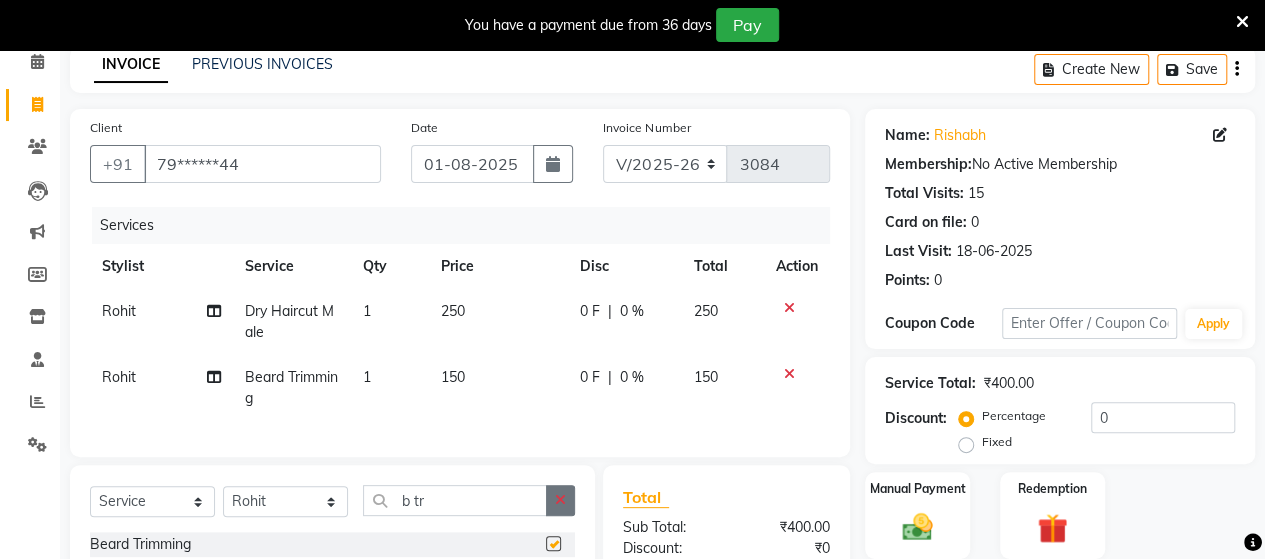 click 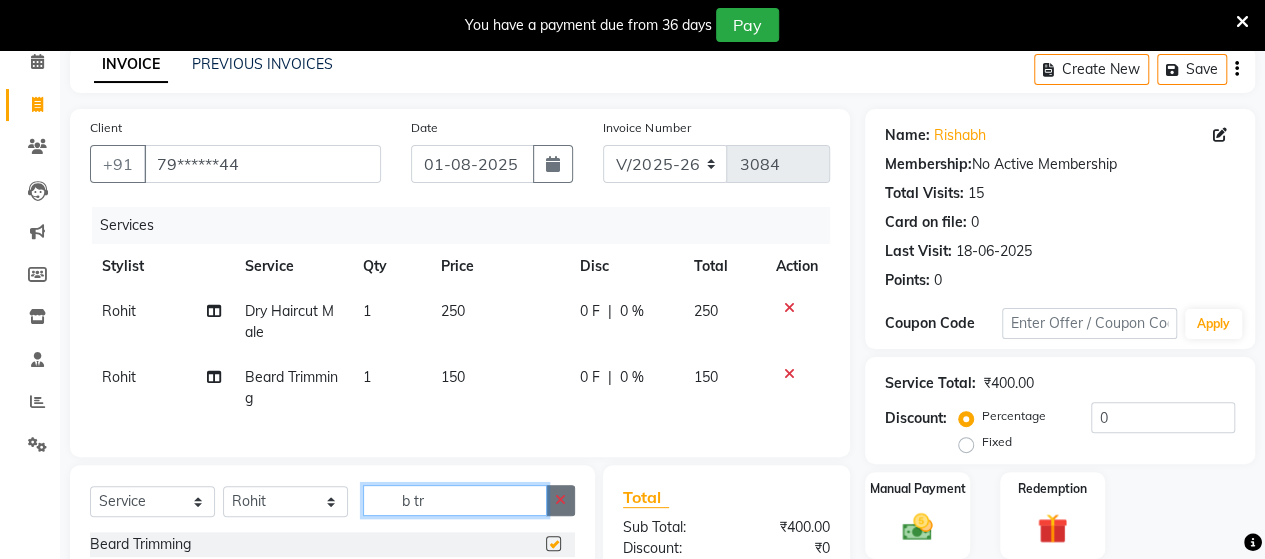 type 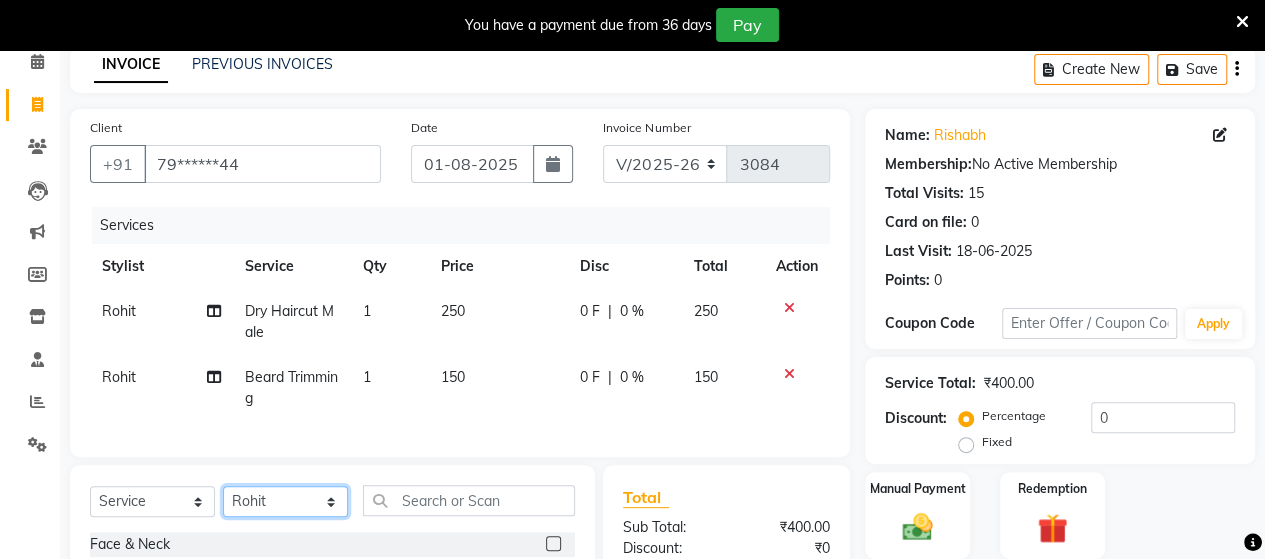 click on "Select Stylist Admin [NAME]  [NAME]  [NAME]  [NAME]  [NAME] [NAME] [NAME] [NAME]" 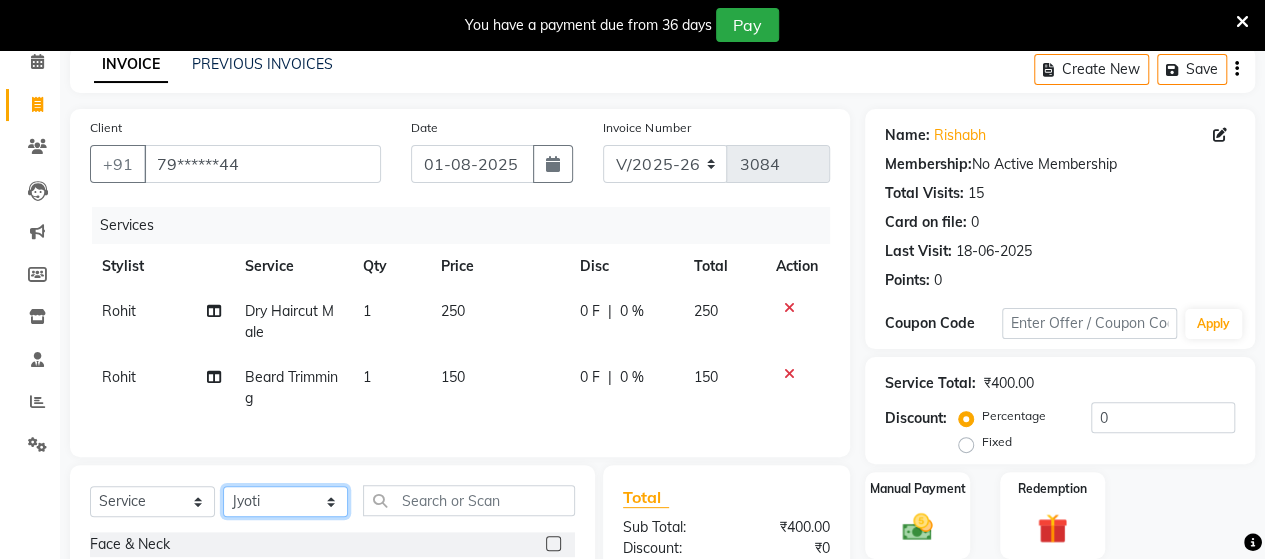 click on "Select Stylist Admin [NAME]  [NAME]  [NAME]  [NAME]  [NAME] [NAME] [NAME] [NAME]" 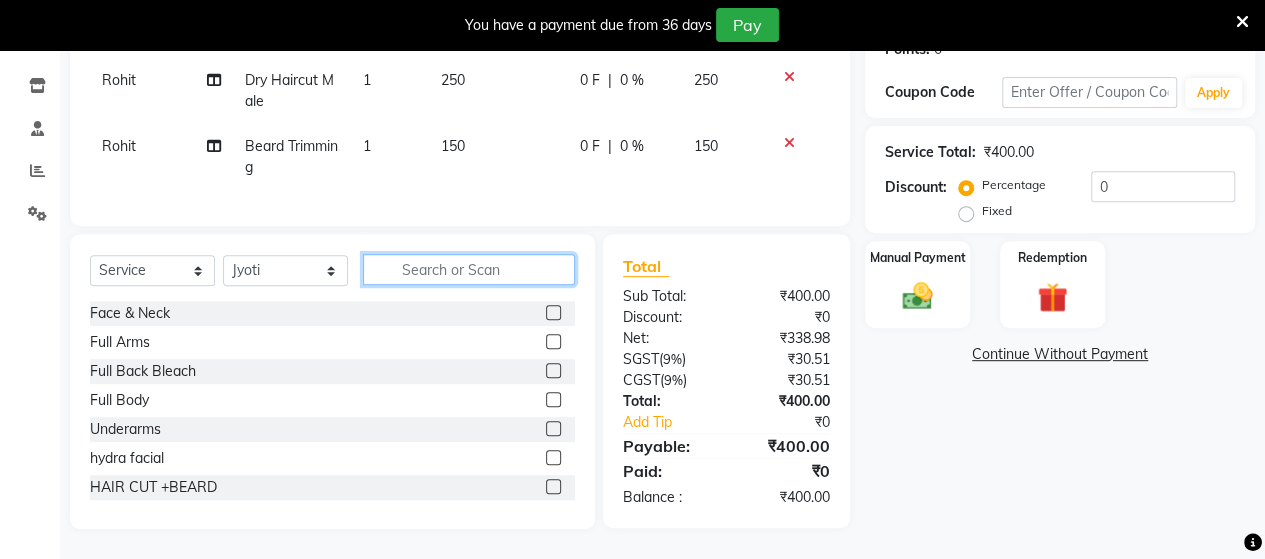 click 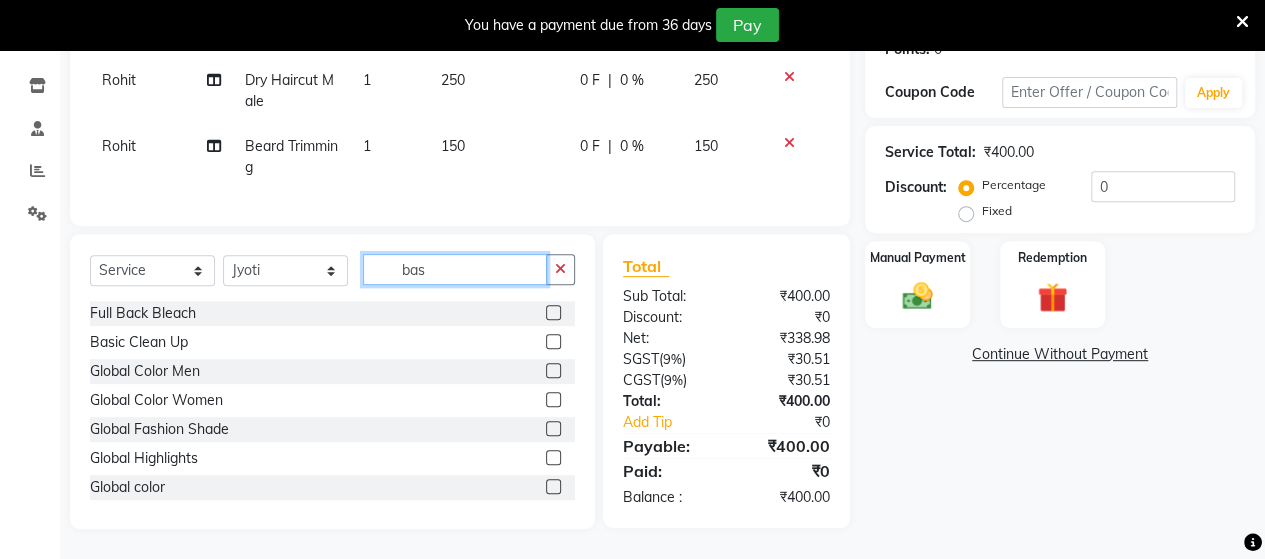 scroll, scrollTop: 334, scrollLeft: 0, axis: vertical 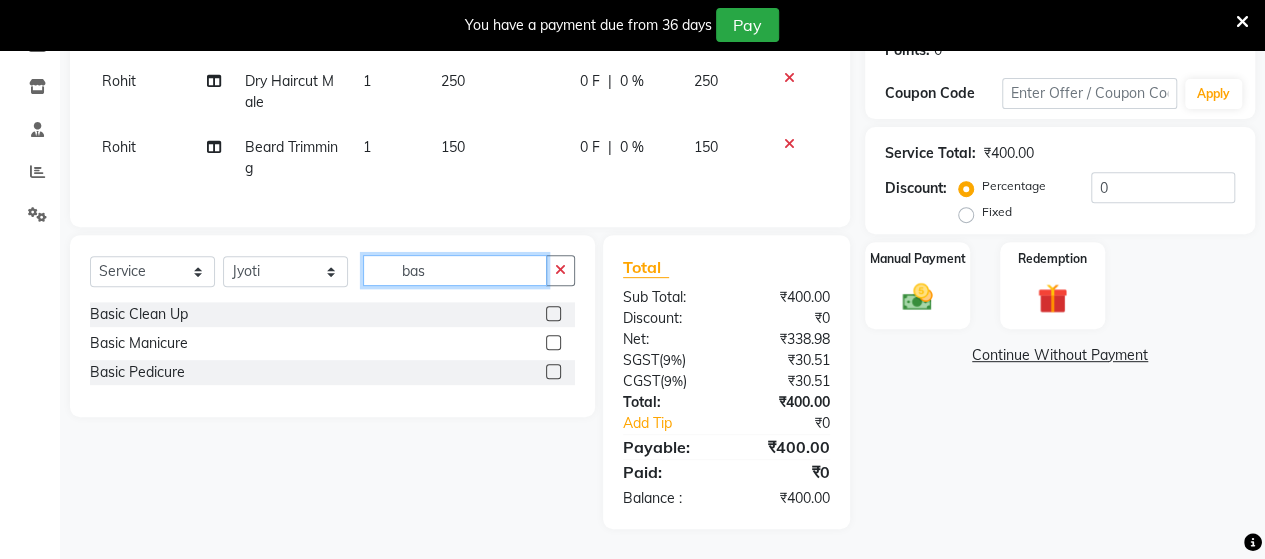 type on "bas" 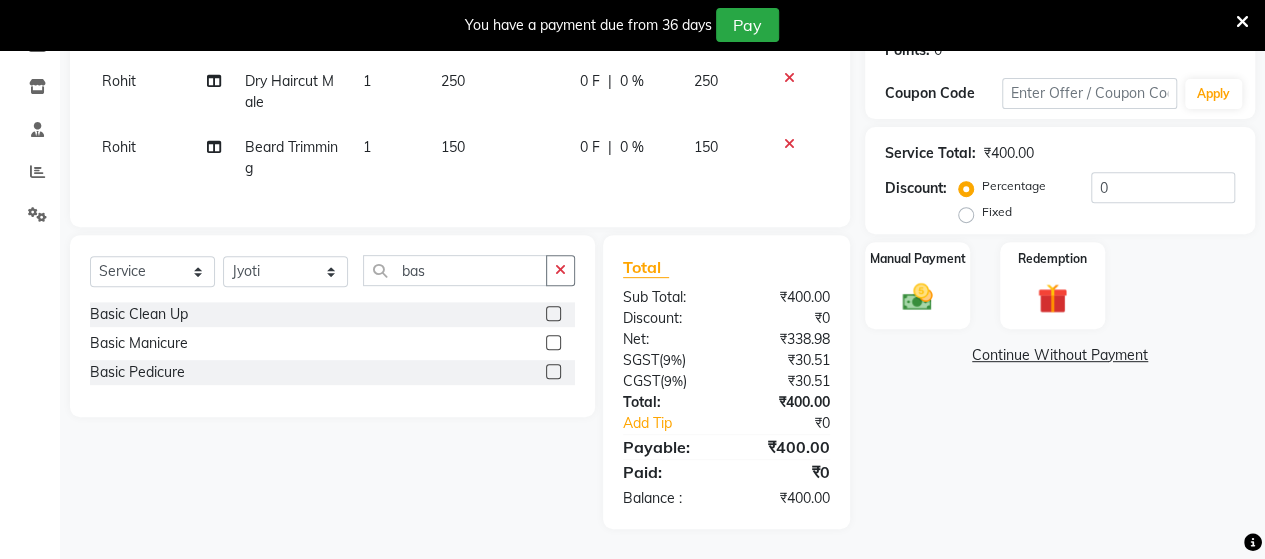 click 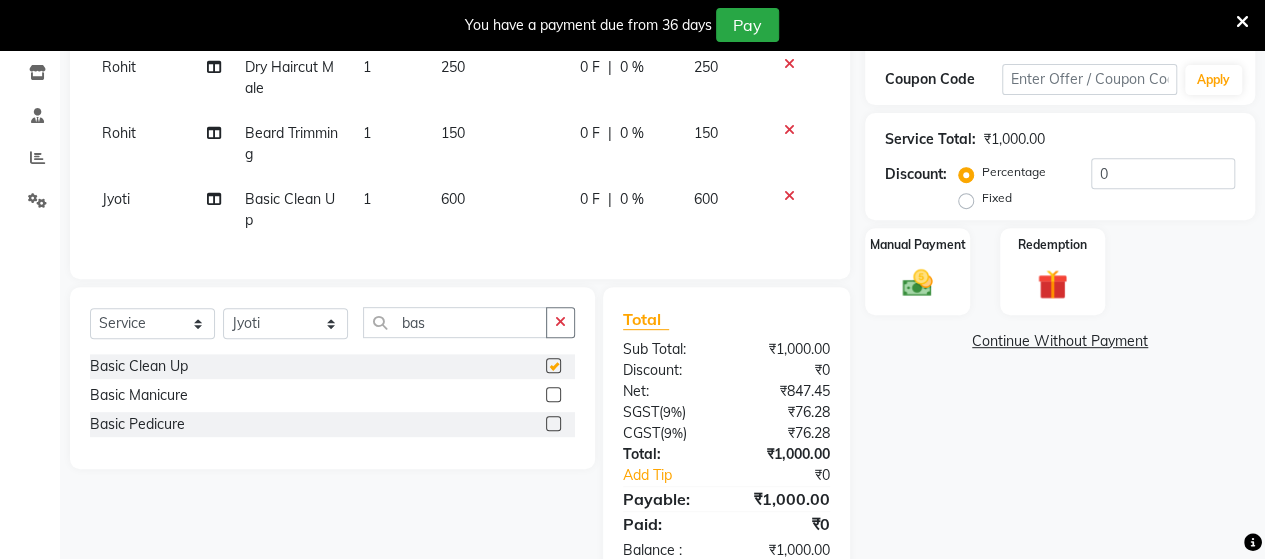 checkbox on "false" 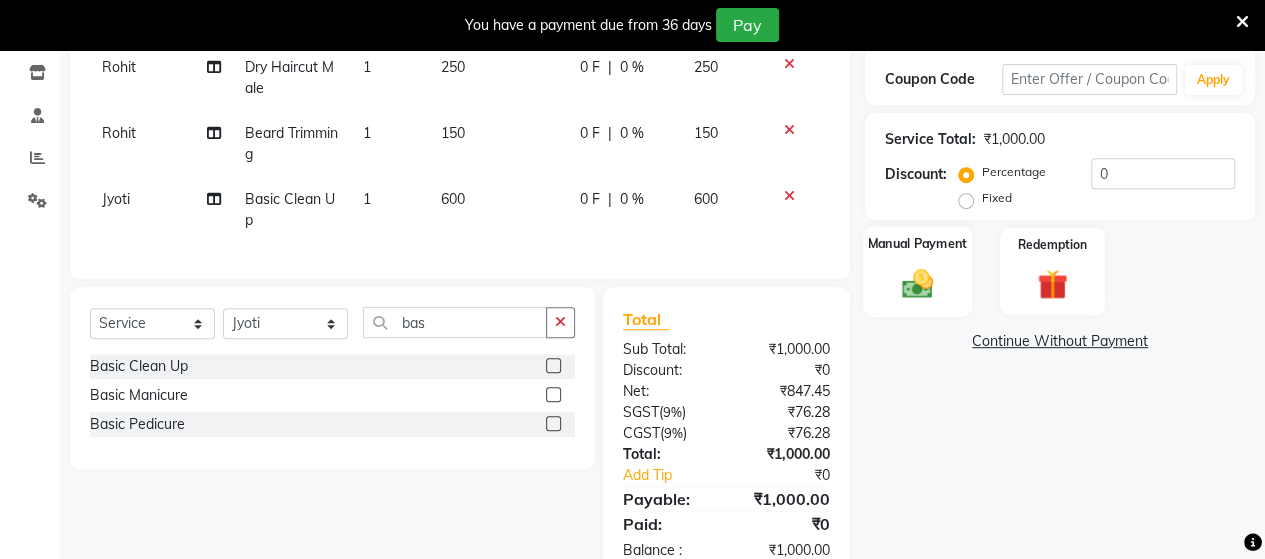 click 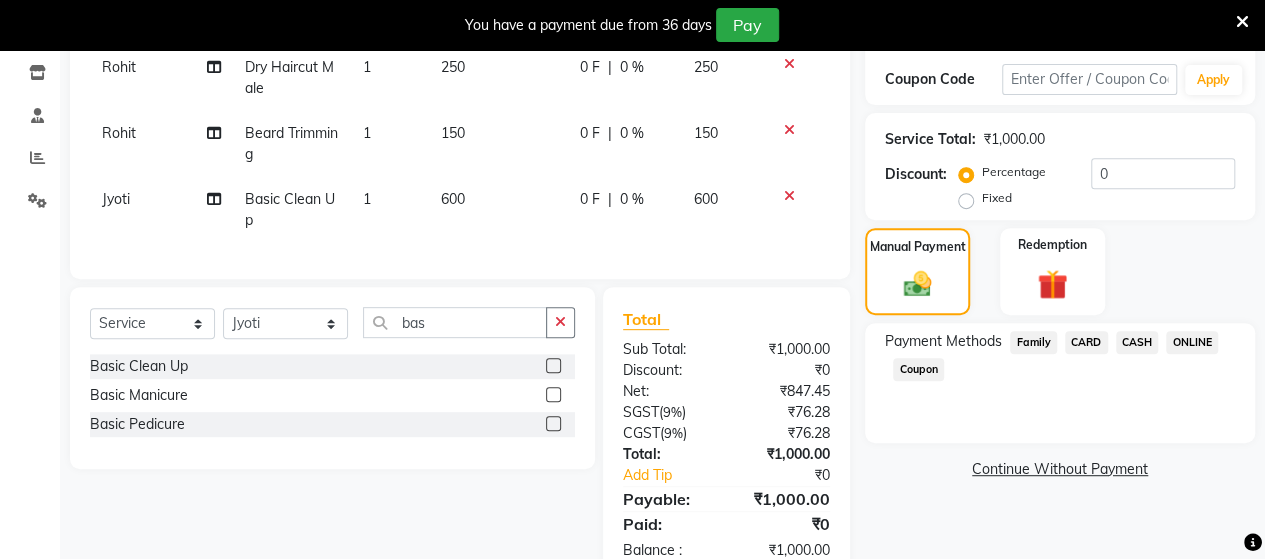 click on "ONLINE" 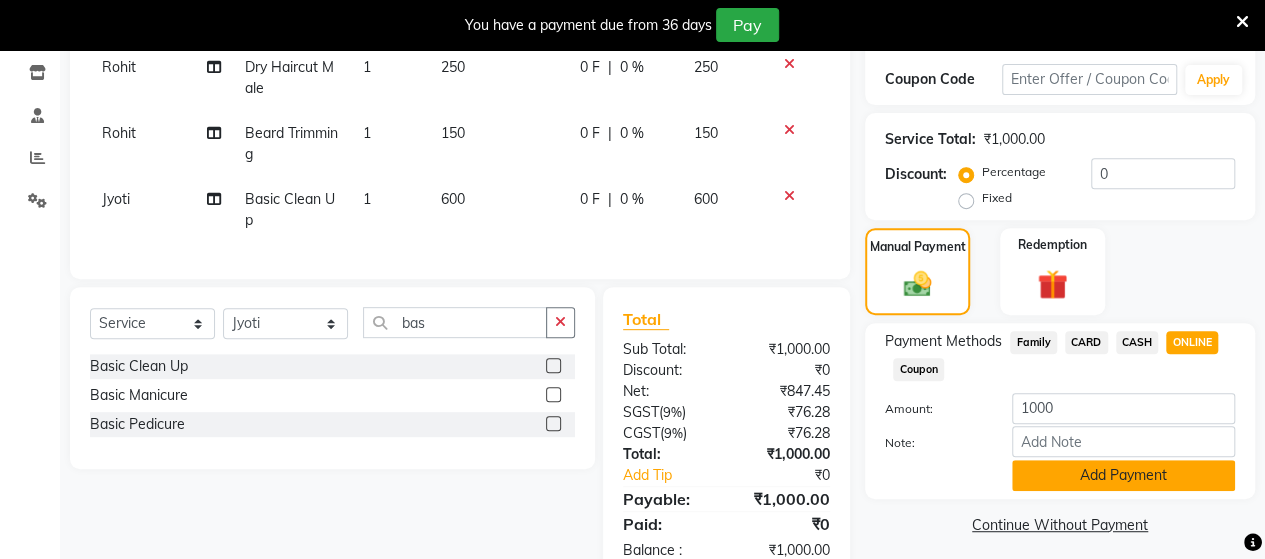 click on "Add Payment" 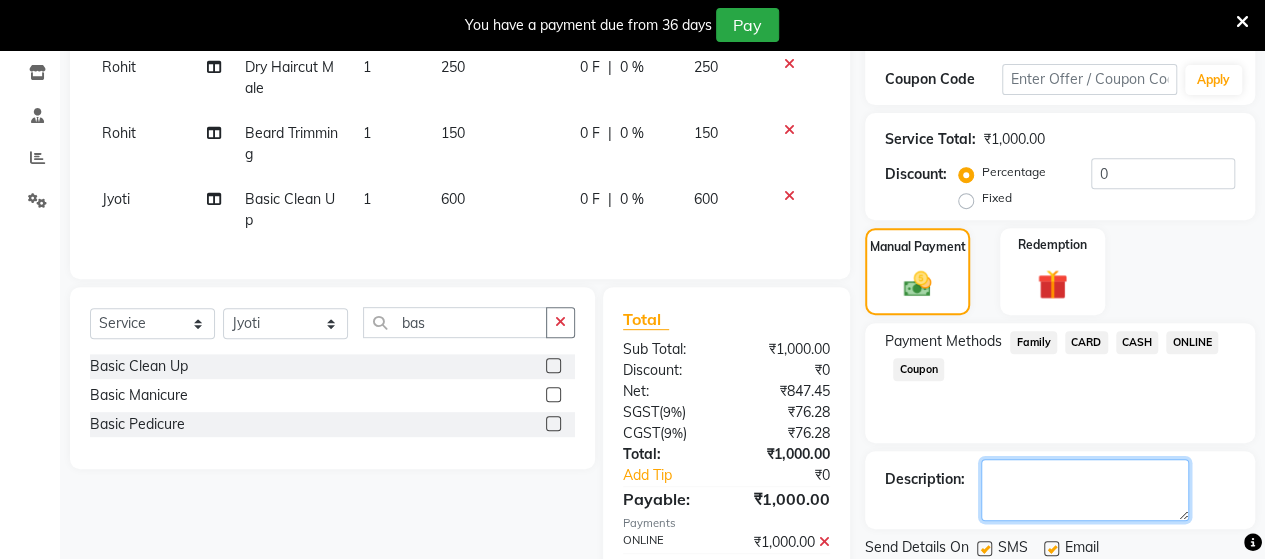 click 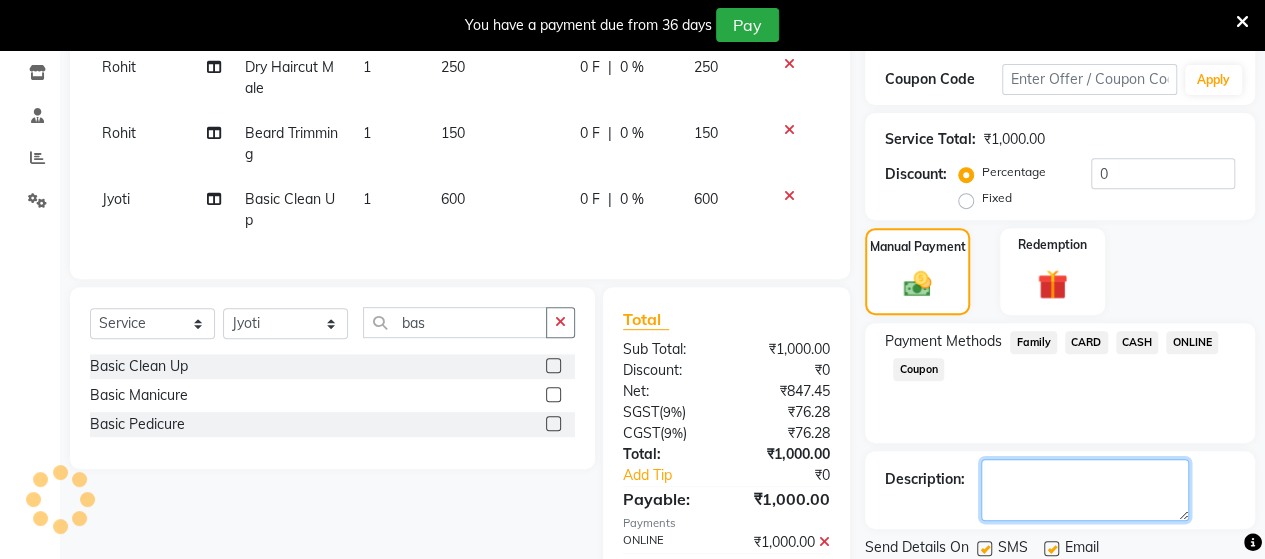 scroll, scrollTop: 441, scrollLeft: 0, axis: vertical 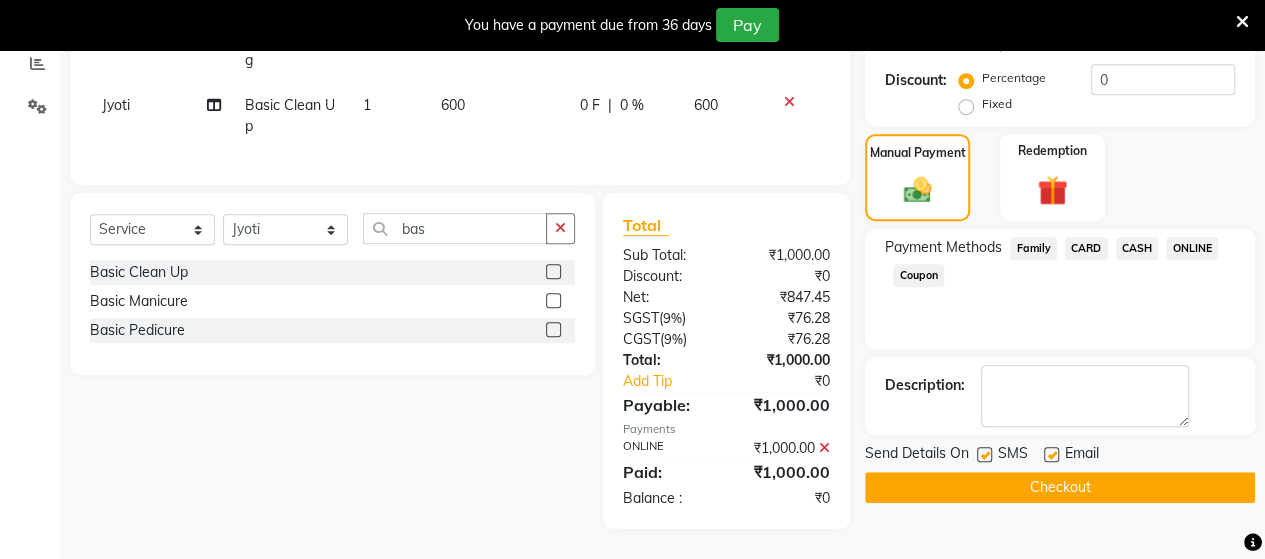 click on "Checkout" 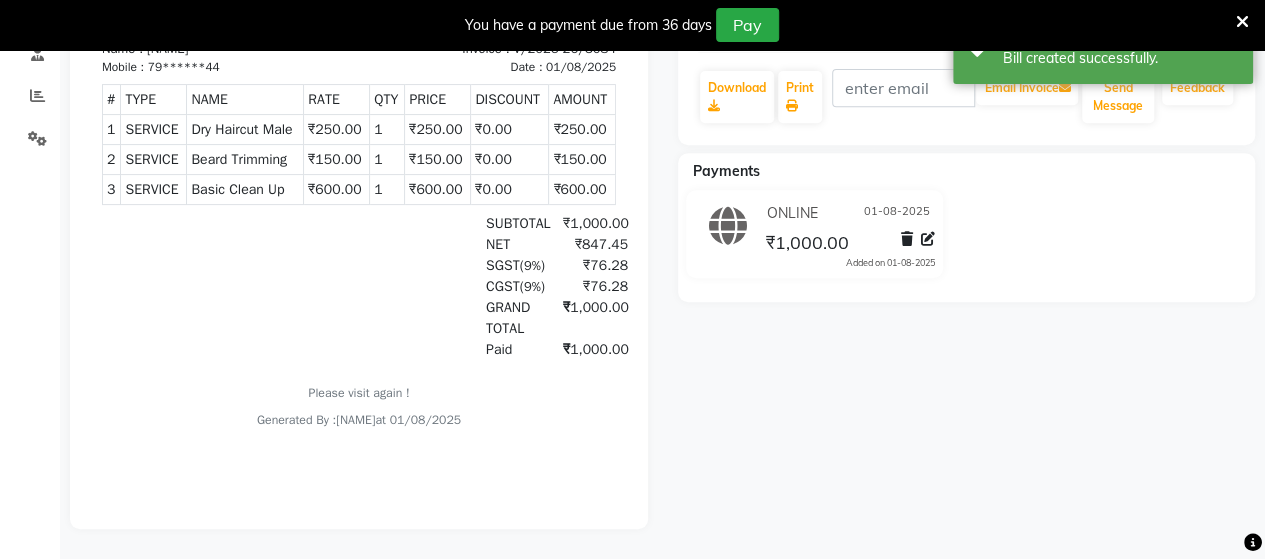 scroll, scrollTop: 0, scrollLeft: 0, axis: both 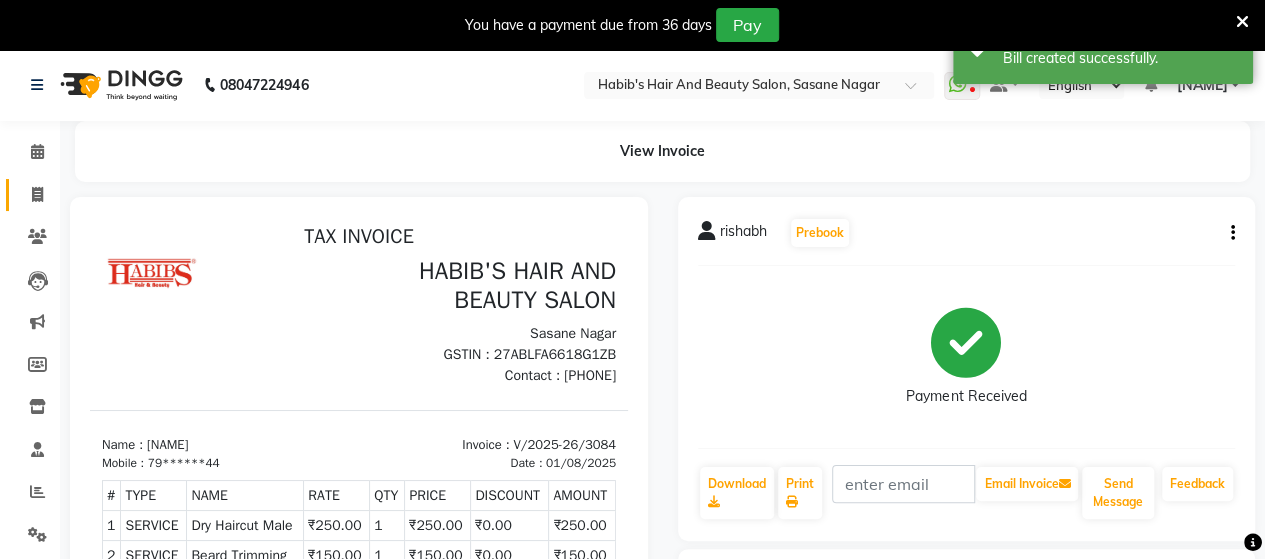 click 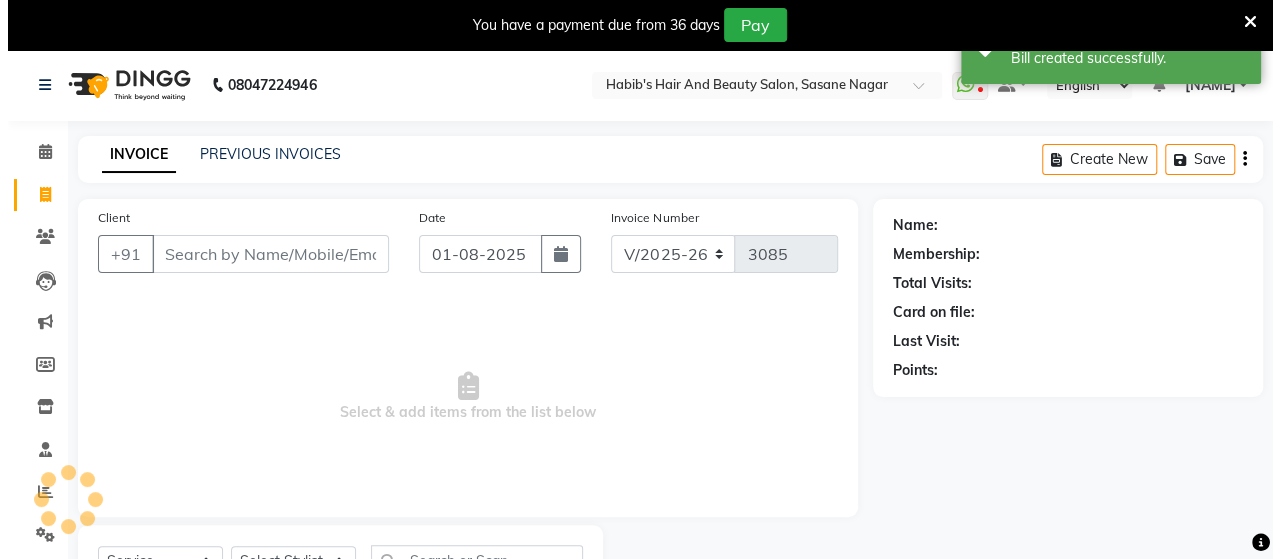 scroll, scrollTop: 90, scrollLeft: 0, axis: vertical 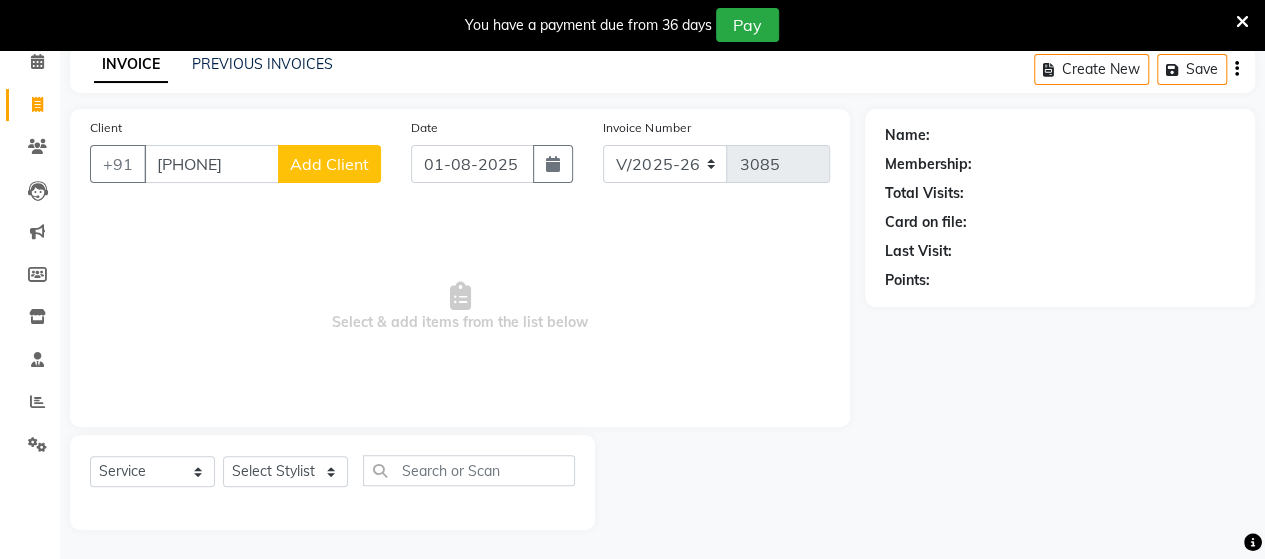 type on "[PHONE]" 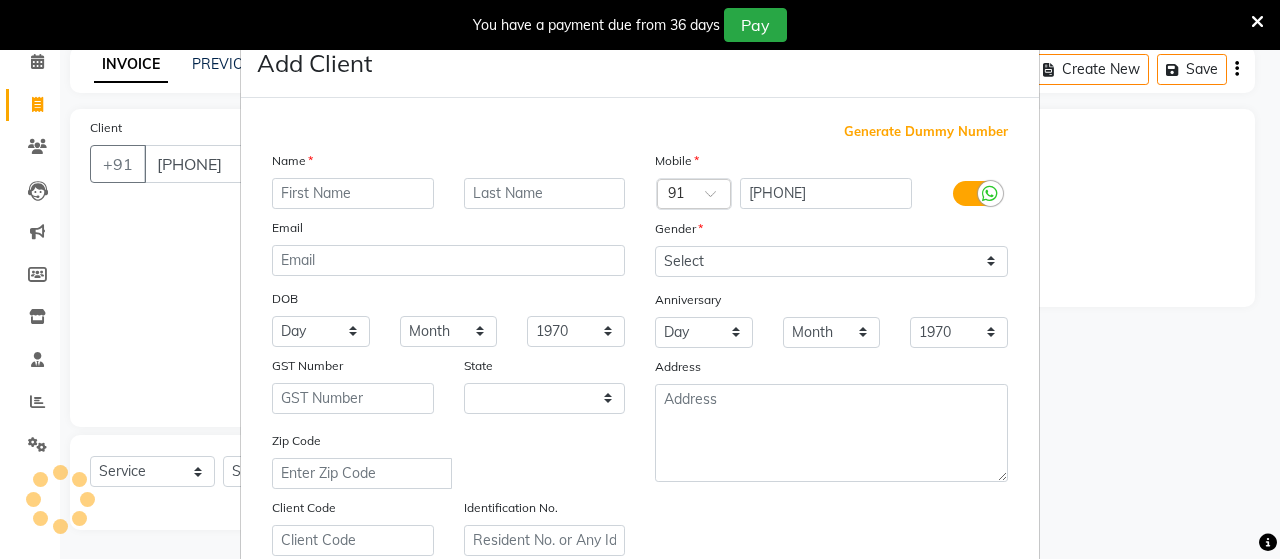 select on "22" 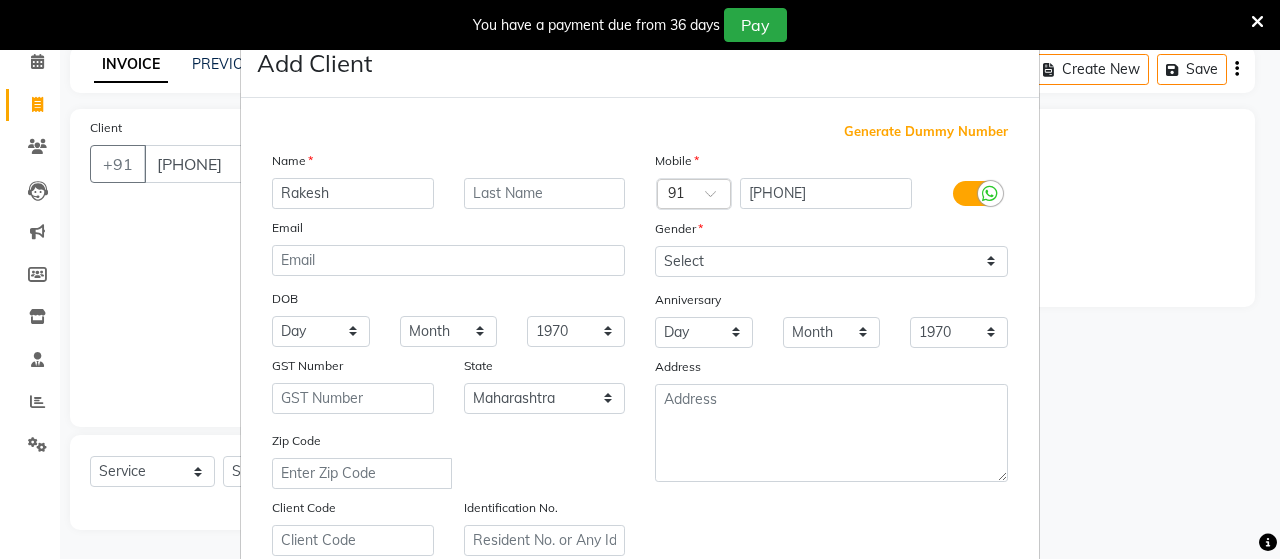 type on "Rakesh" 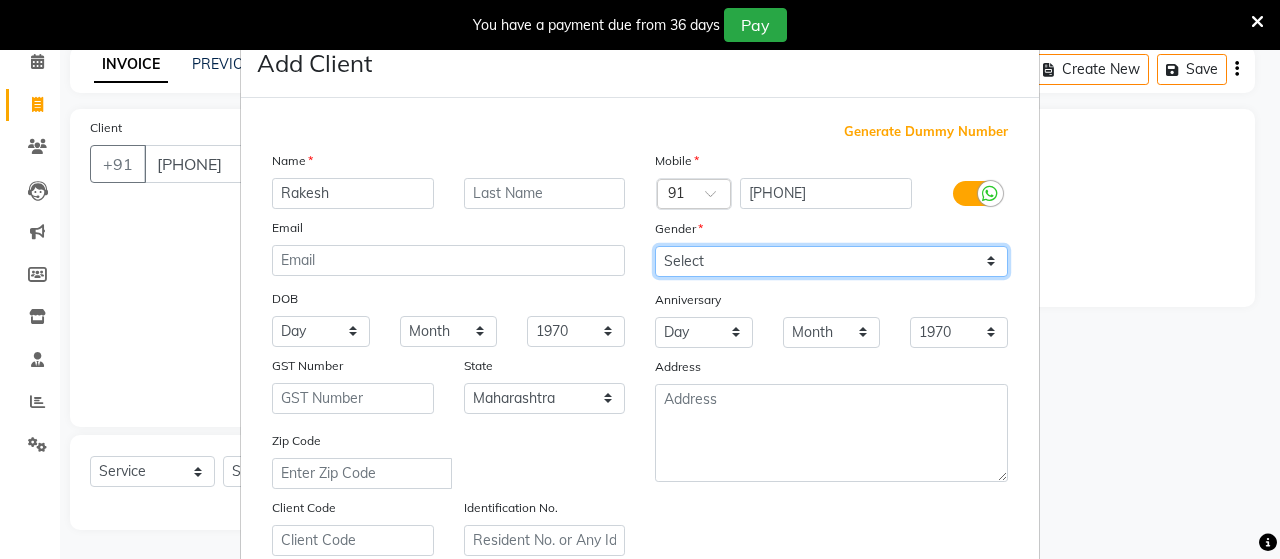 click on "Select Male Female Other Prefer Not To Say" at bounding box center (831, 261) 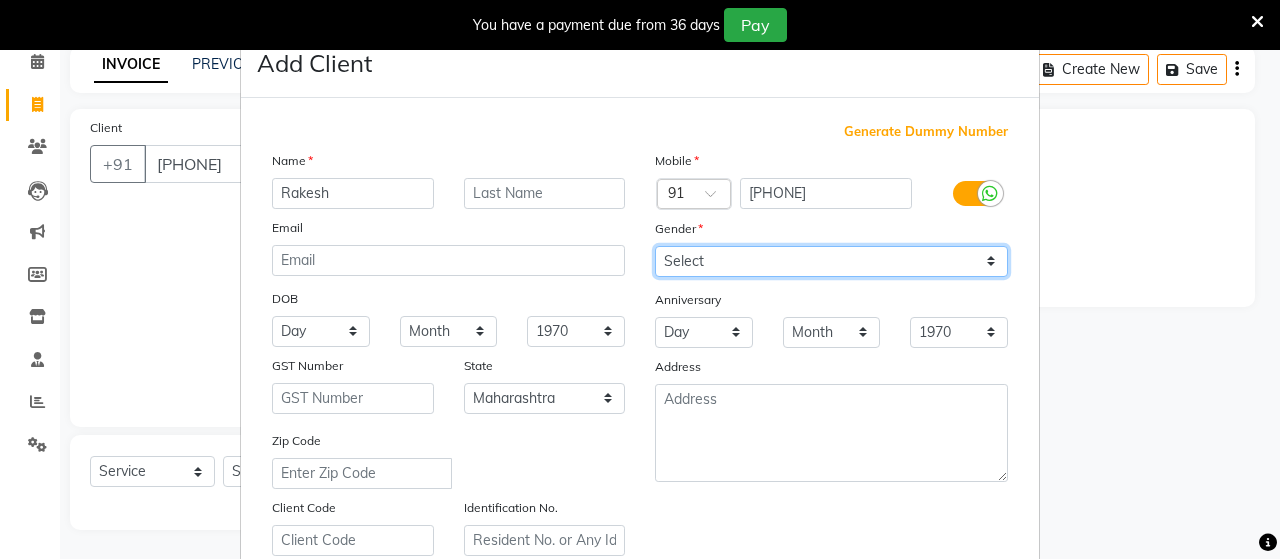 select on "male" 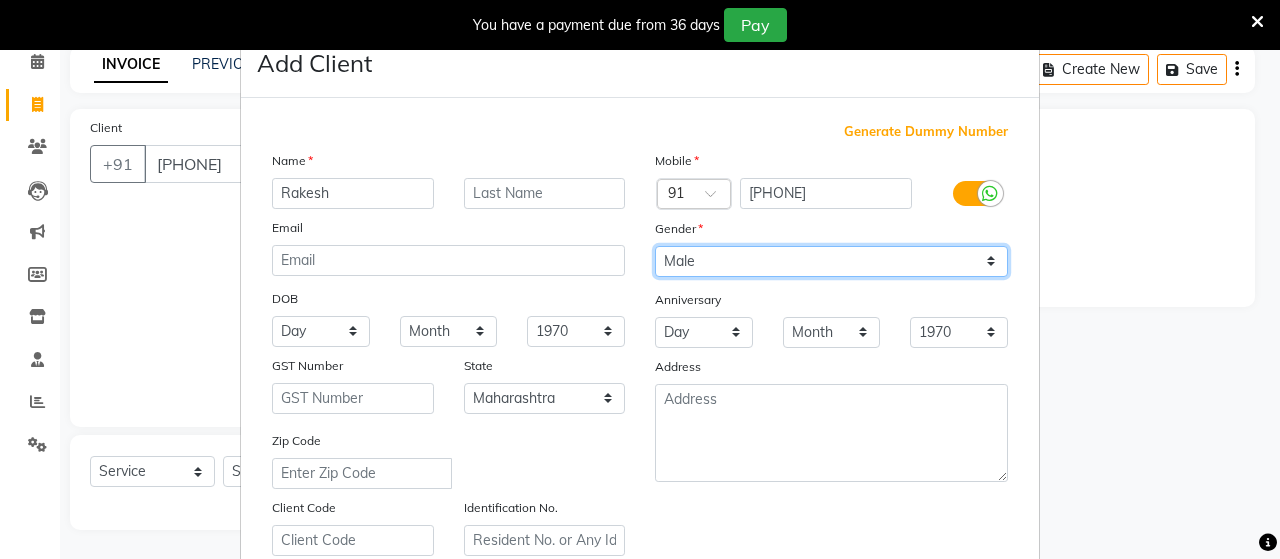 click on "Select Male Female Other Prefer Not To Say" at bounding box center (831, 261) 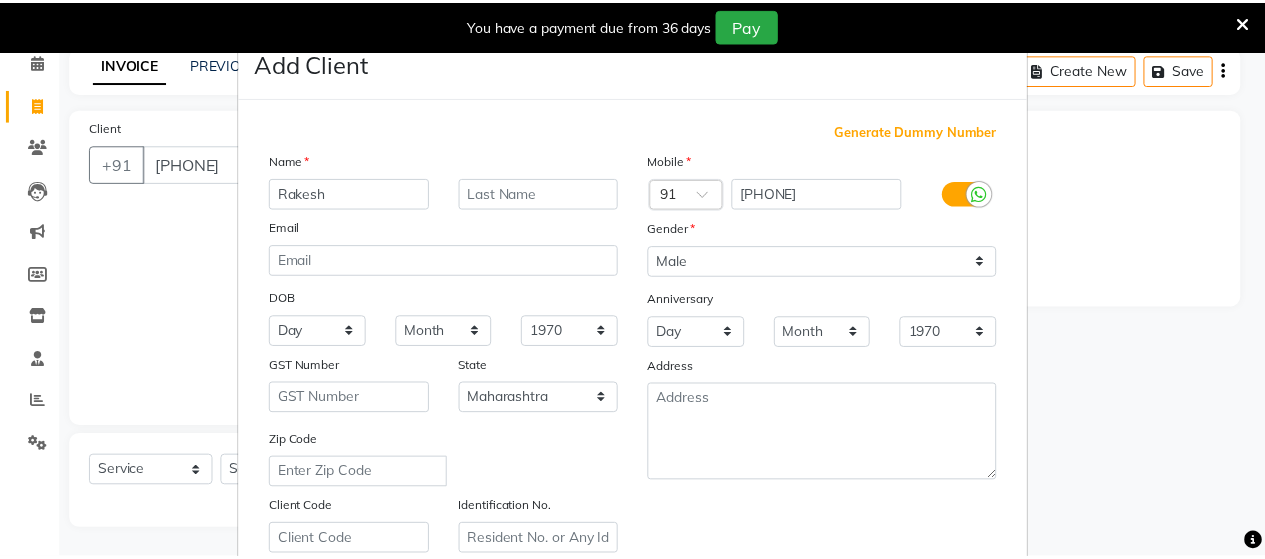 scroll, scrollTop: 360, scrollLeft: 0, axis: vertical 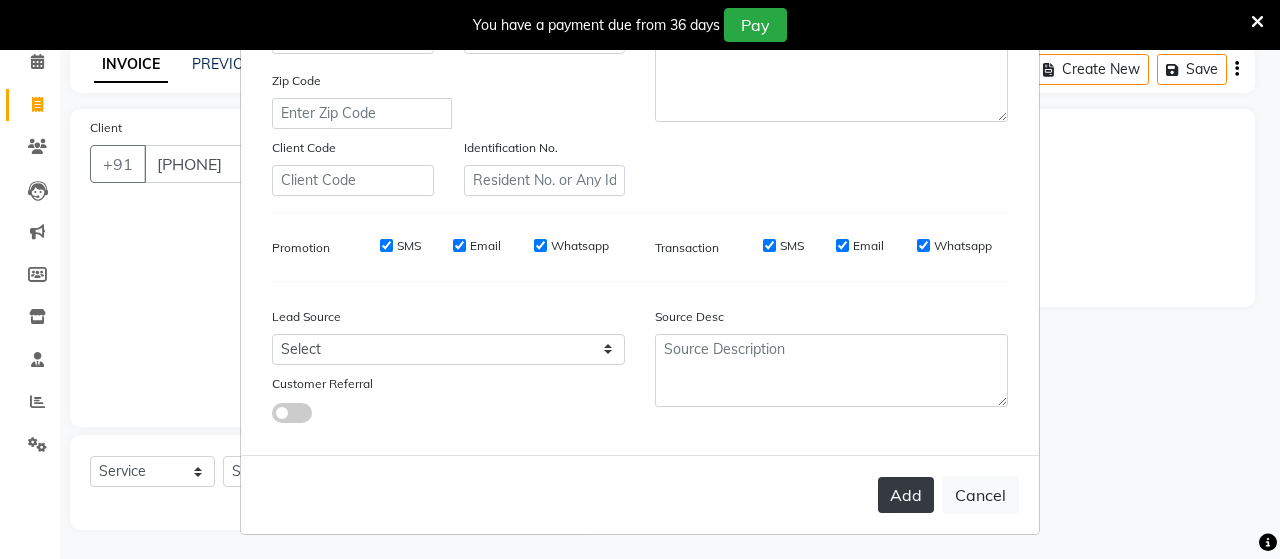 click on "Add" at bounding box center [906, 495] 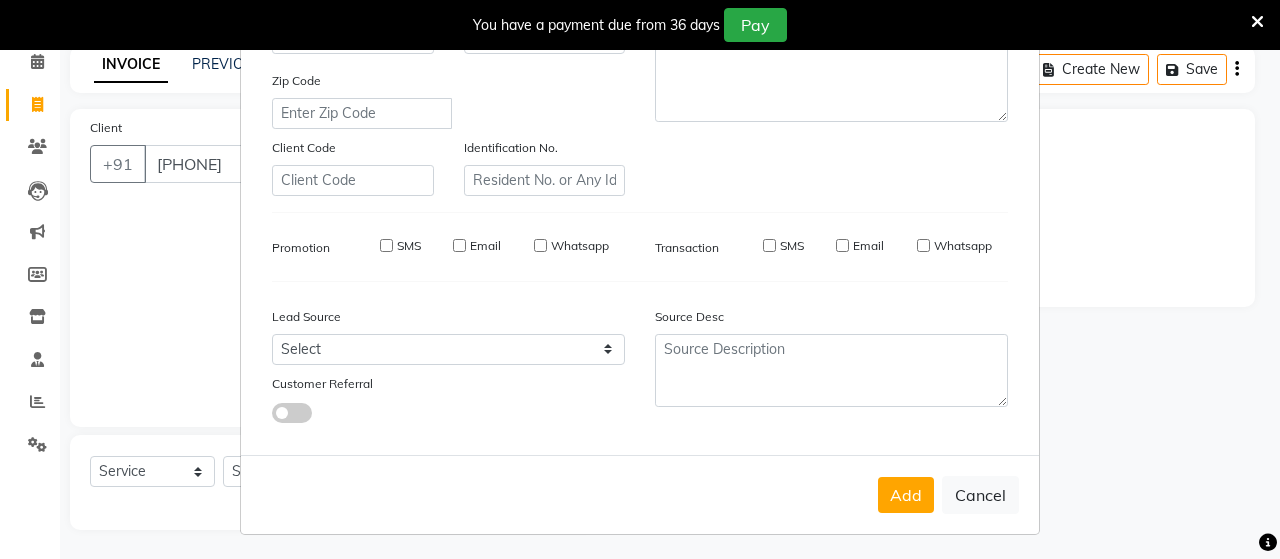 type on "95******09" 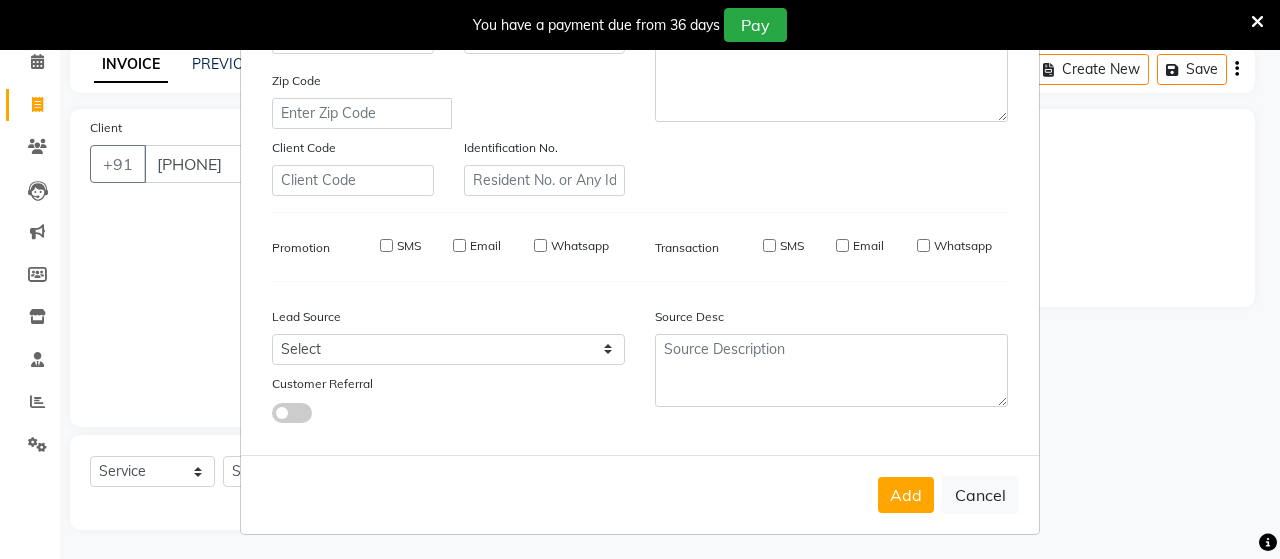 type 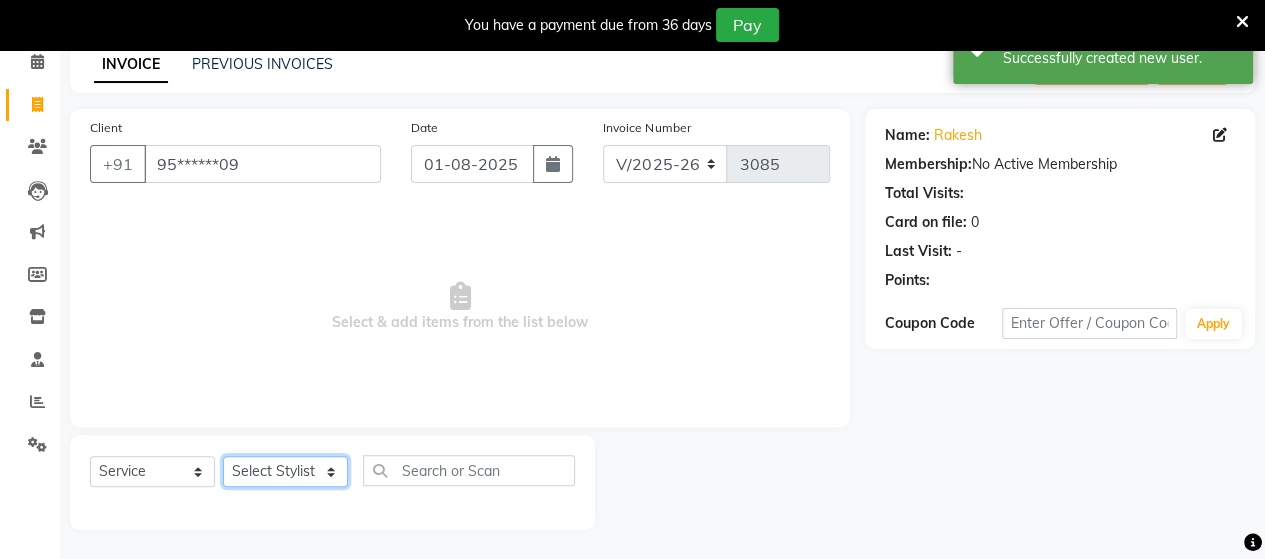 click on "Select Stylist Admin [NAME]  [NAME]  [NAME]  [NAME]  [NAME] [NAME] [NAME] [NAME]" 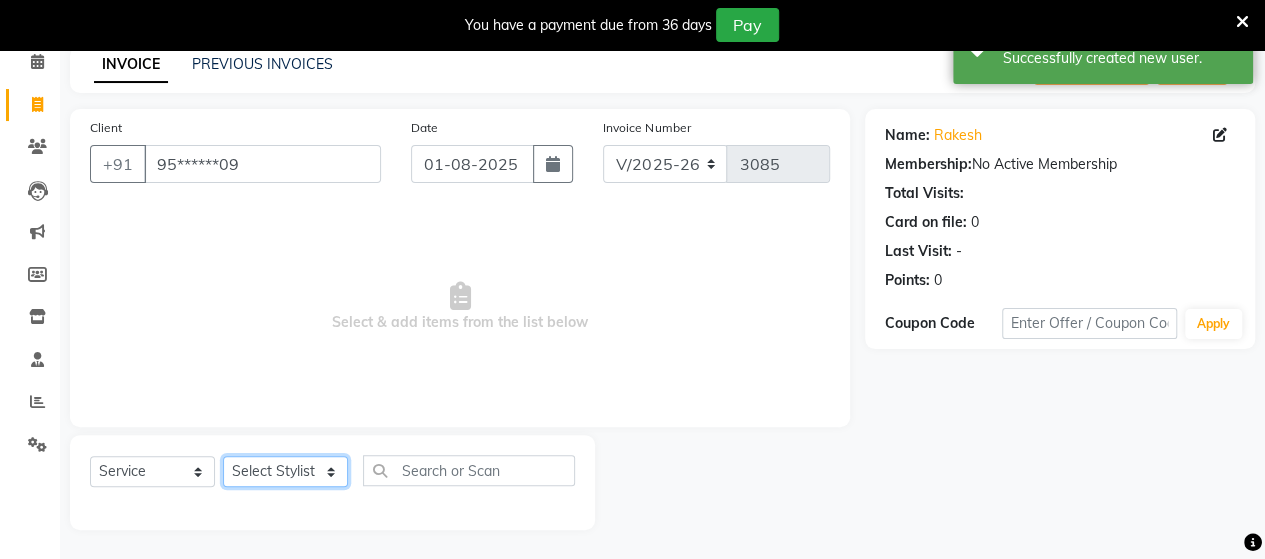 select on "48829" 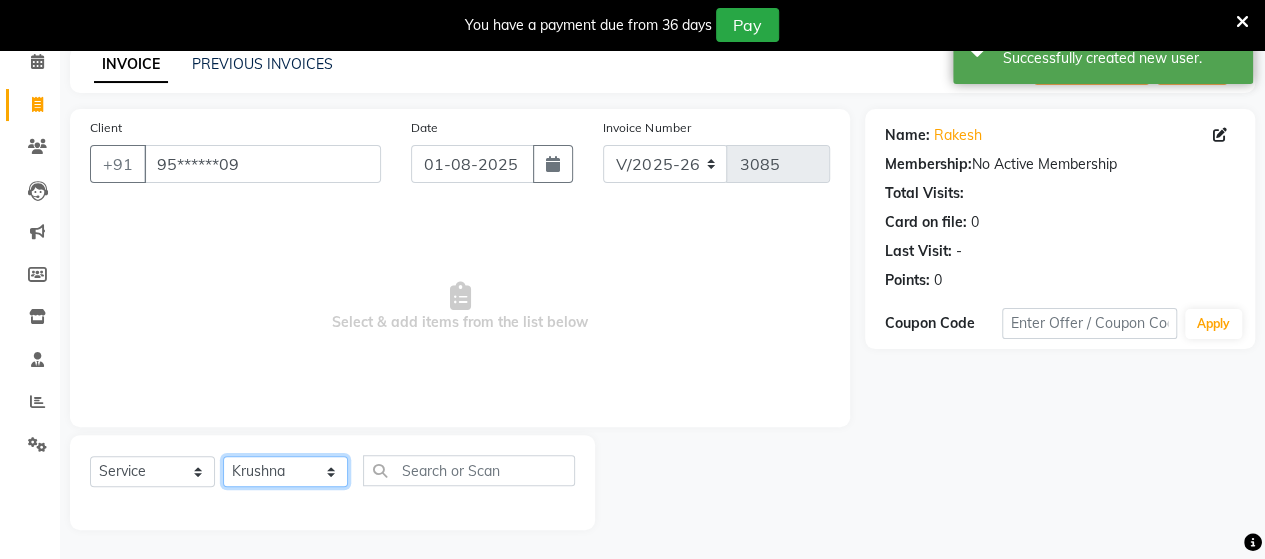click on "Select Stylist Admin [NAME]  [NAME]  [NAME]  [NAME]  [NAME] [NAME] [NAME] [NAME]" 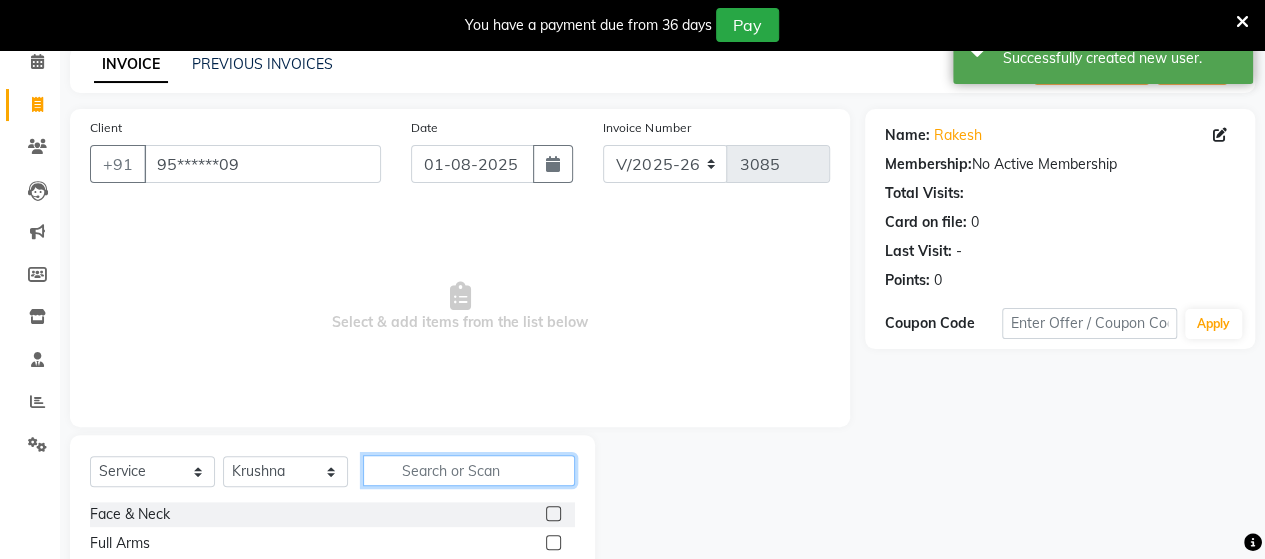 click 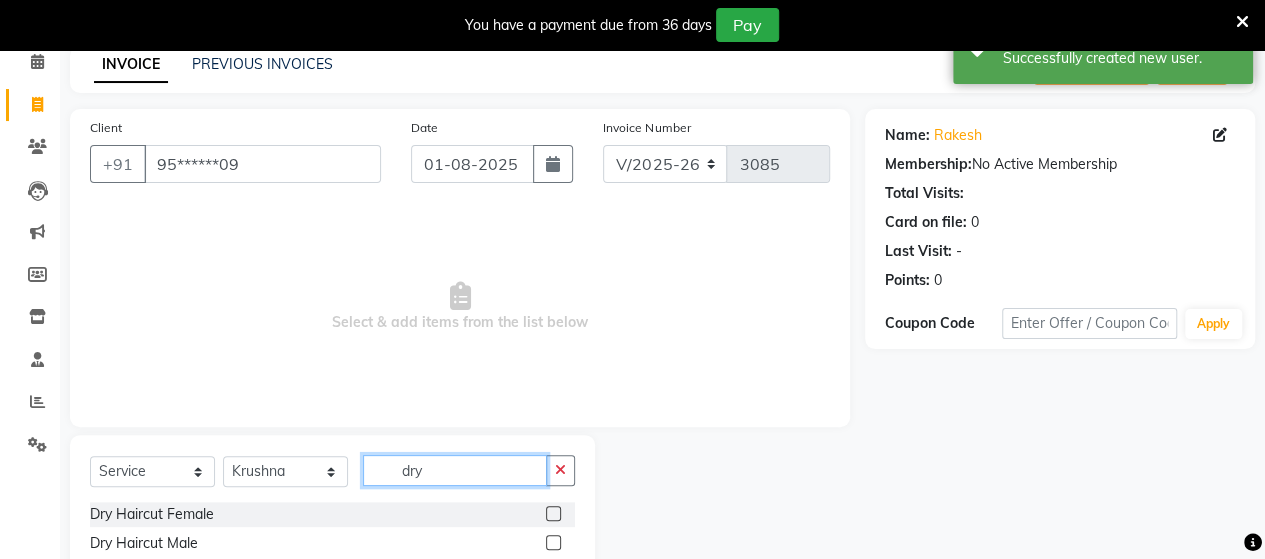 type on "dry" 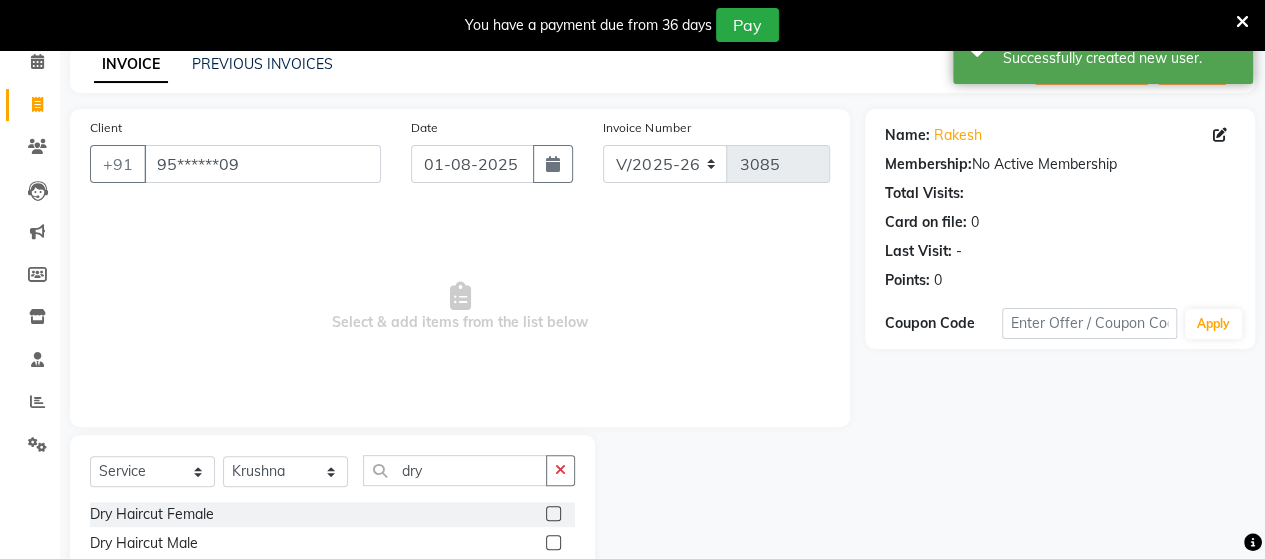 click 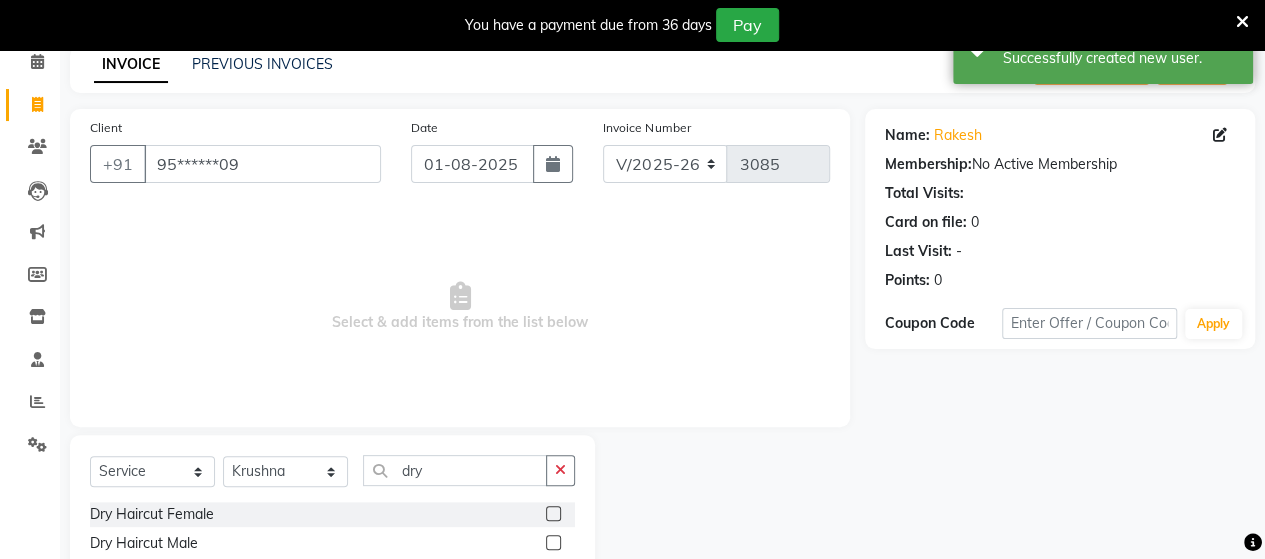 click at bounding box center (552, 543) 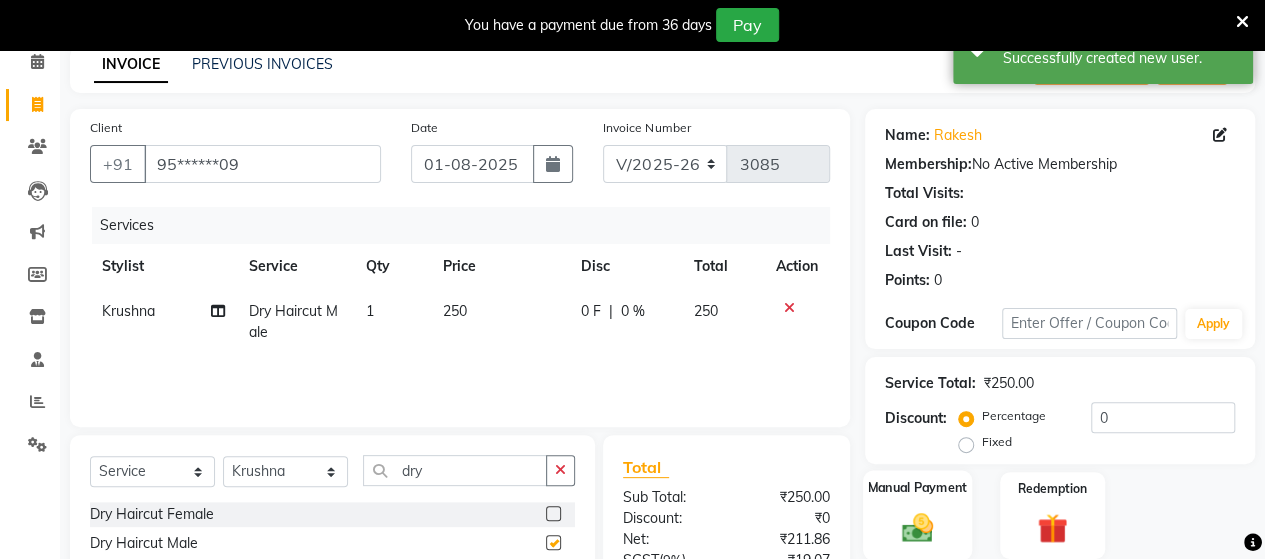 checkbox on "false" 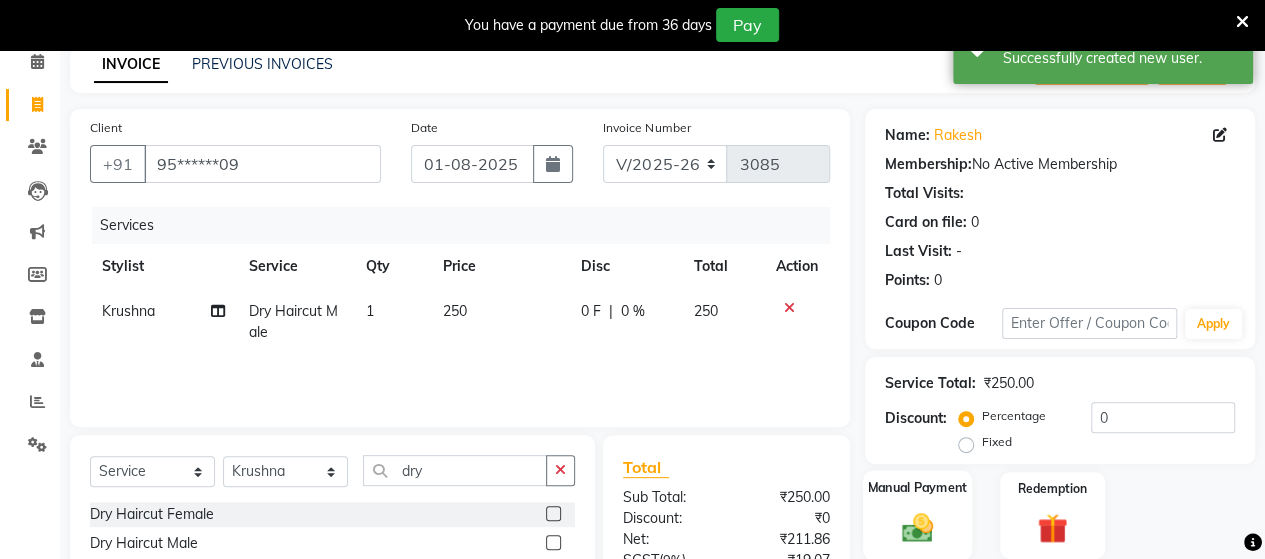 click 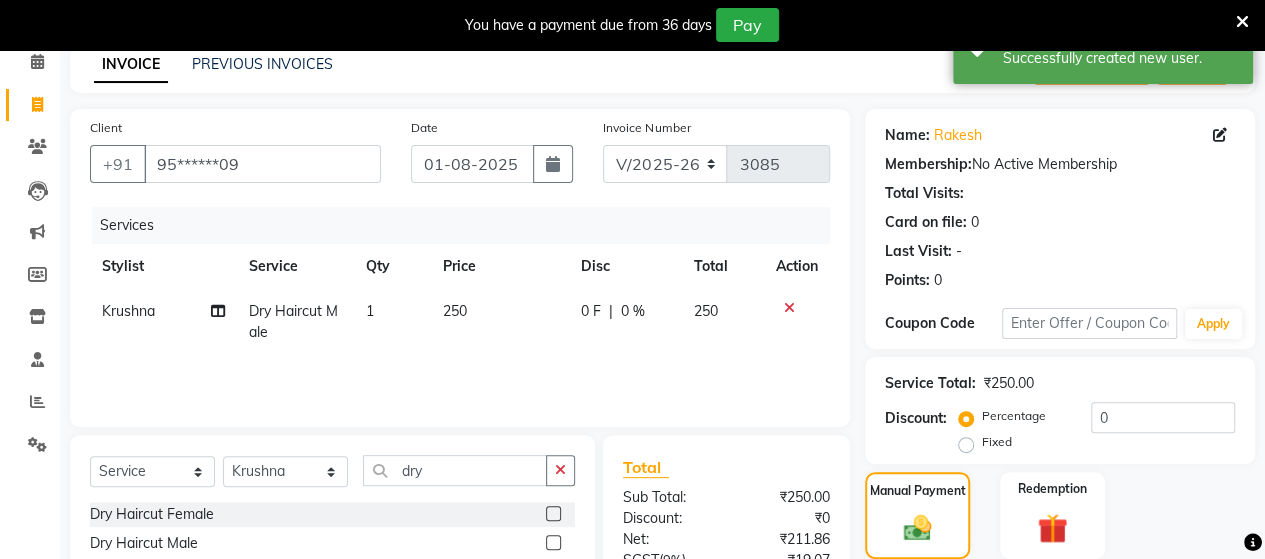 scroll, scrollTop: 288, scrollLeft: 0, axis: vertical 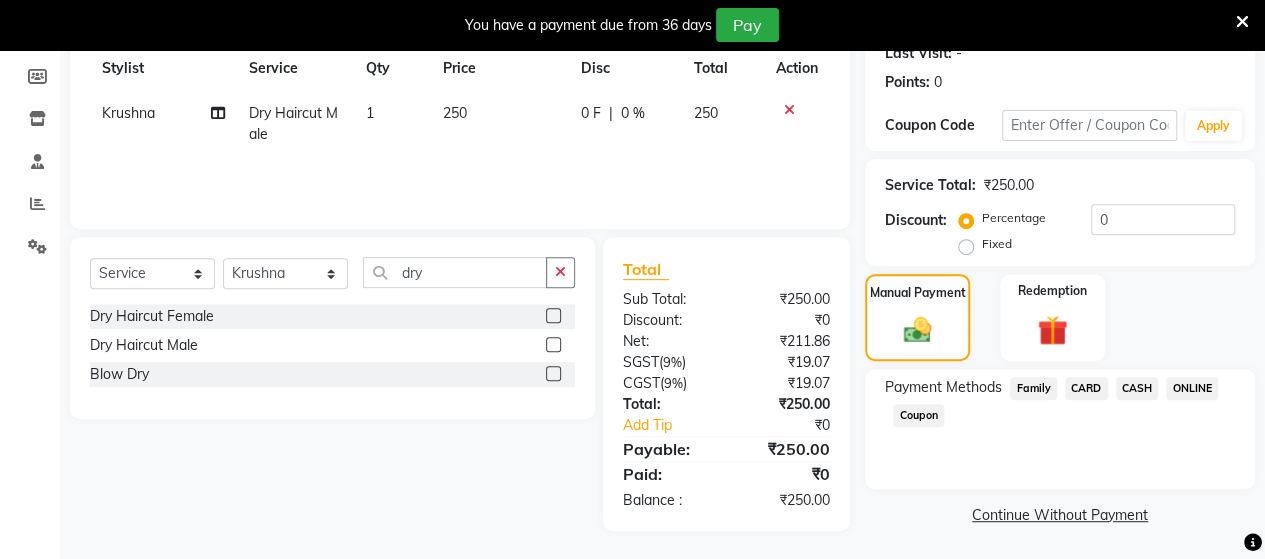 click on "ONLINE" 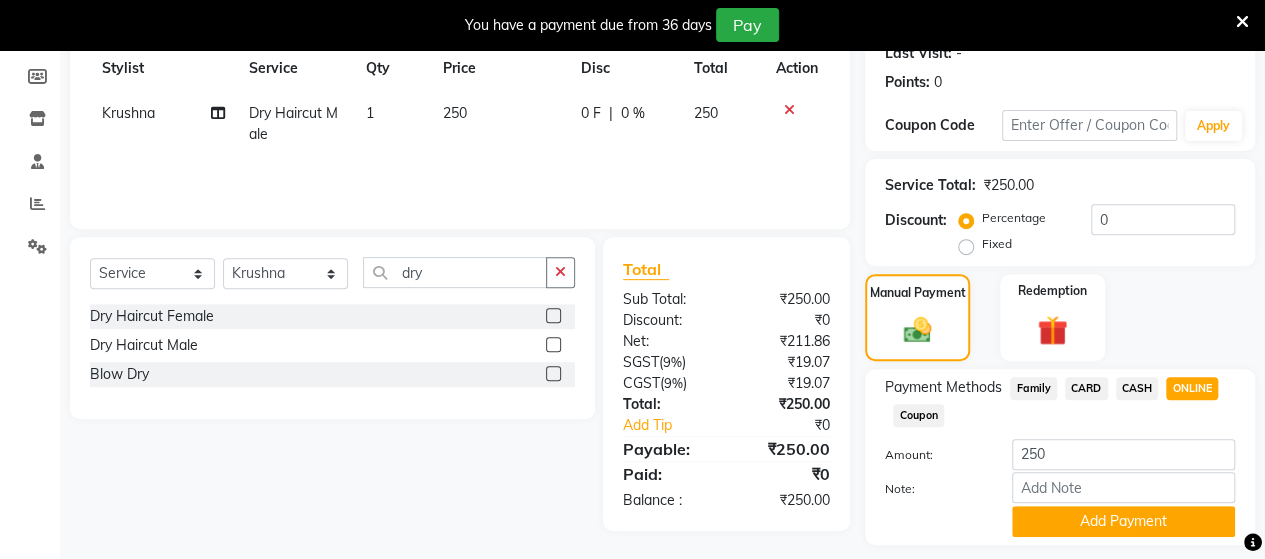 click on "CASH" 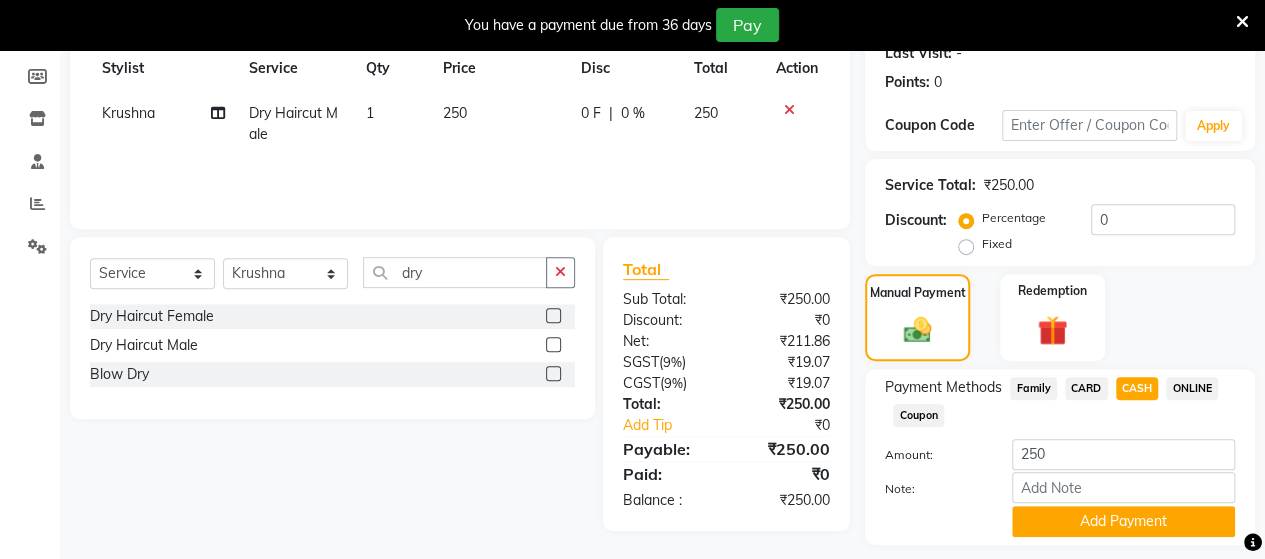 click on "ONLINE" 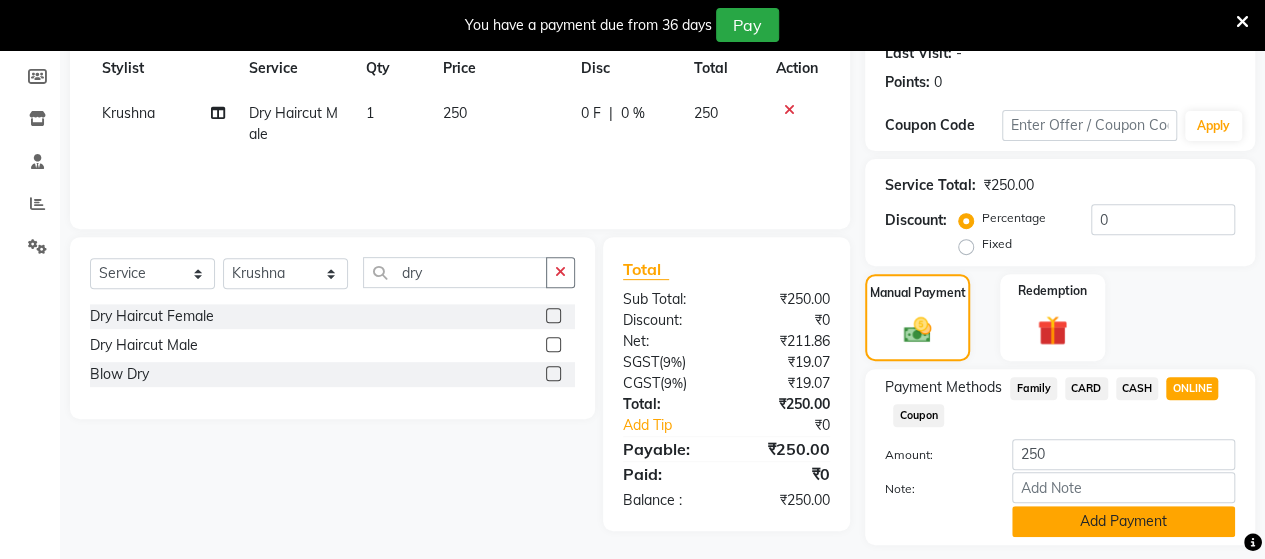 click on "Add Payment" 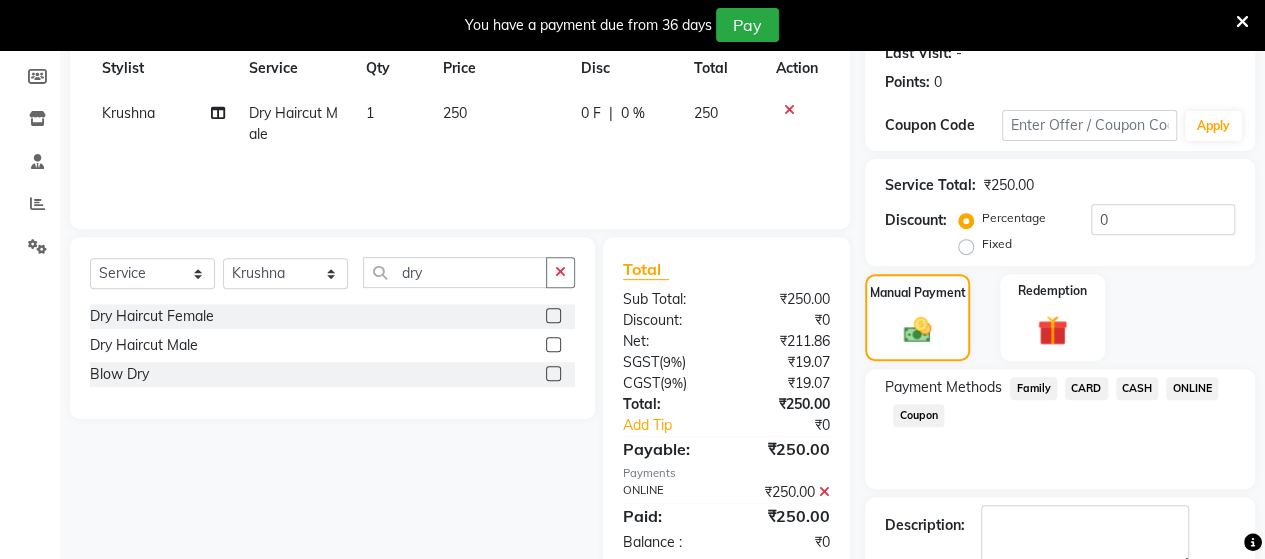 scroll, scrollTop: 400, scrollLeft: 0, axis: vertical 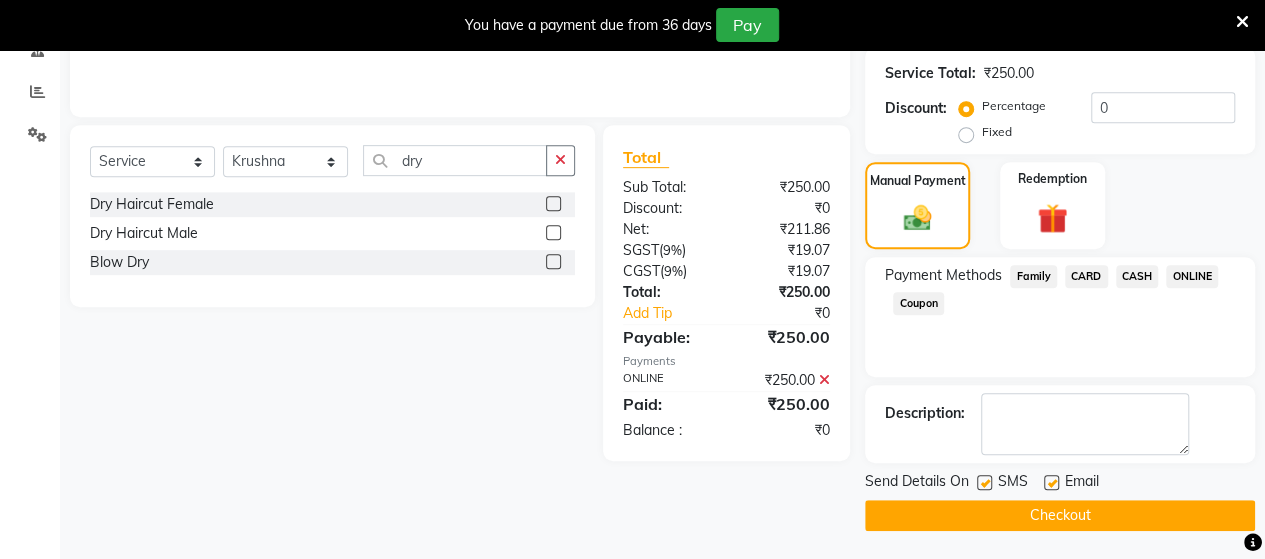 click on "Checkout" 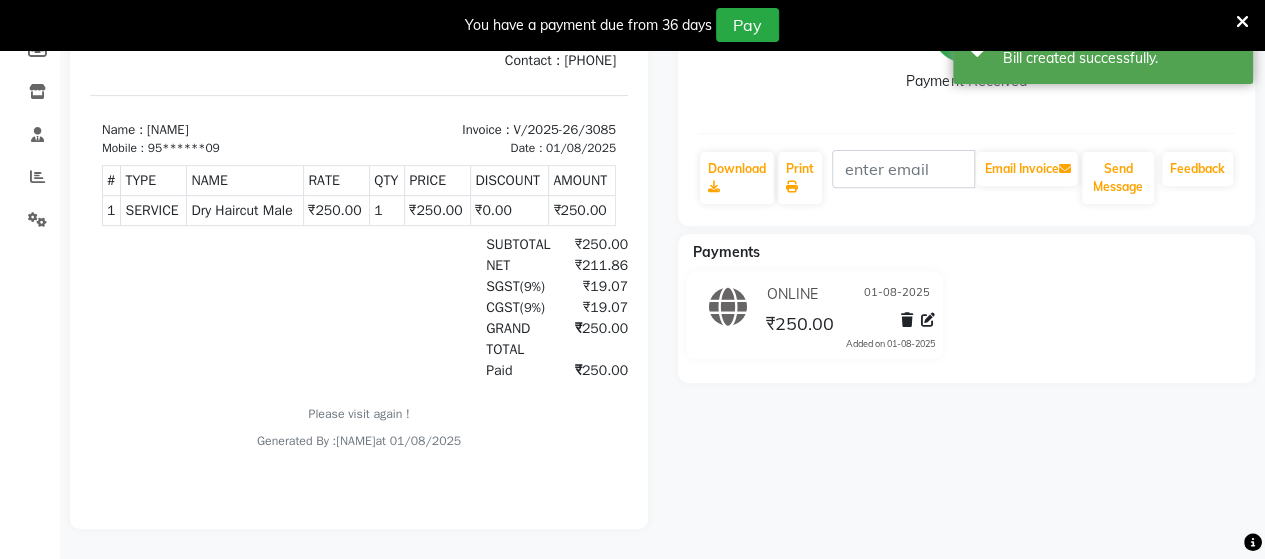scroll, scrollTop: 0, scrollLeft: 0, axis: both 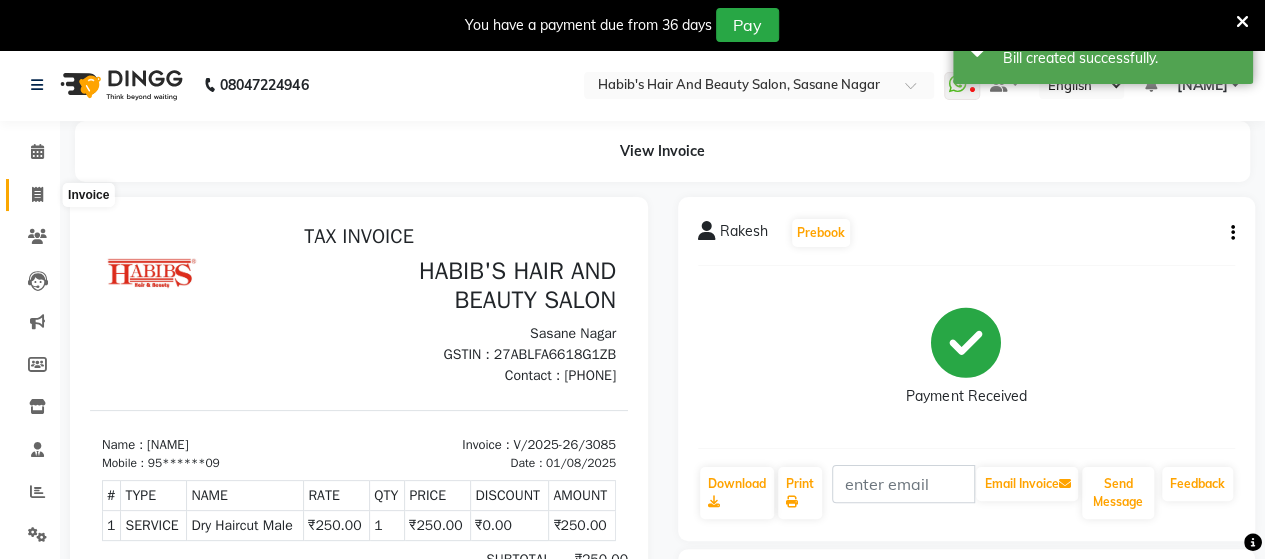 click 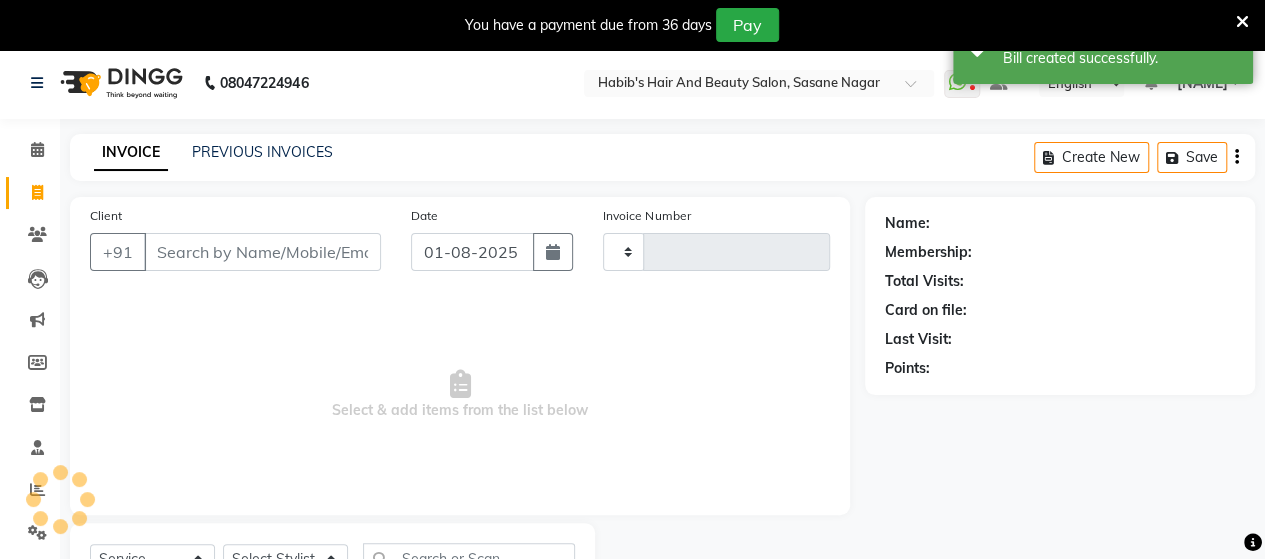 type on "3086" 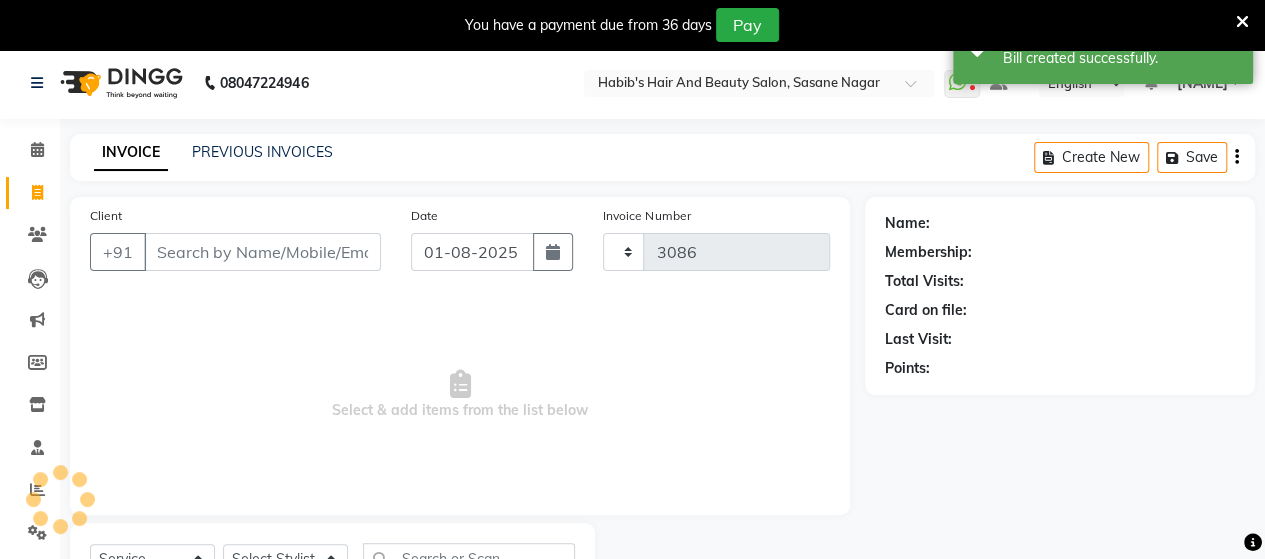 select on "6429" 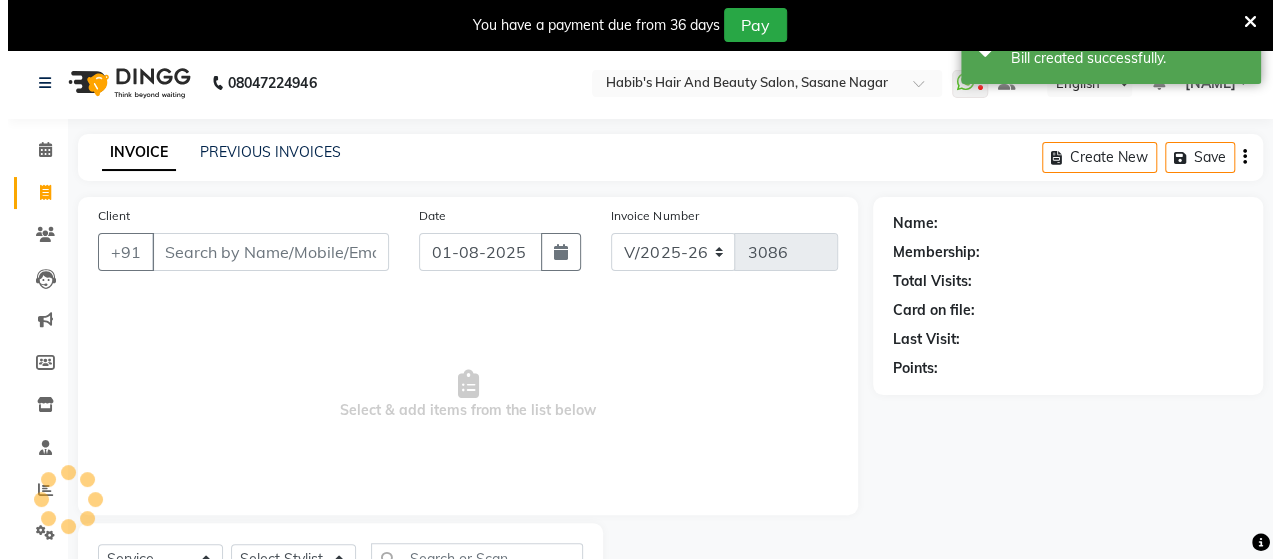 scroll, scrollTop: 90, scrollLeft: 0, axis: vertical 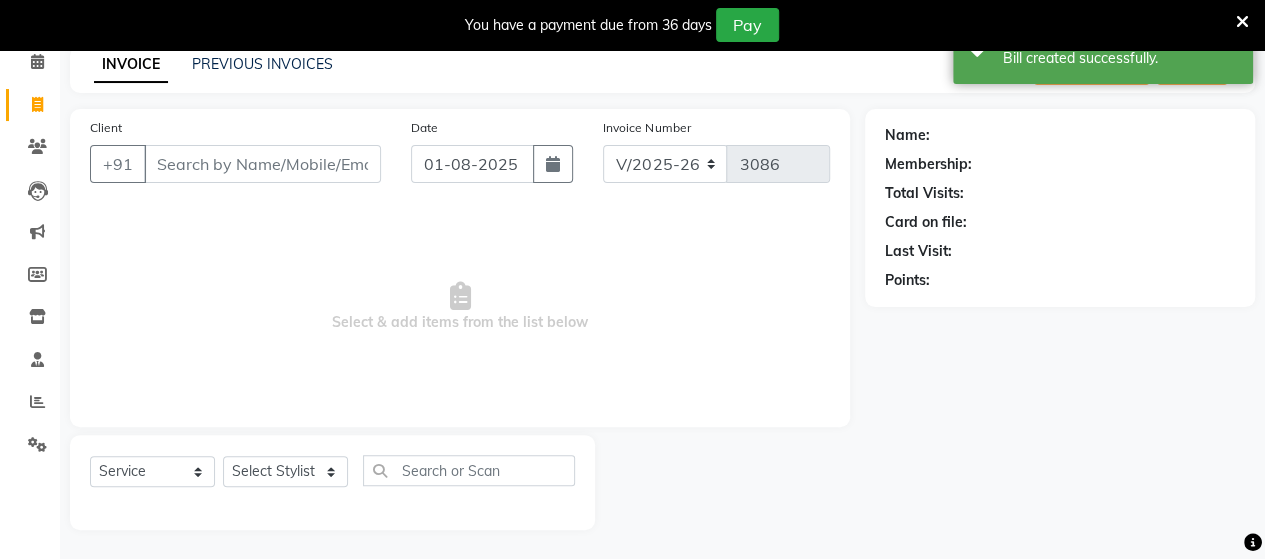 click on "Client" at bounding box center [262, 164] 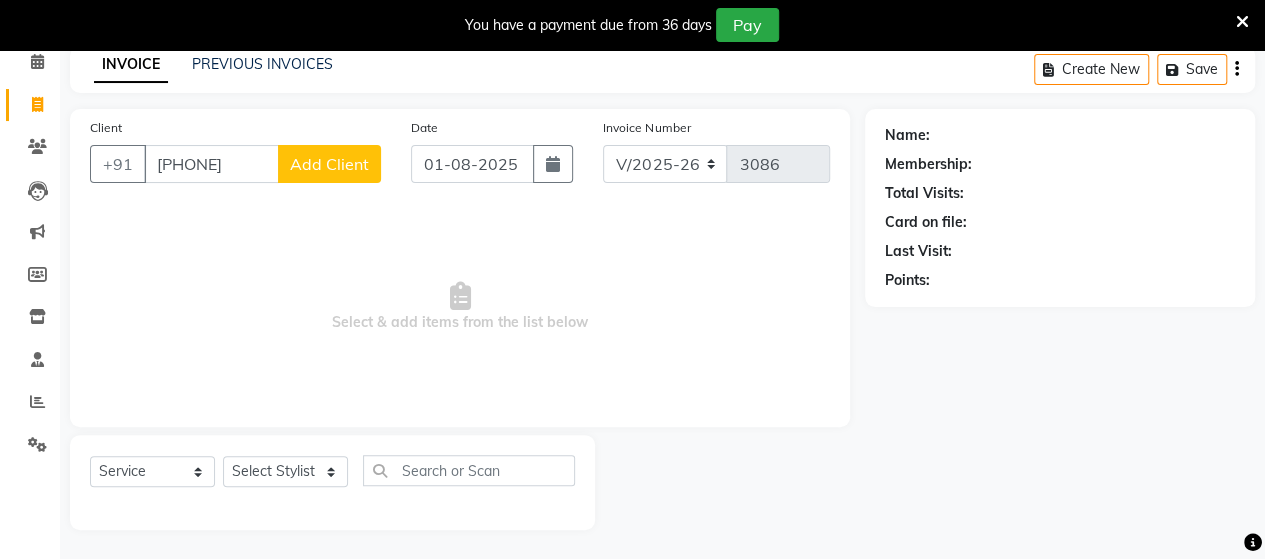 type on "[PHONE]" 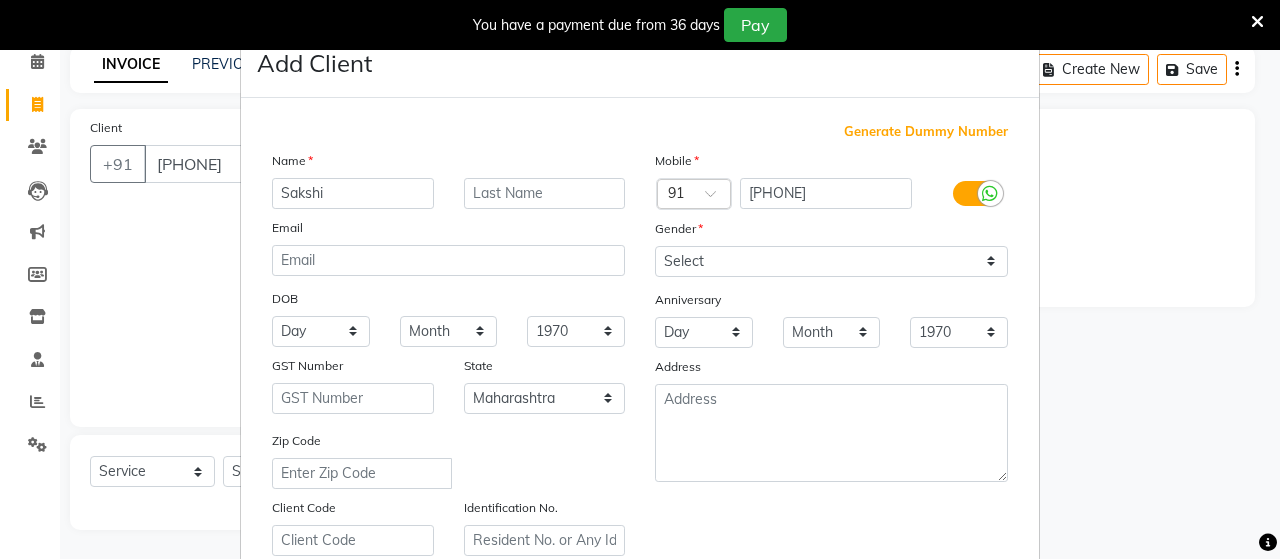 type on "Sakshi" 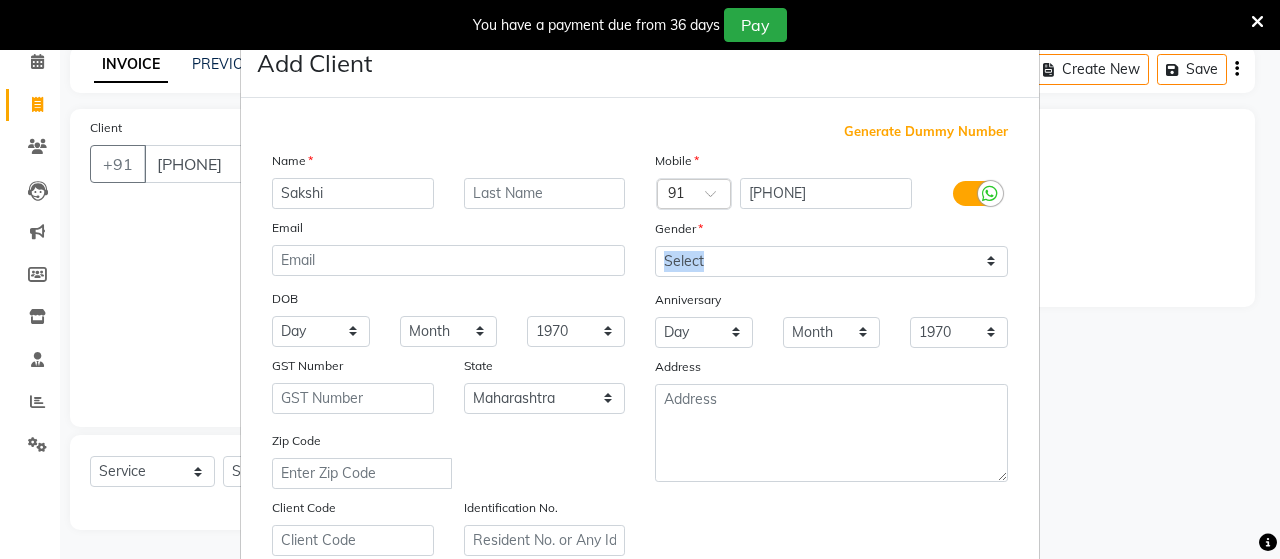 drag, startPoint x: 658, startPoint y: 276, endPoint x: 678, endPoint y: 257, distance: 27.58623 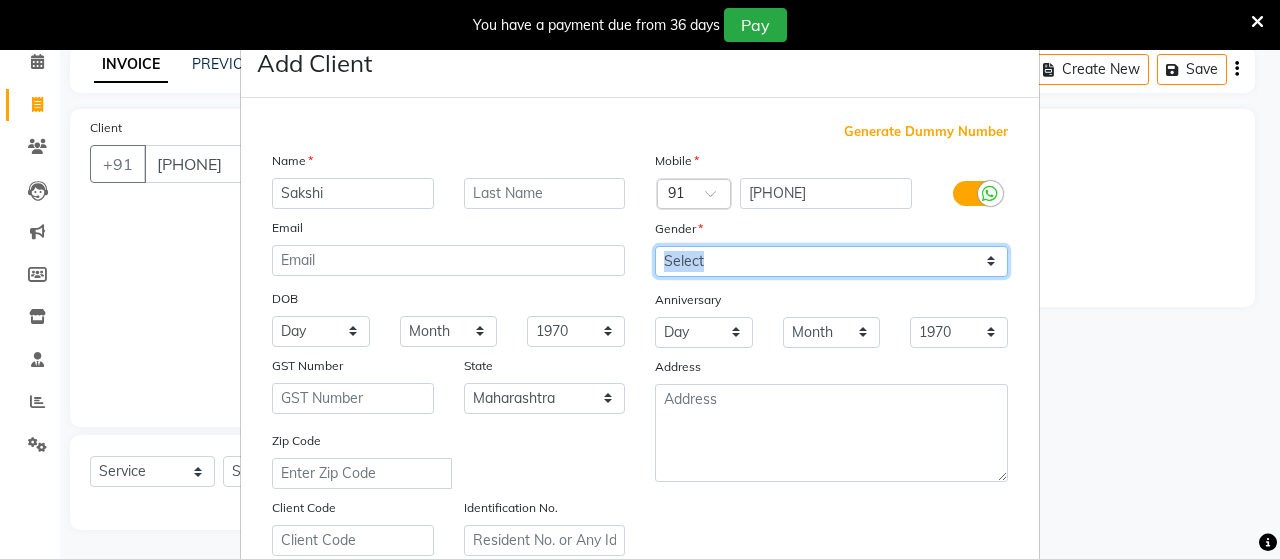 click on "Select Male Female Other Prefer Not To Say" at bounding box center [831, 261] 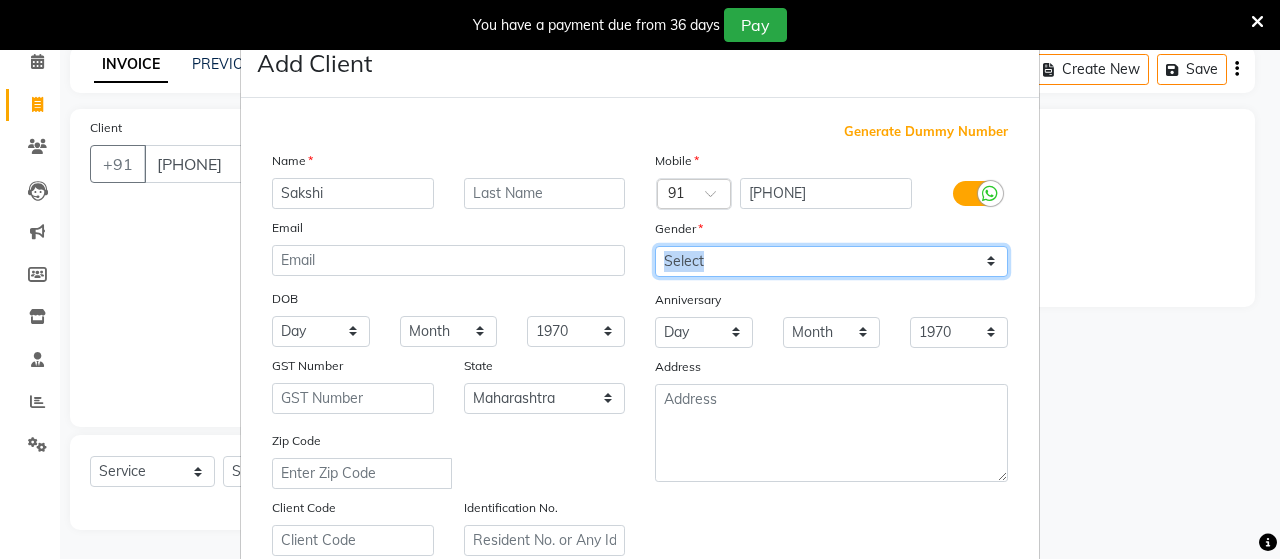 select on "female" 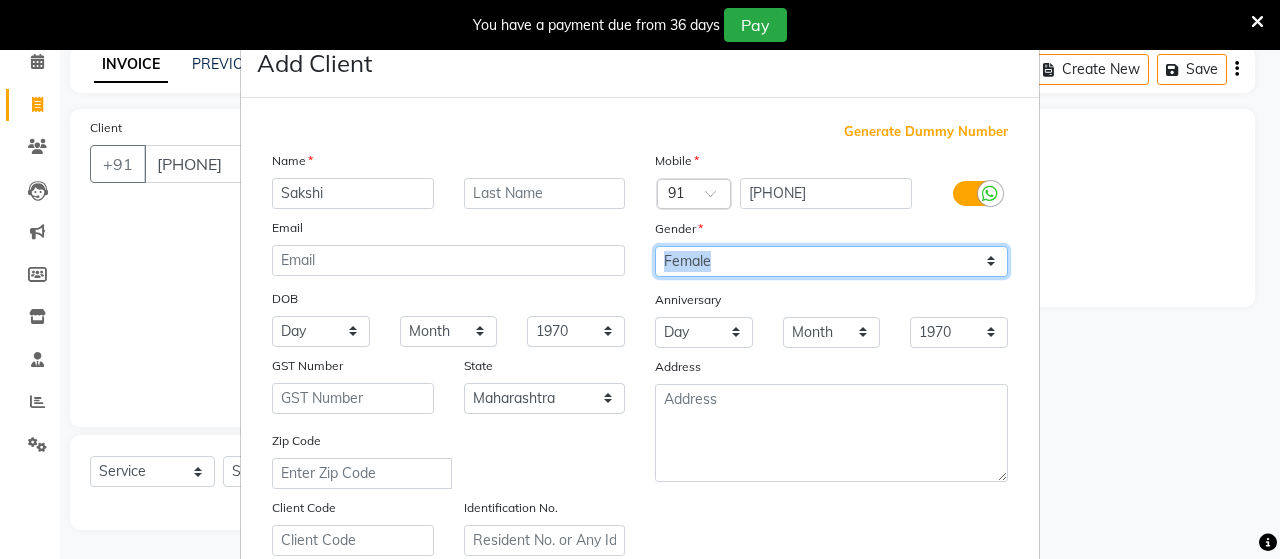 click on "Select Male Female Other Prefer Not To Say" at bounding box center (831, 261) 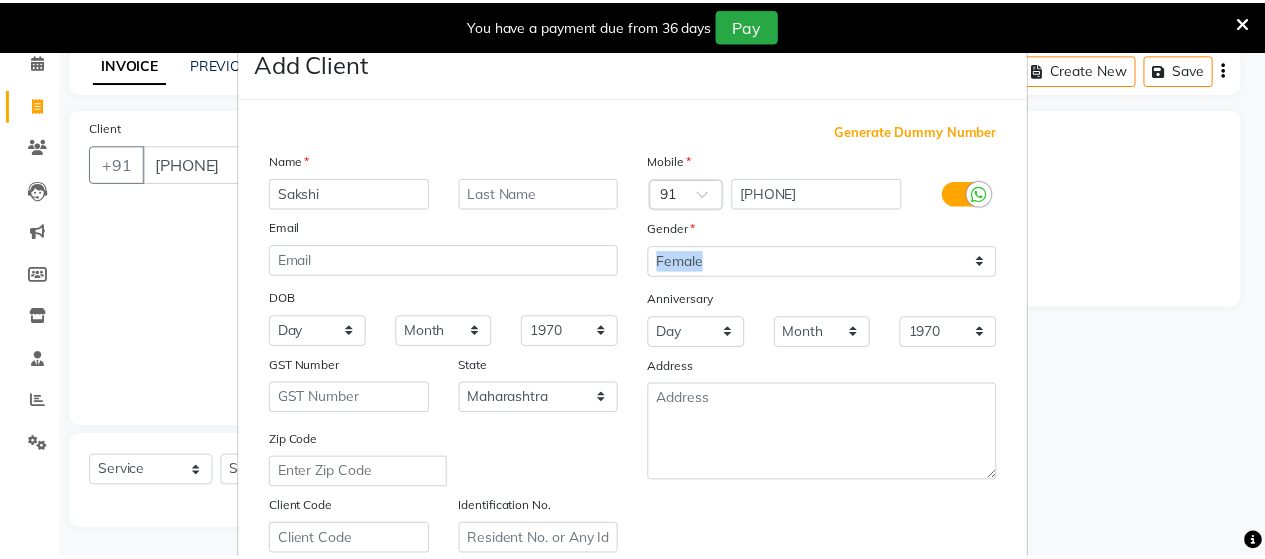 scroll, scrollTop: 360, scrollLeft: 0, axis: vertical 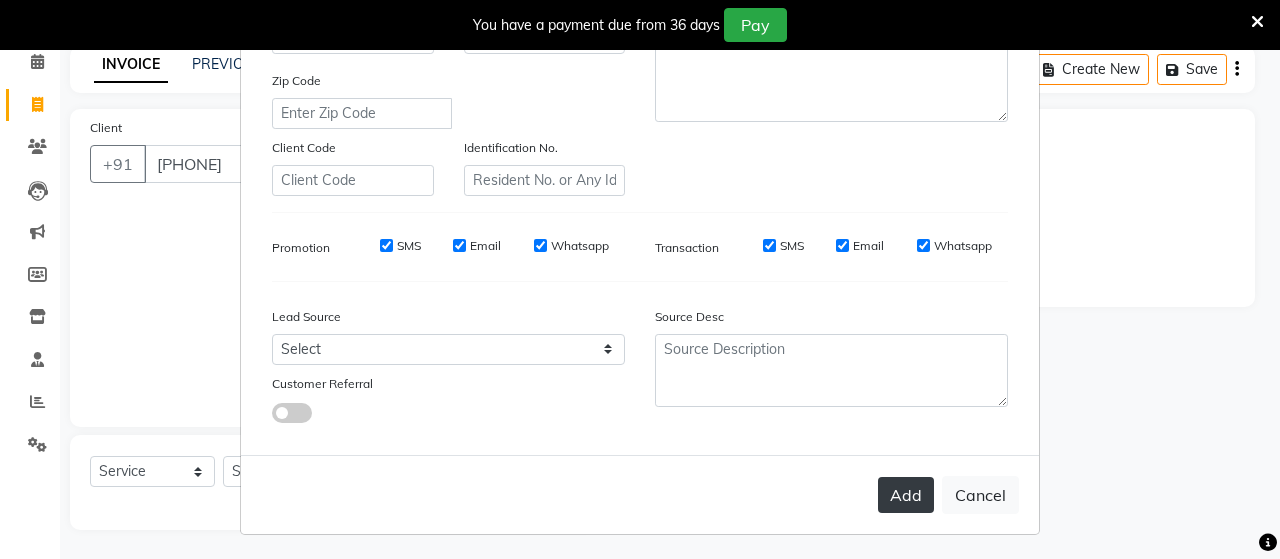 click on "Add" at bounding box center (906, 495) 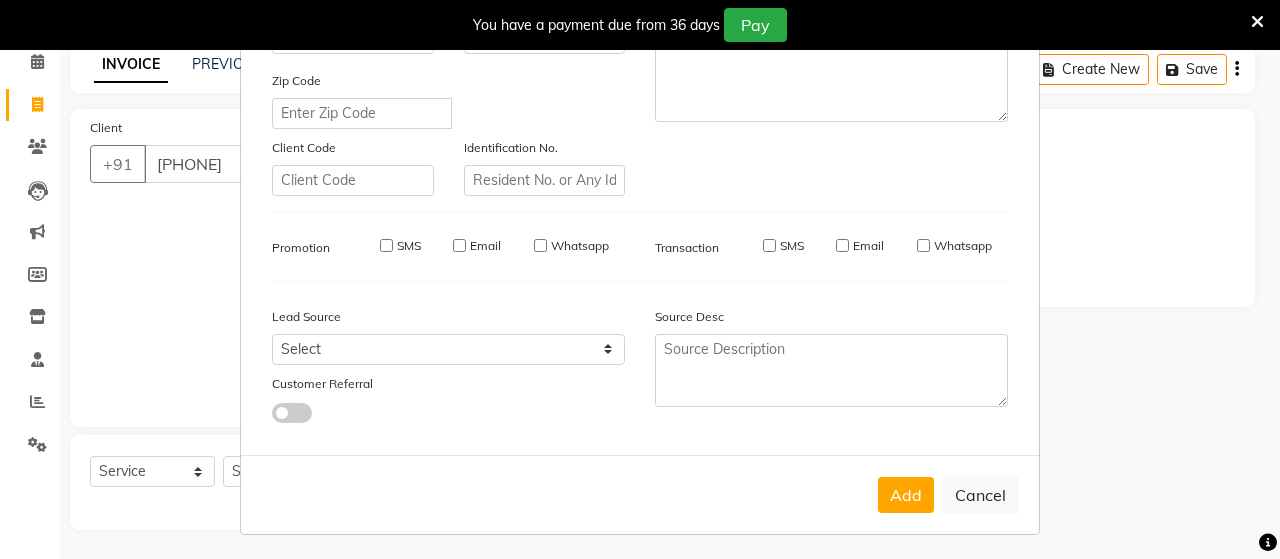 type on "70******61" 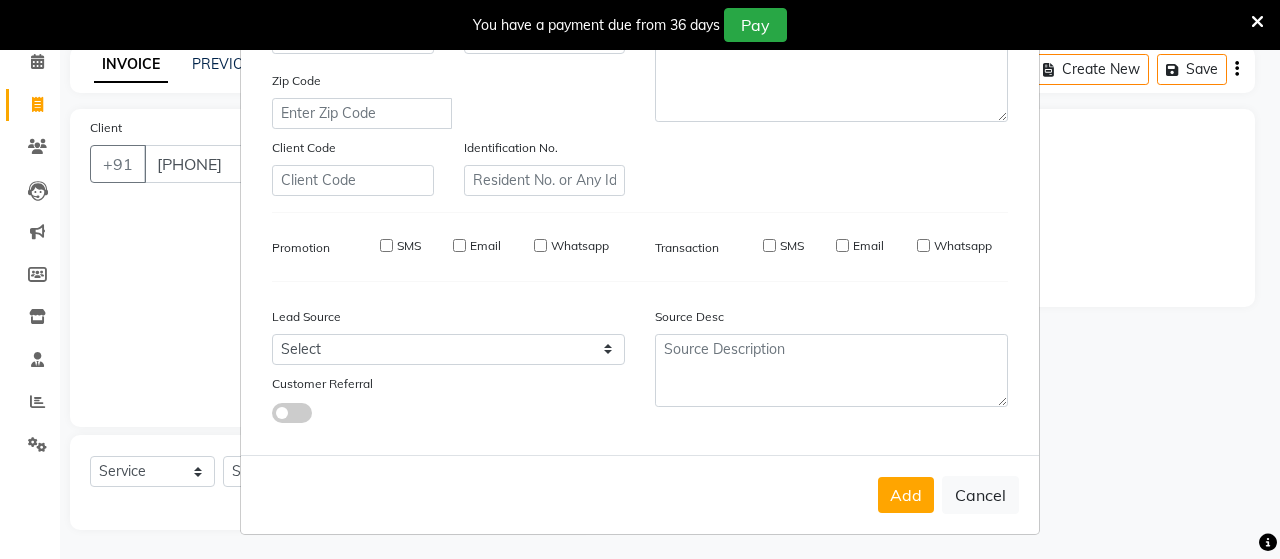 type 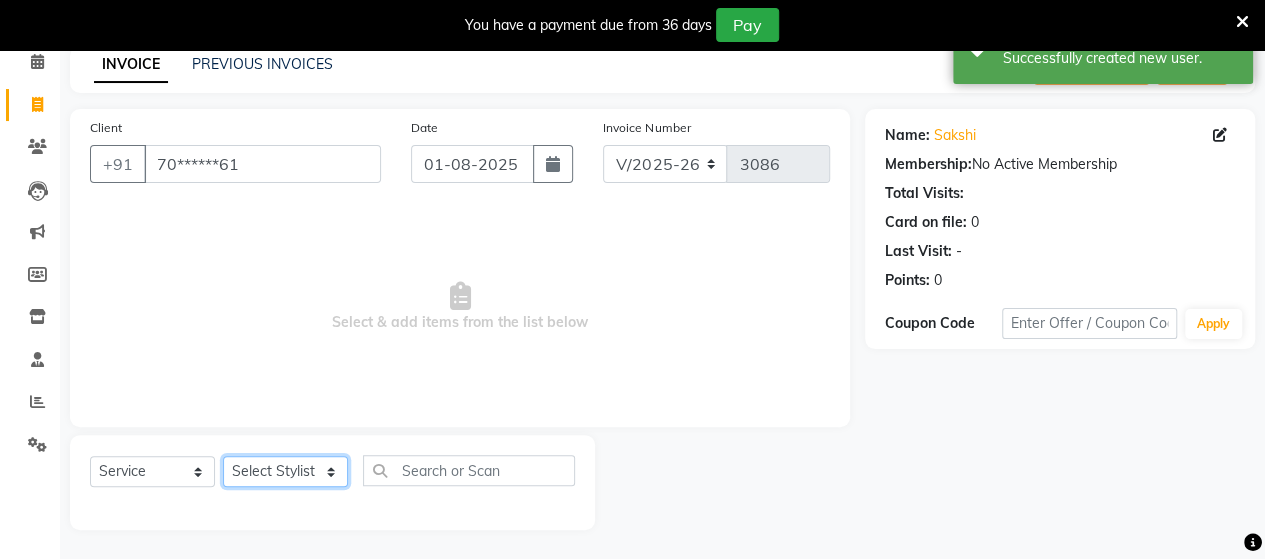 click on "Select Stylist Admin [NAME]  [NAME]  [NAME]  [NAME]  [NAME] [NAME] [NAME] [NAME]" 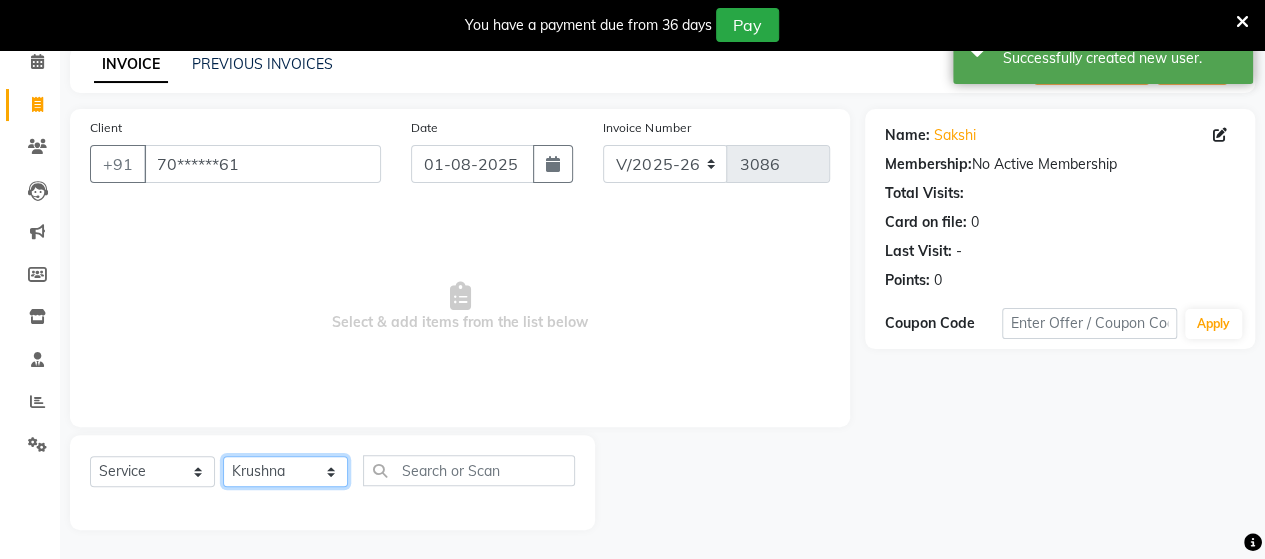 click on "Select Stylist Admin [NAME]  [NAME]  [NAME]  [NAME]  [NAME] [NAME] [NAME] [NAME]" 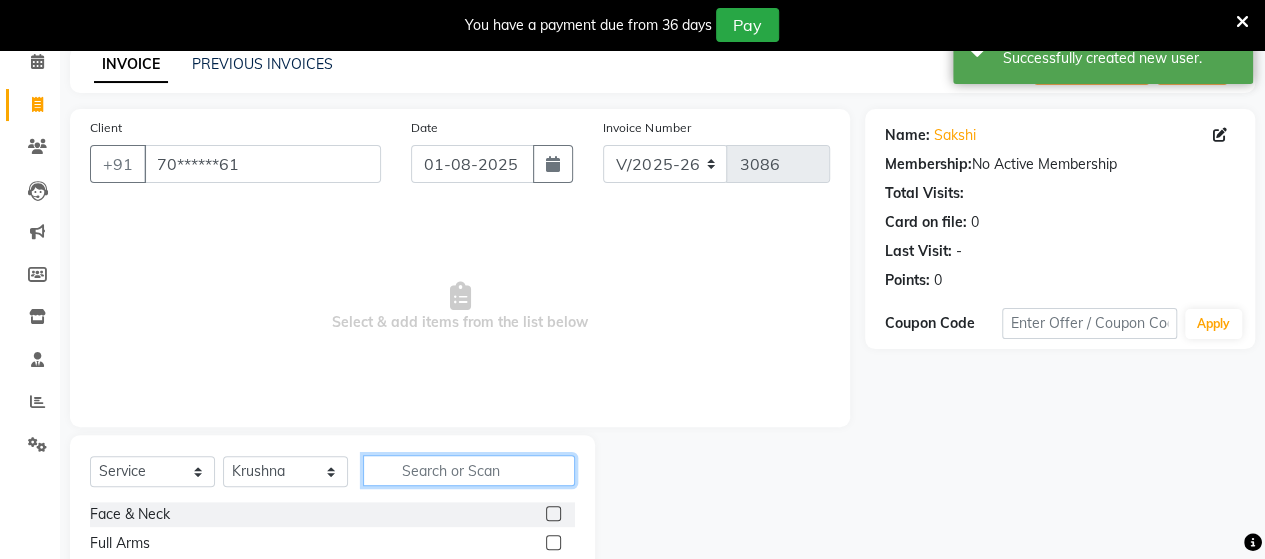 click 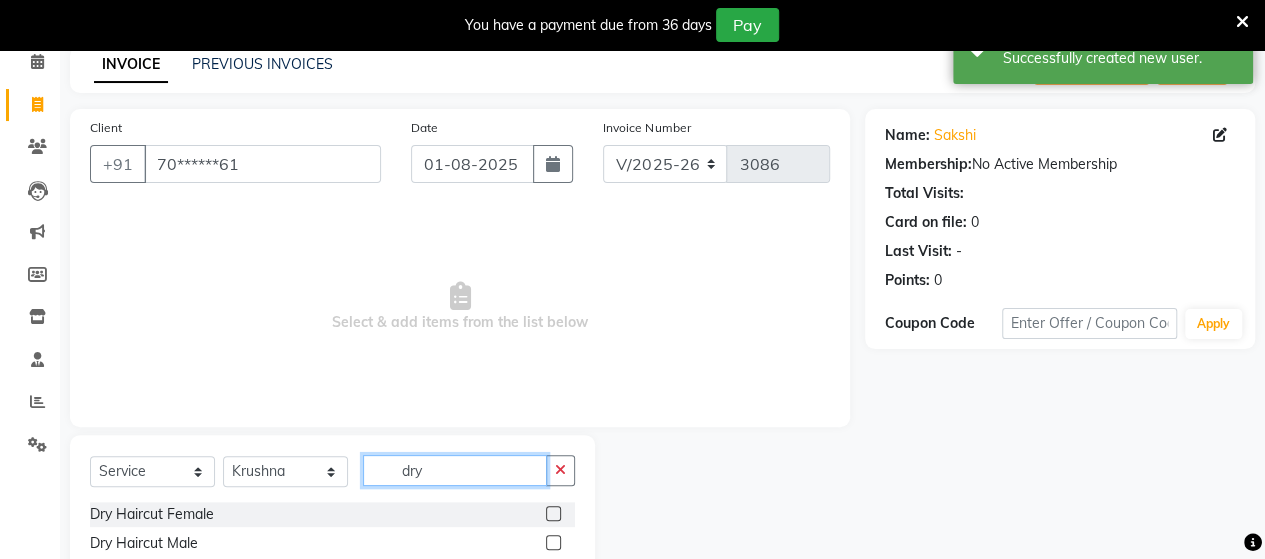 type on "dry" 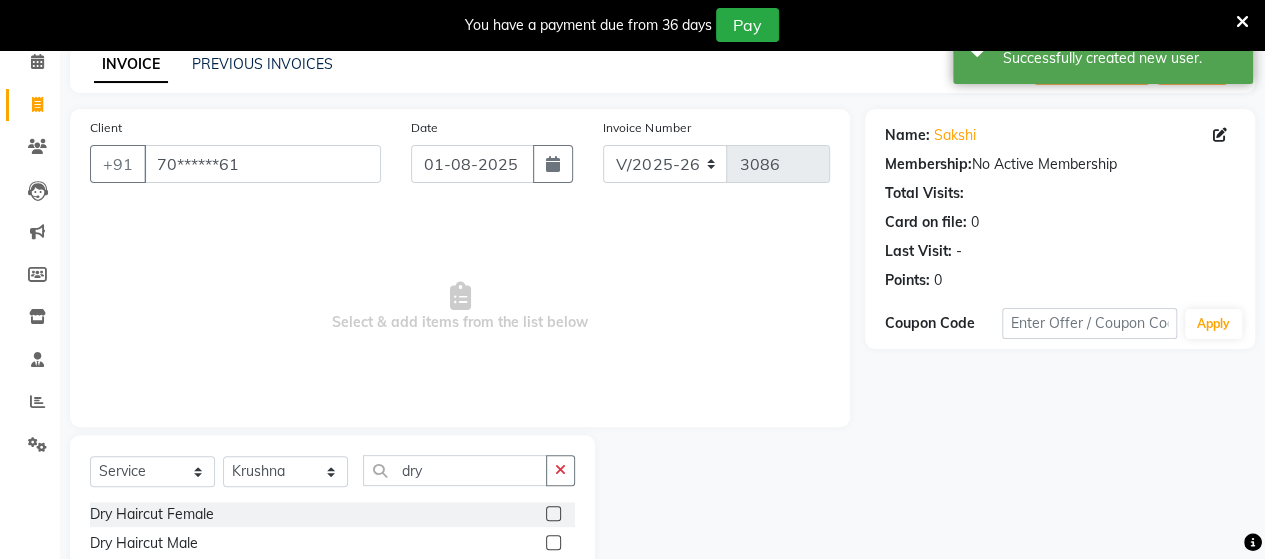 click 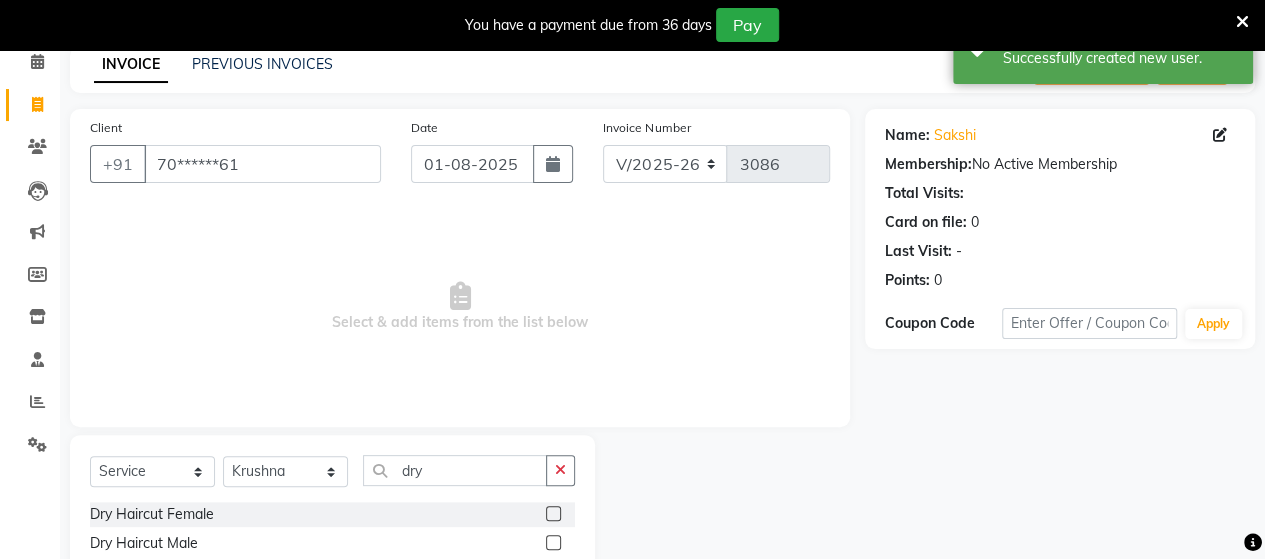 click at bounding box center (552, 514) 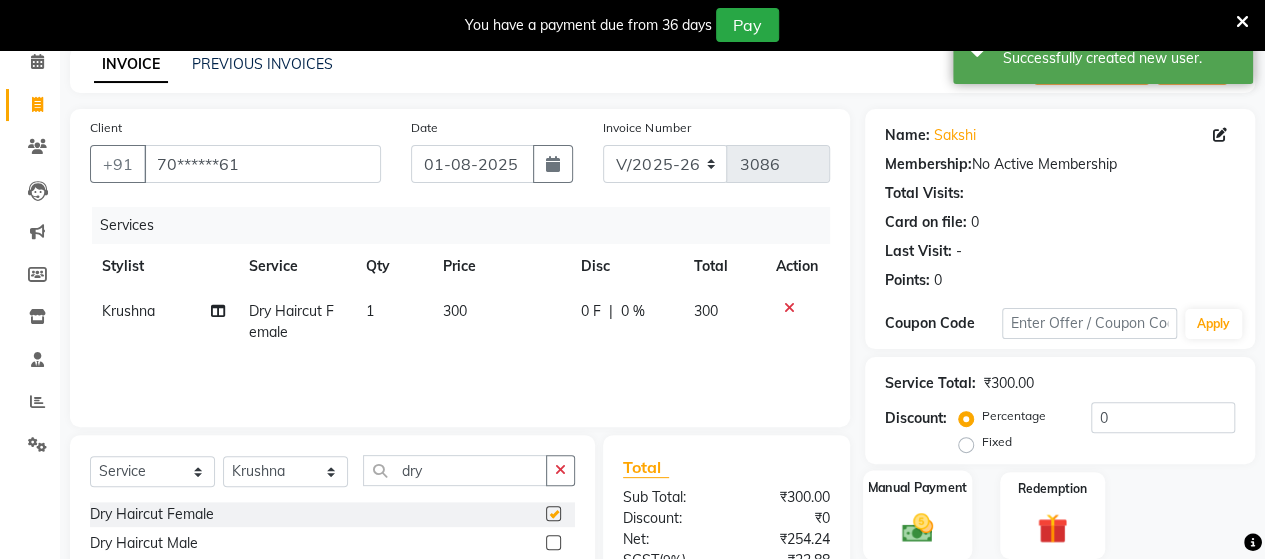 checkbox on "false" 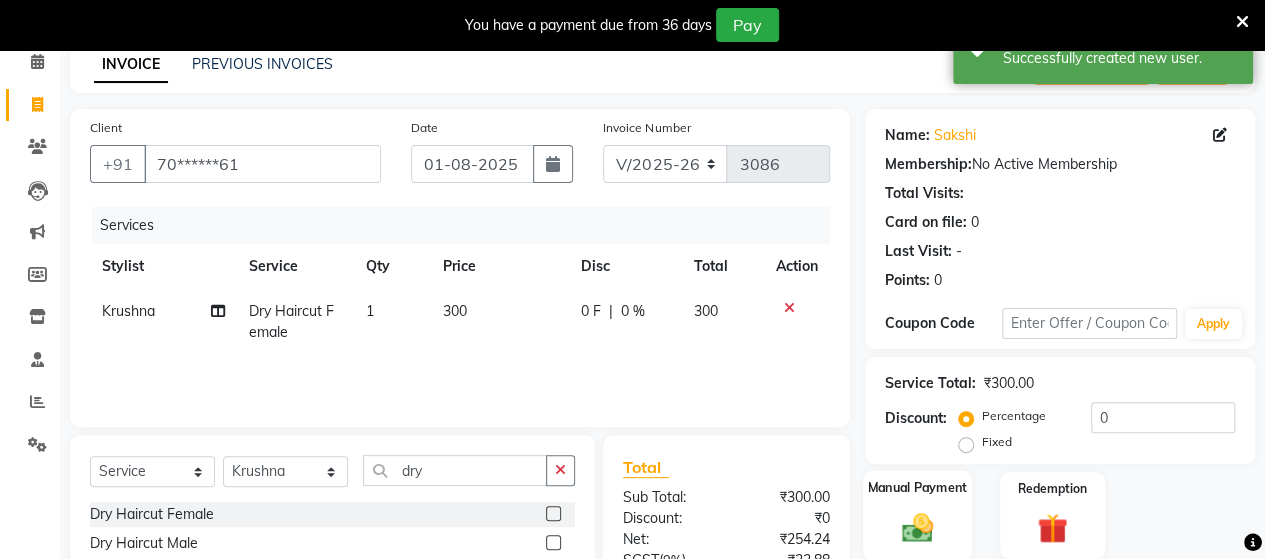 click on "Manual Payment" 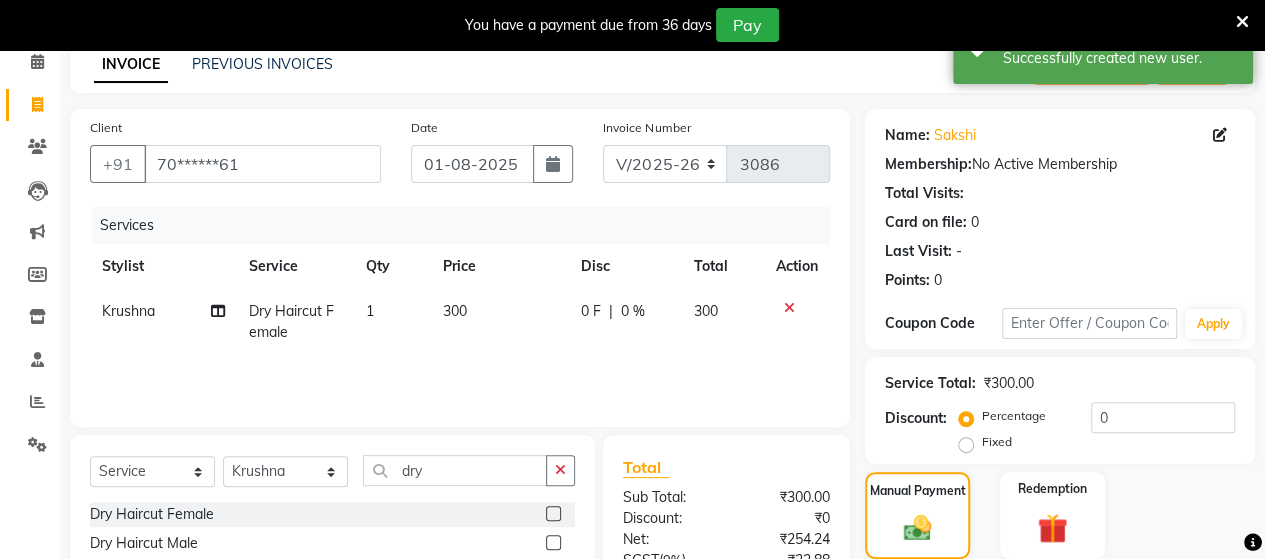 scroll, scrollTop: 288, scrollLeft: 0, axis: vertical 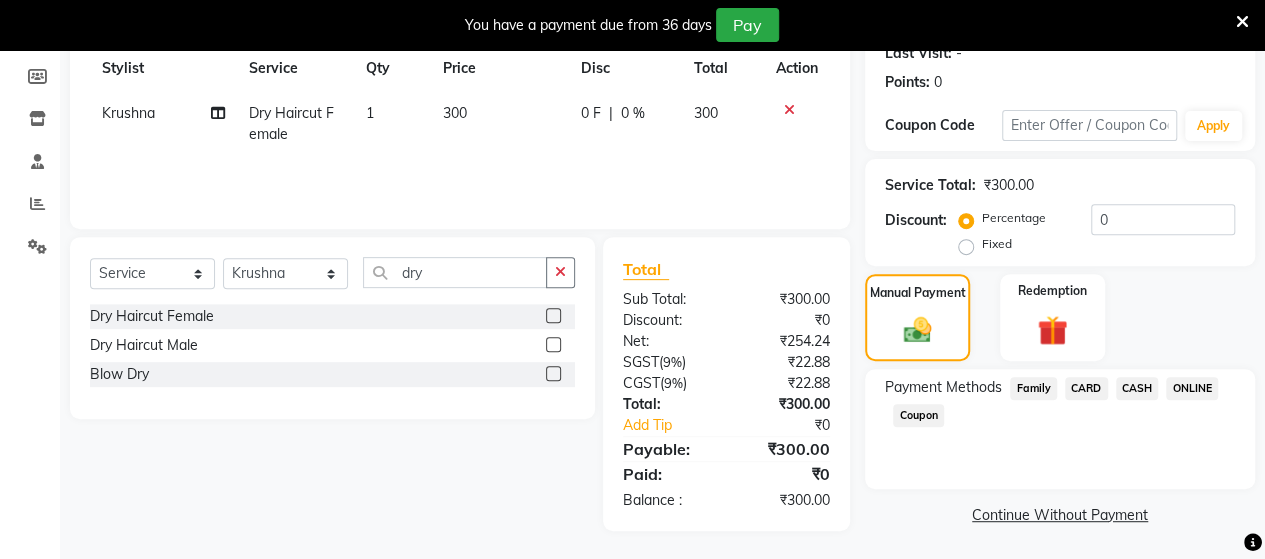 click on "ONLINE" 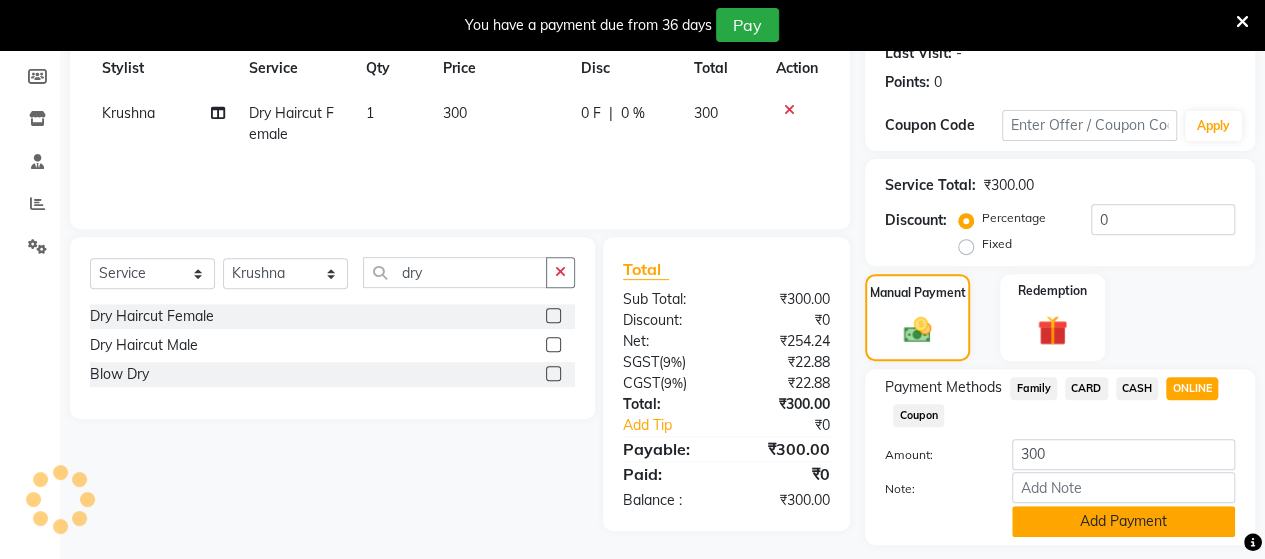 click on "Add Payment" 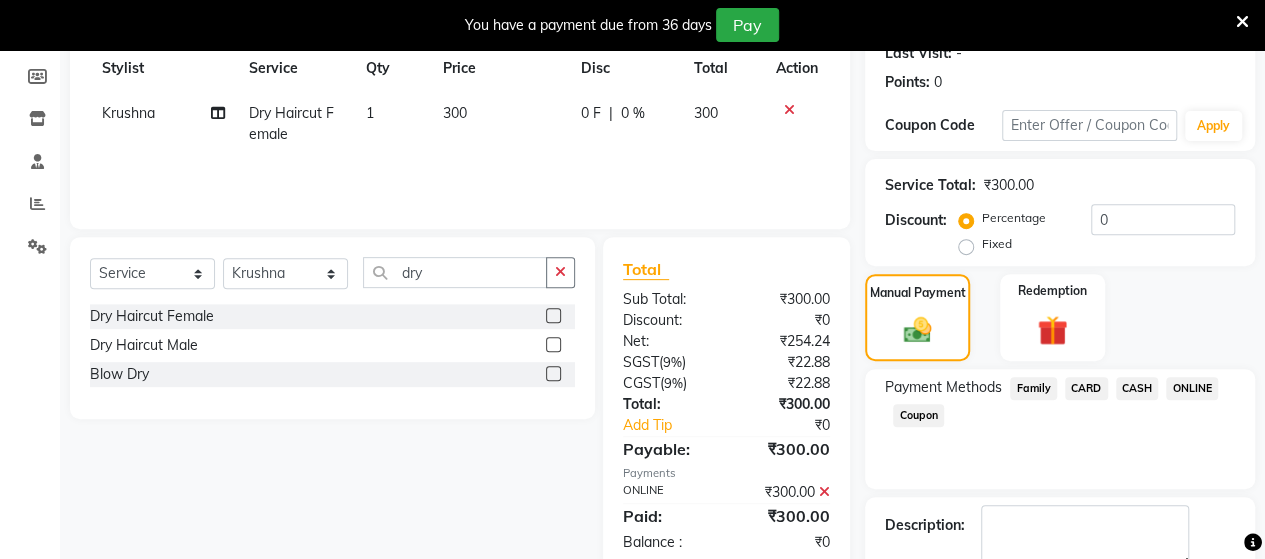 scroll, scrollTop: 400, scrollLeft: 0, axis: vertical 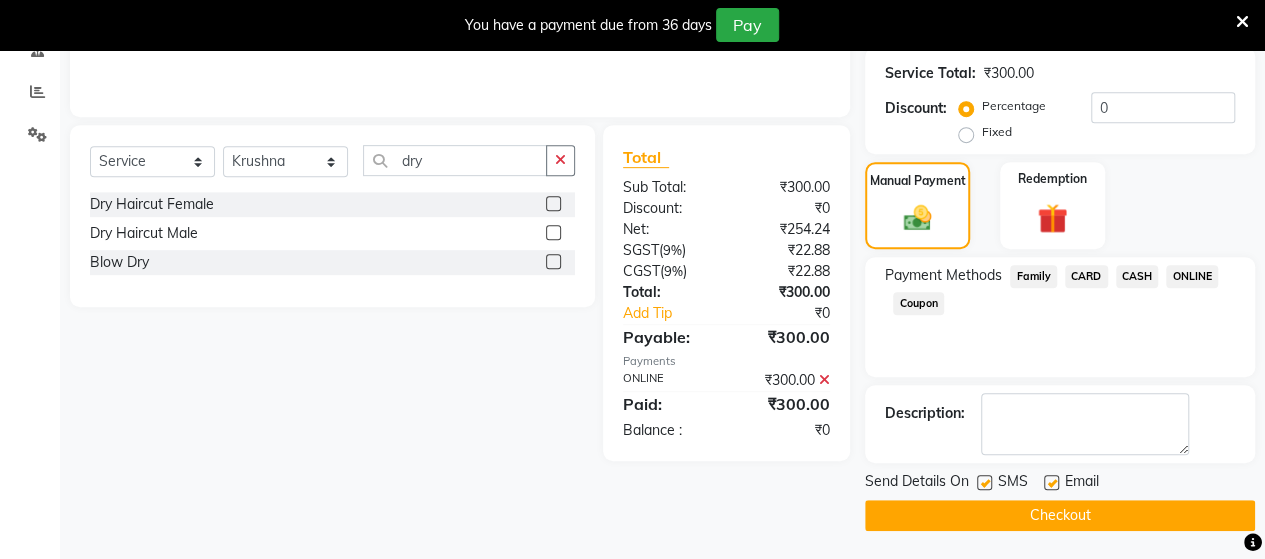 click on "Checkout" 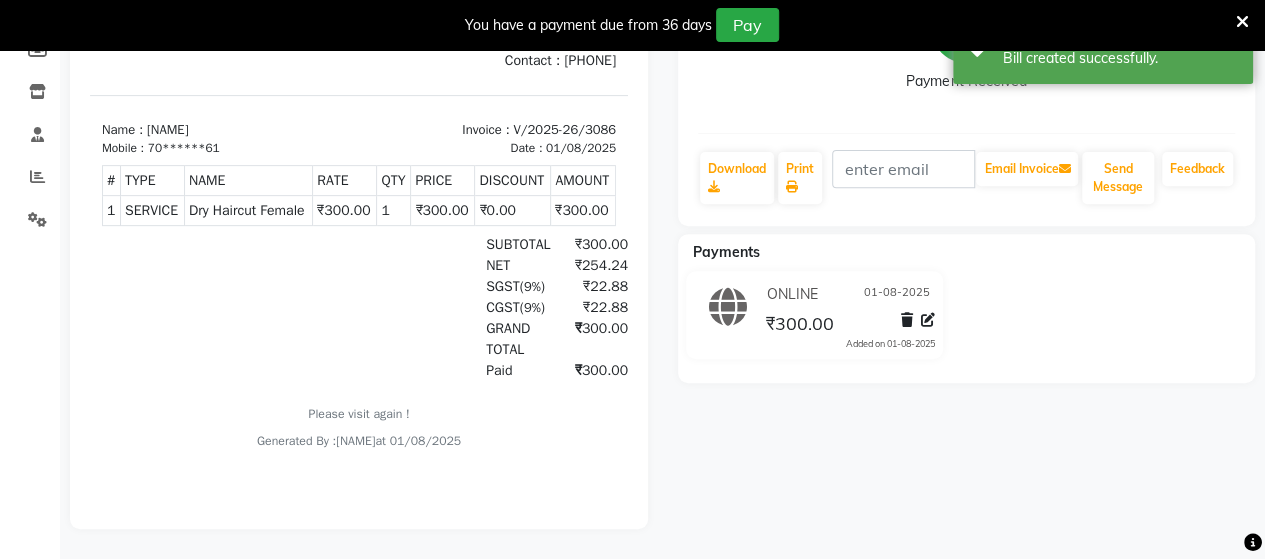 scroll, scrollTop: 0, scrollLeft: 0, axis: both 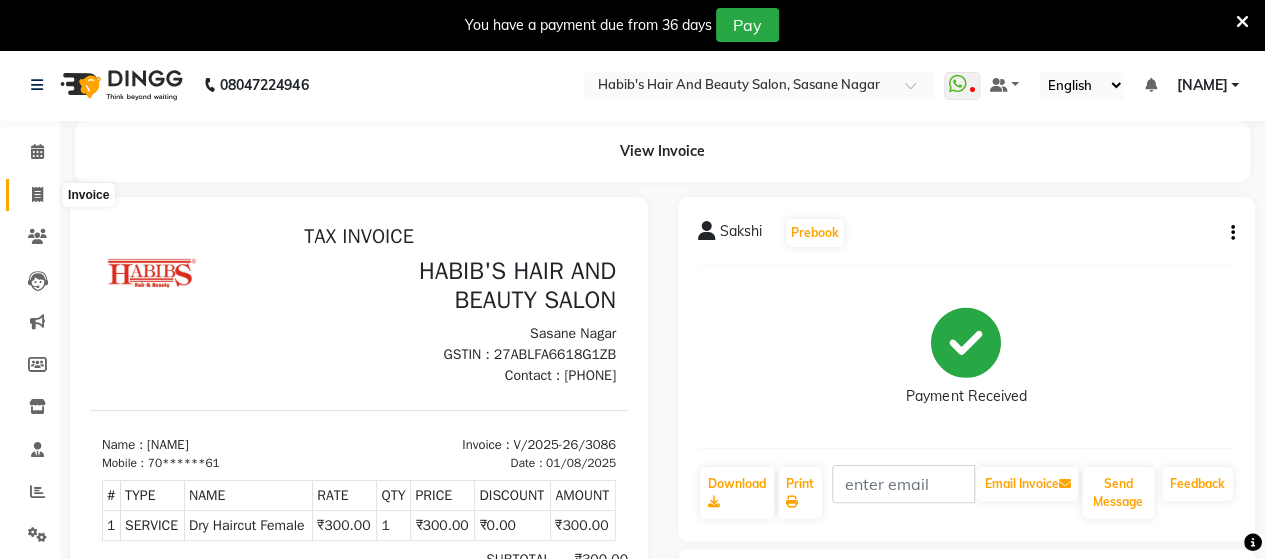 click 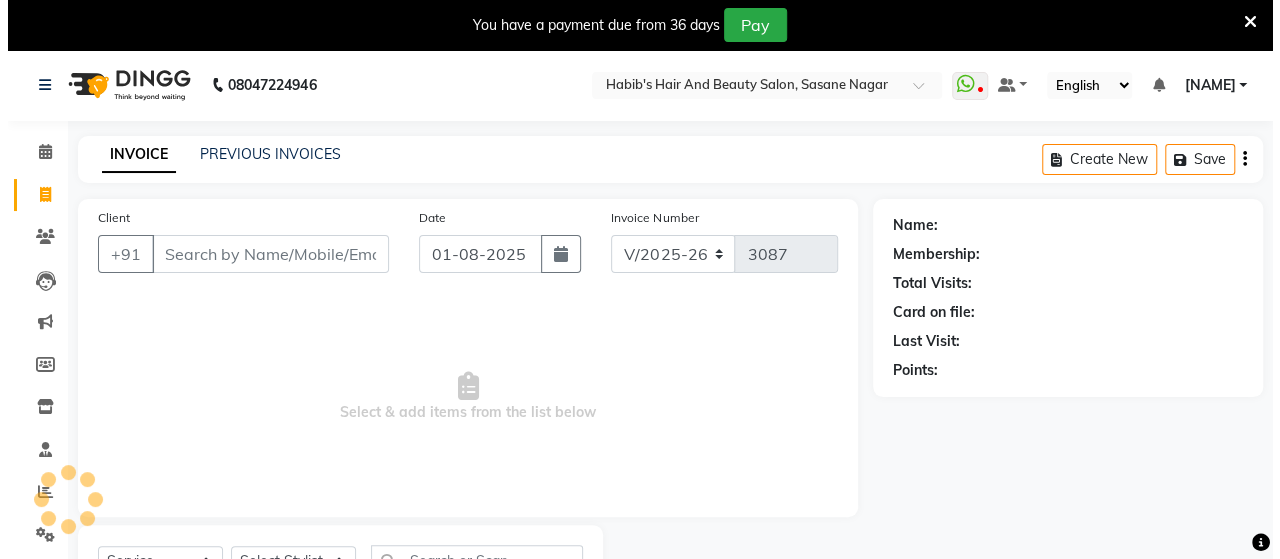 scroll, scrollTop: 90, scrollLeft: 0, axis: vertical 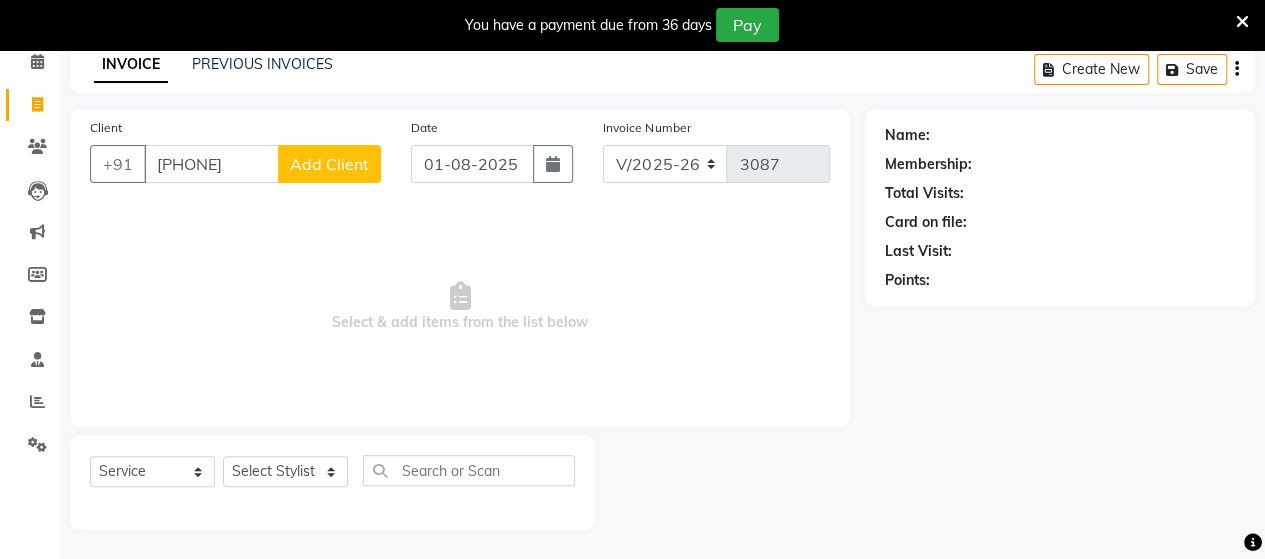 type on "[PHONE]" 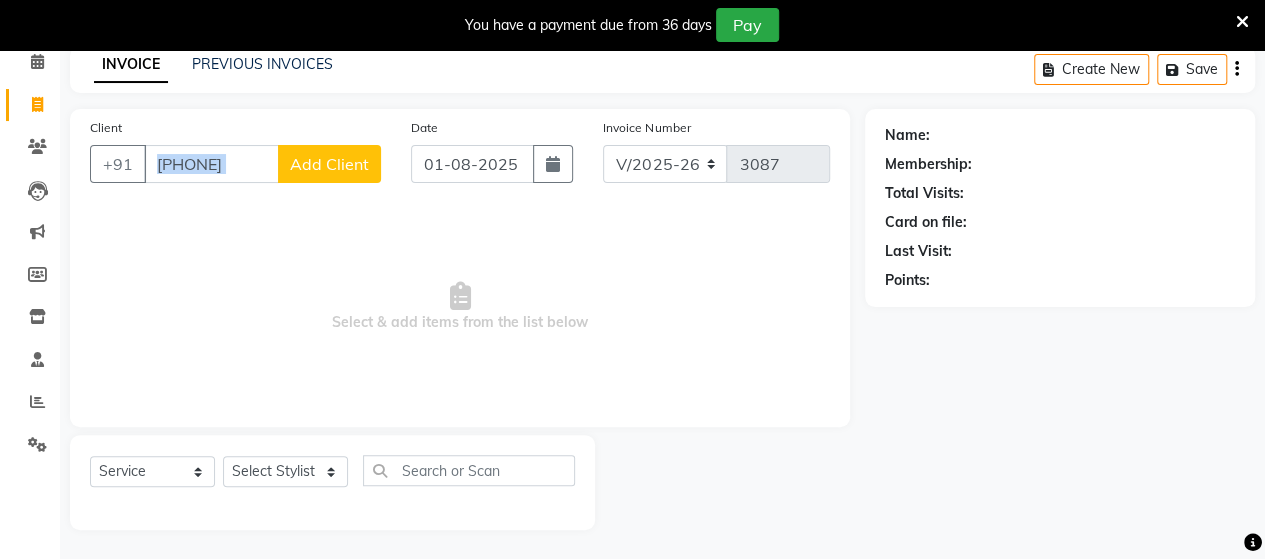 drag, startPoint x: 358, startPoint y: 143, endPoint x: 356, endPoint y: 173, distance: 30.066593 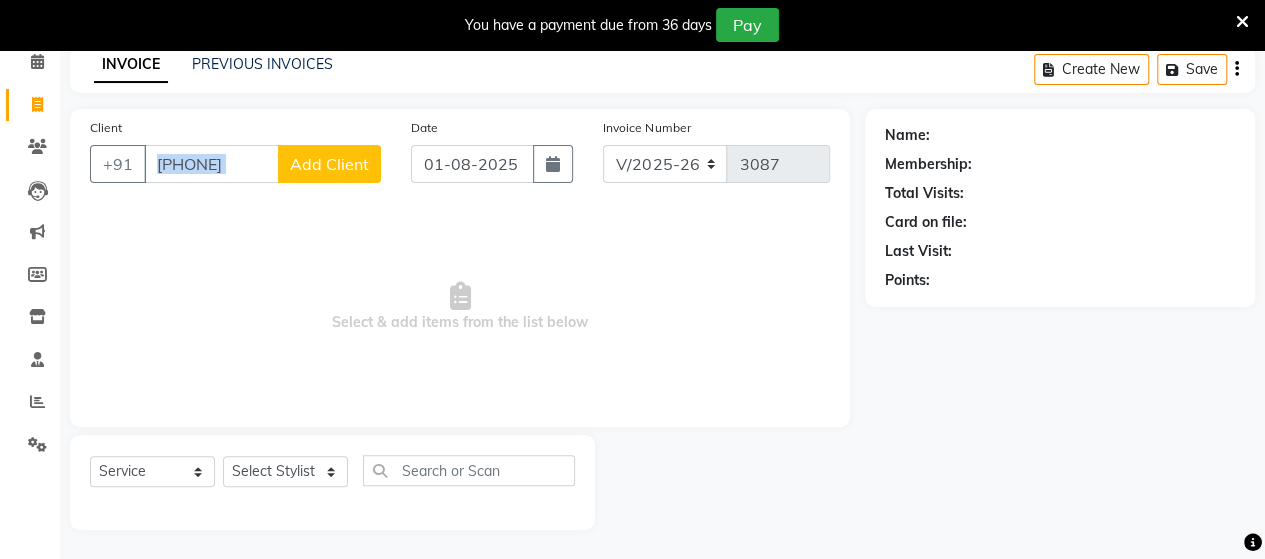 click on "Client +91 [PHONE] Add Client" 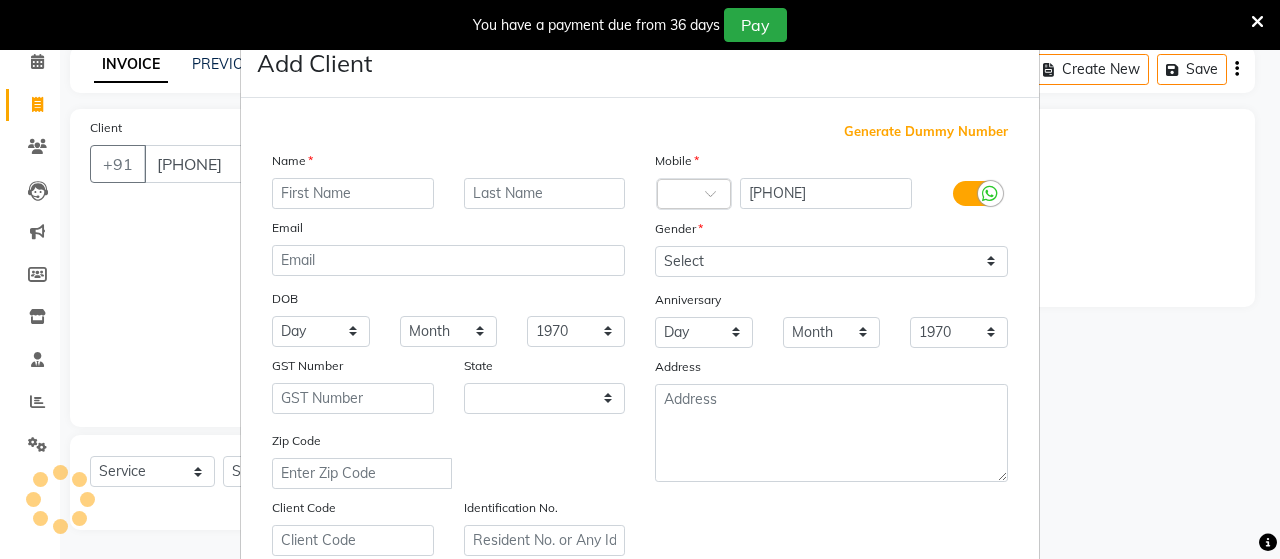 select on "22" 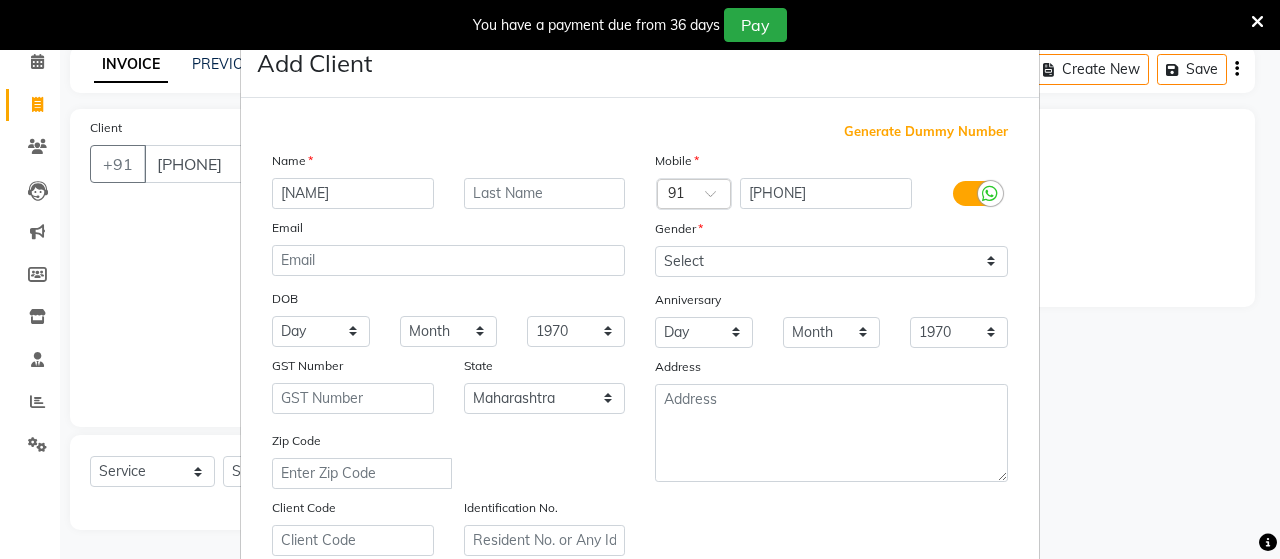 type on "[NAME]" 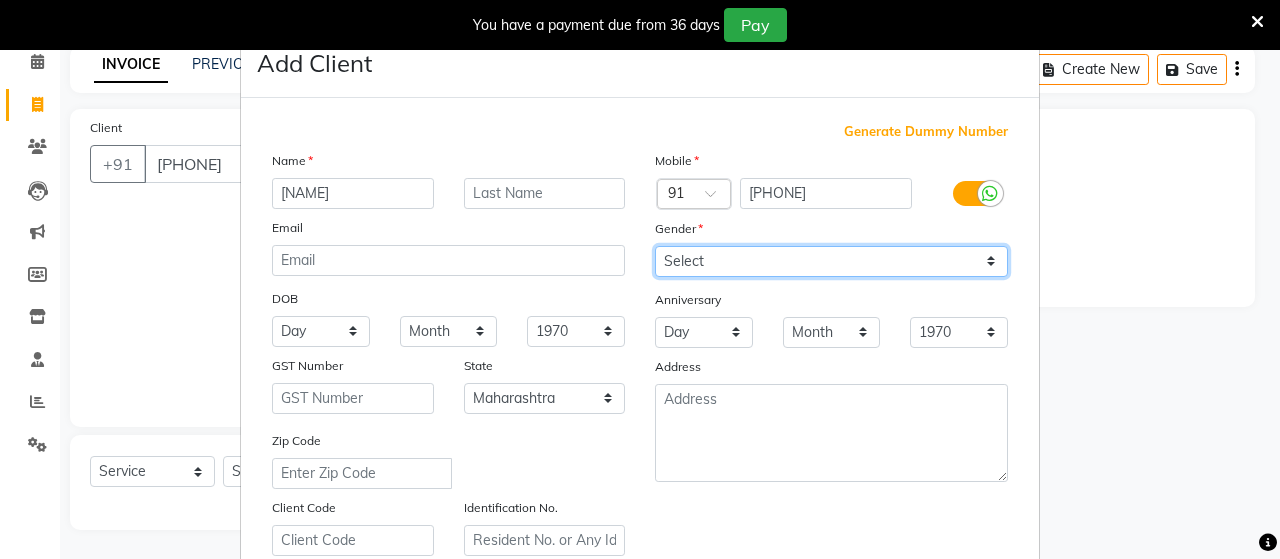 click on "Select Male Female Other Prefer Not To Say" at bounding box center (831, 261) 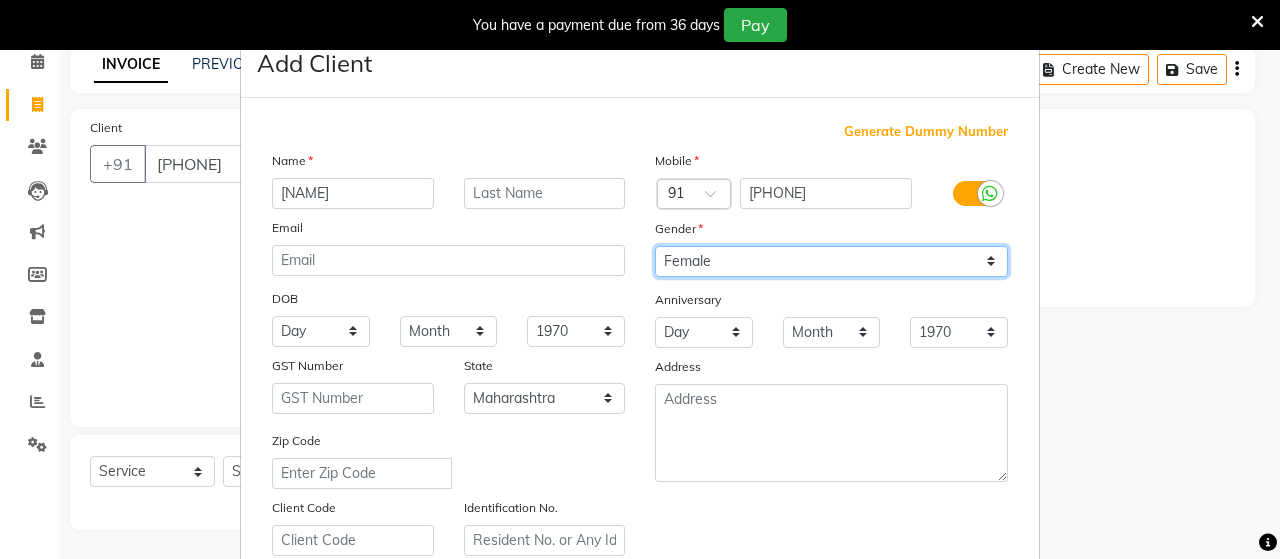 click on "Select Male Female Other Prefer Not To Say" at bounding box center [831, 261] 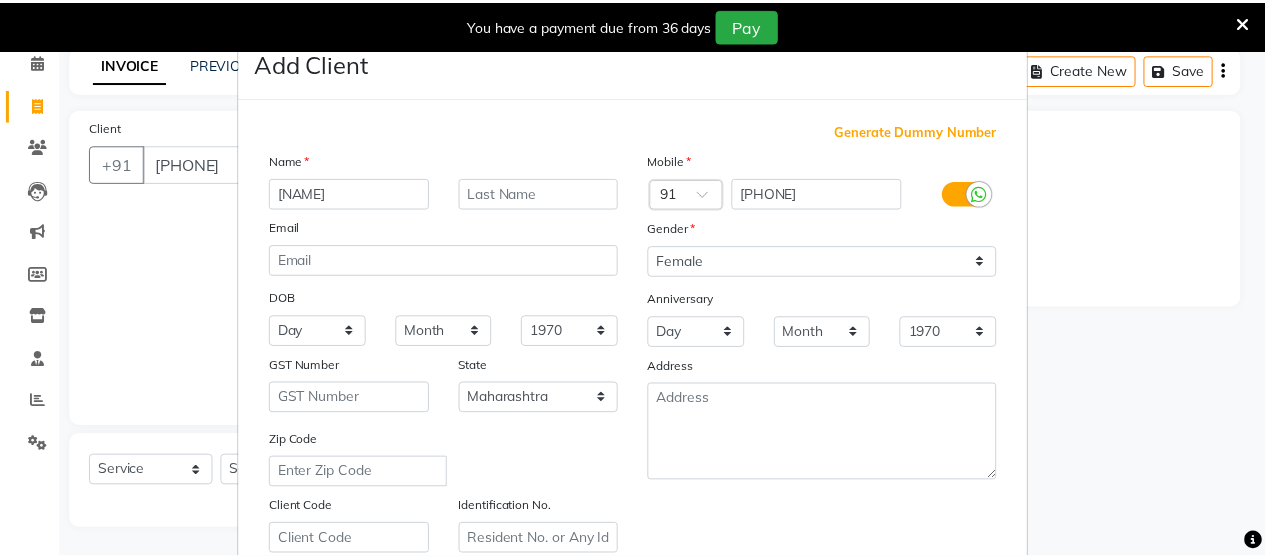 scroll, scrollTop: 360, scrollLeft: 0, axis: vertical 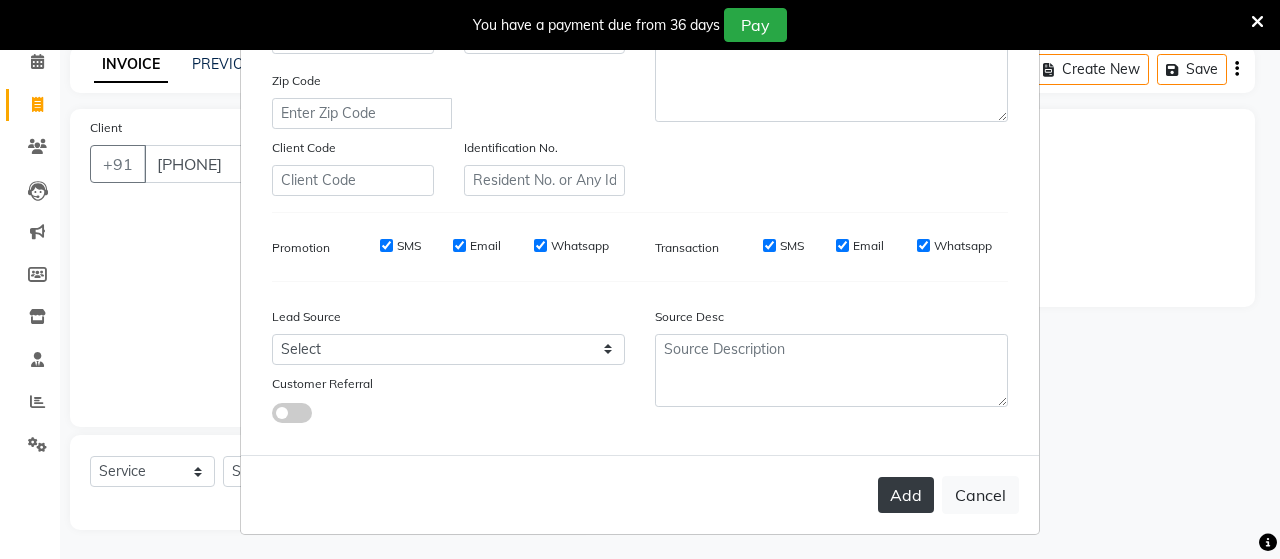 click on "Add" at bounding box center (906, 495) 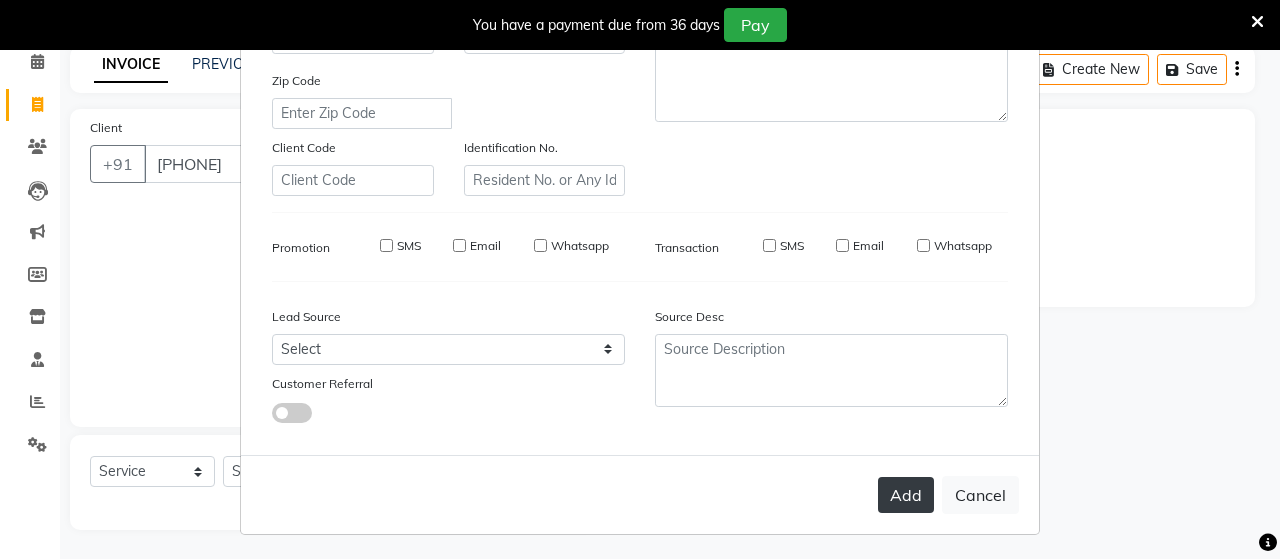 type on "70******59" 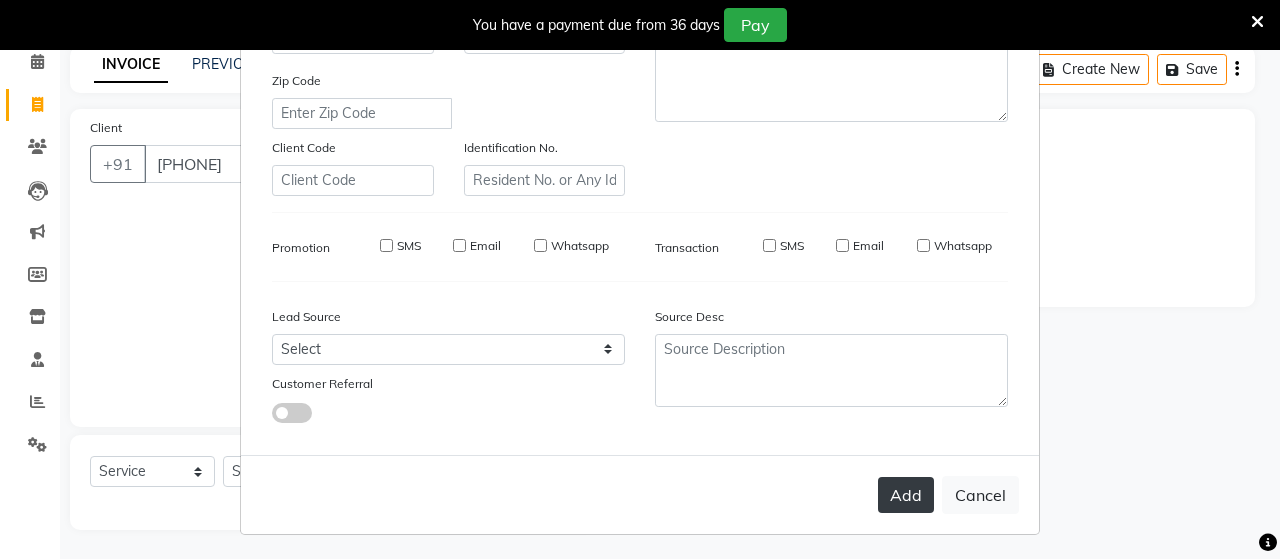 select 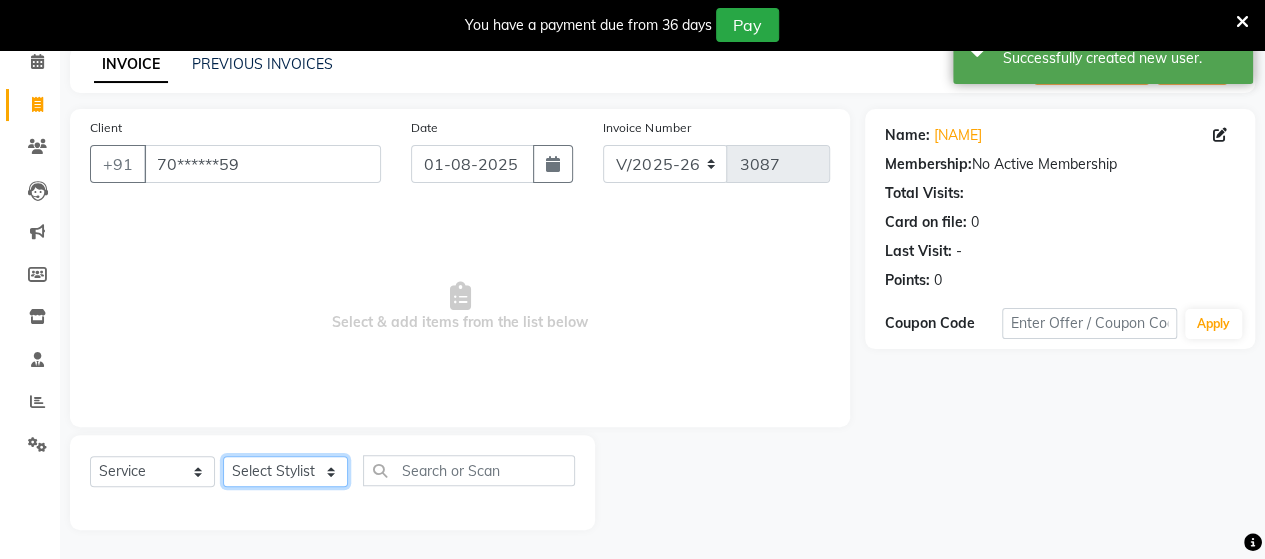 click on "Select Stylist Admin [NAME]  [NAME]  [NAME]  [NAME]  [NAME] [NAME] [NAME] [NAME]" 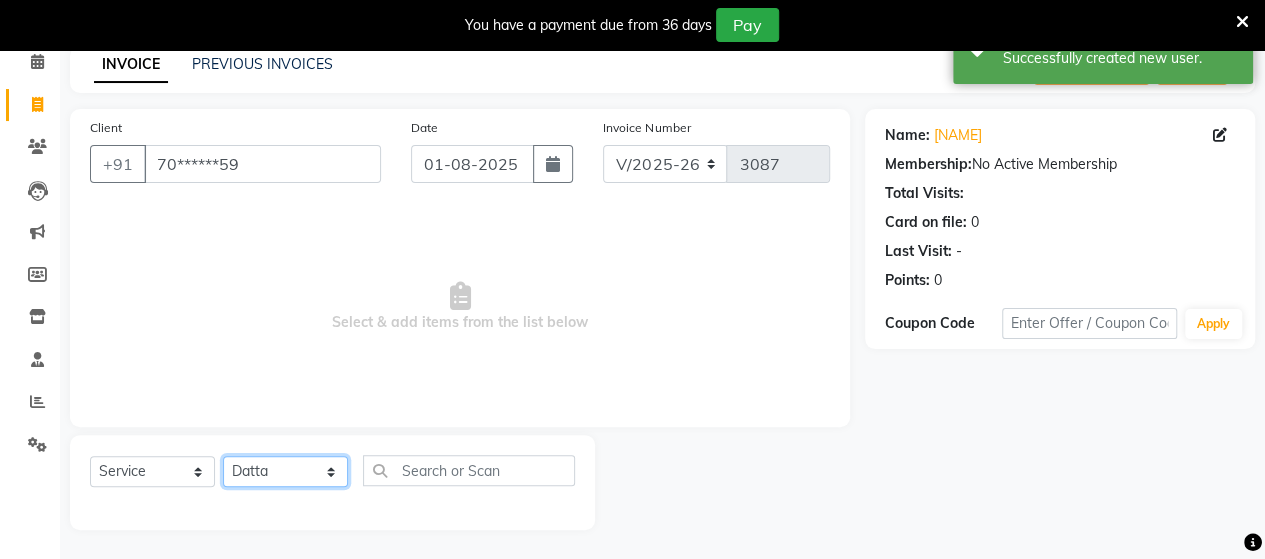 click on "Select Stylist Admin [NAME]  [NAME]  [NAME]  [NAME]  [NAME] [NAME] [NAME] [NAME]" 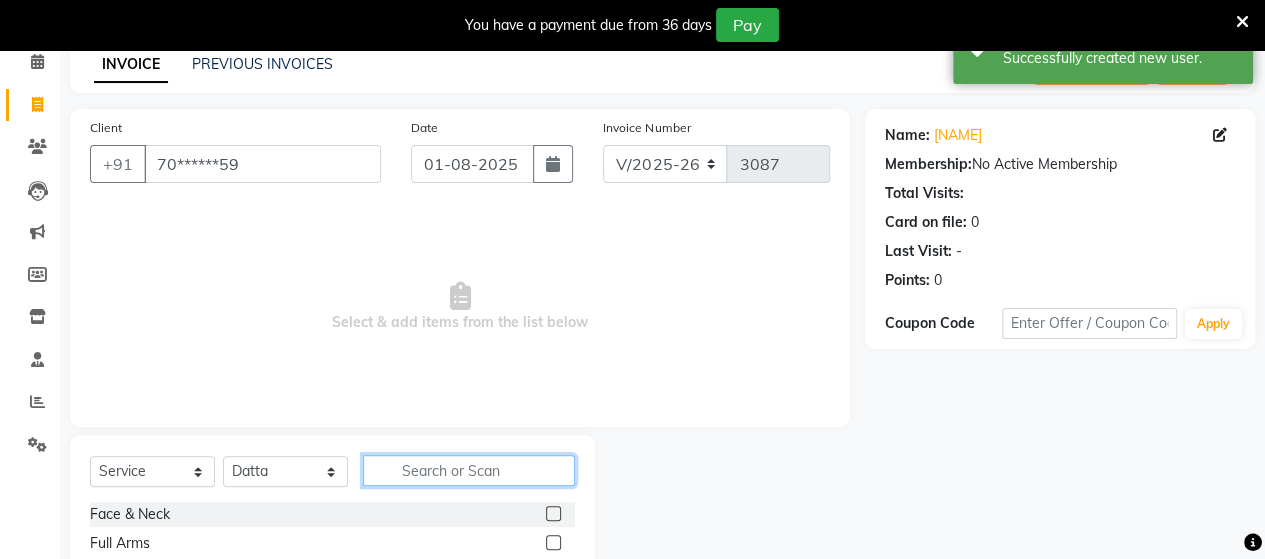 click 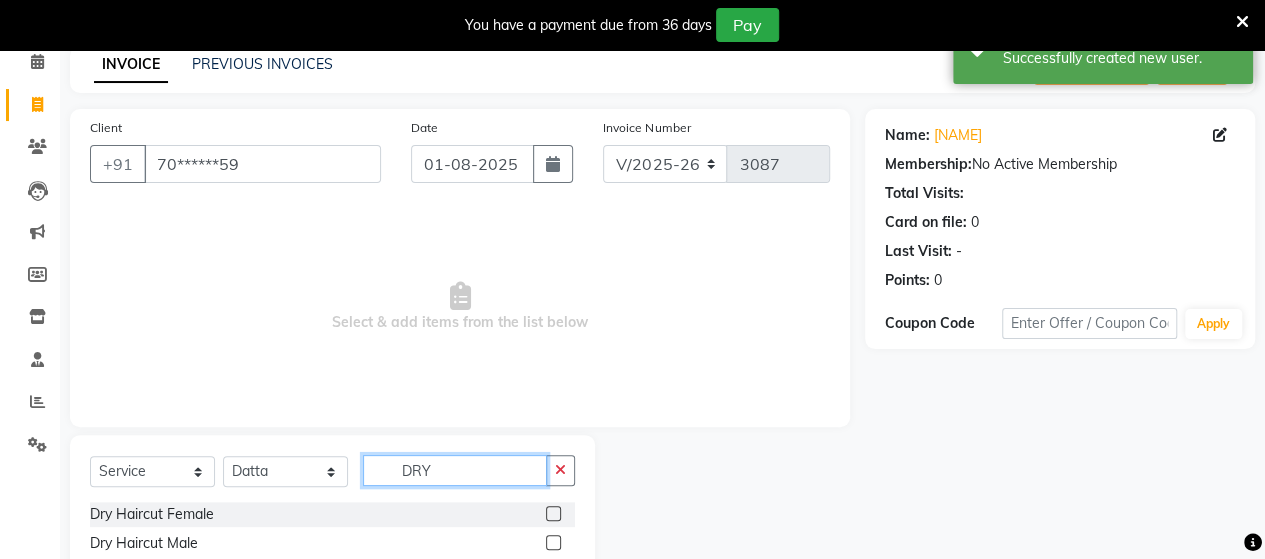 type on "DRY" 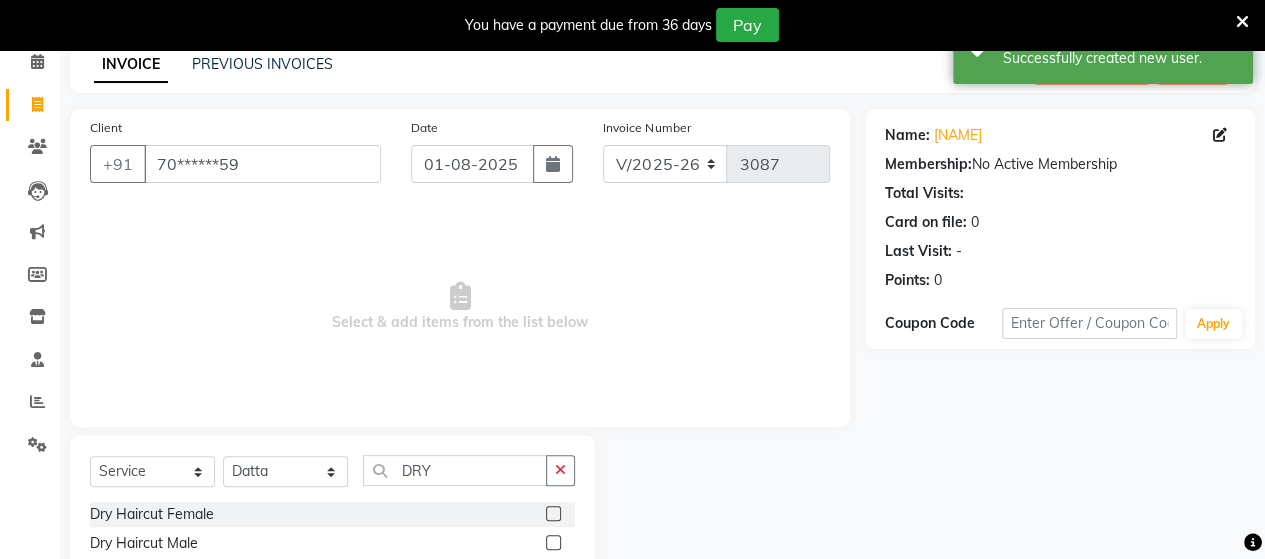 click 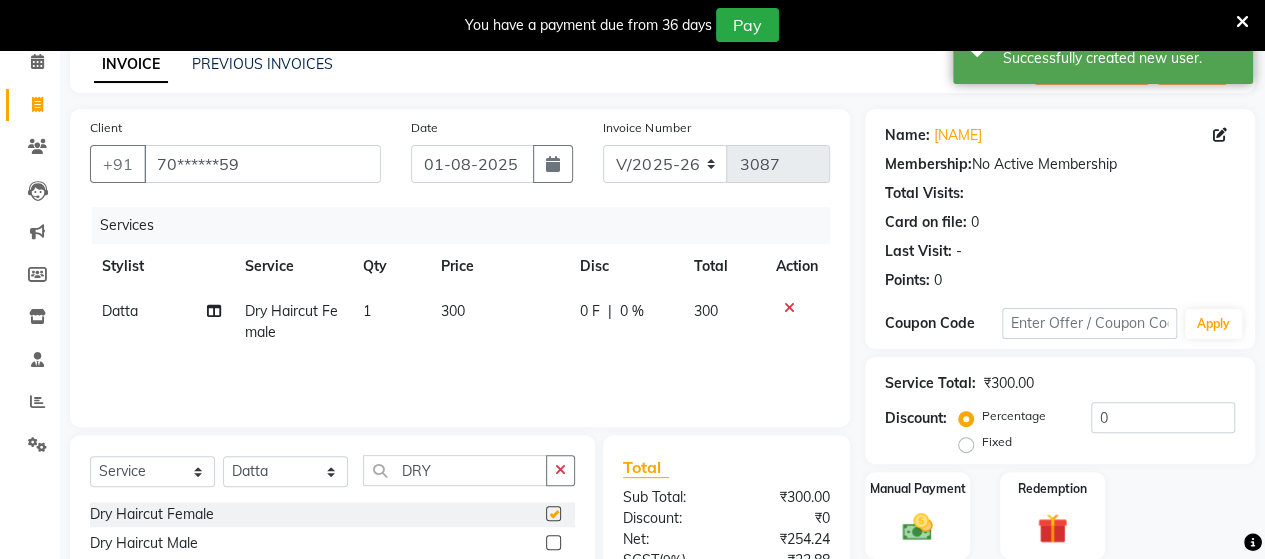 checkbox on "false" 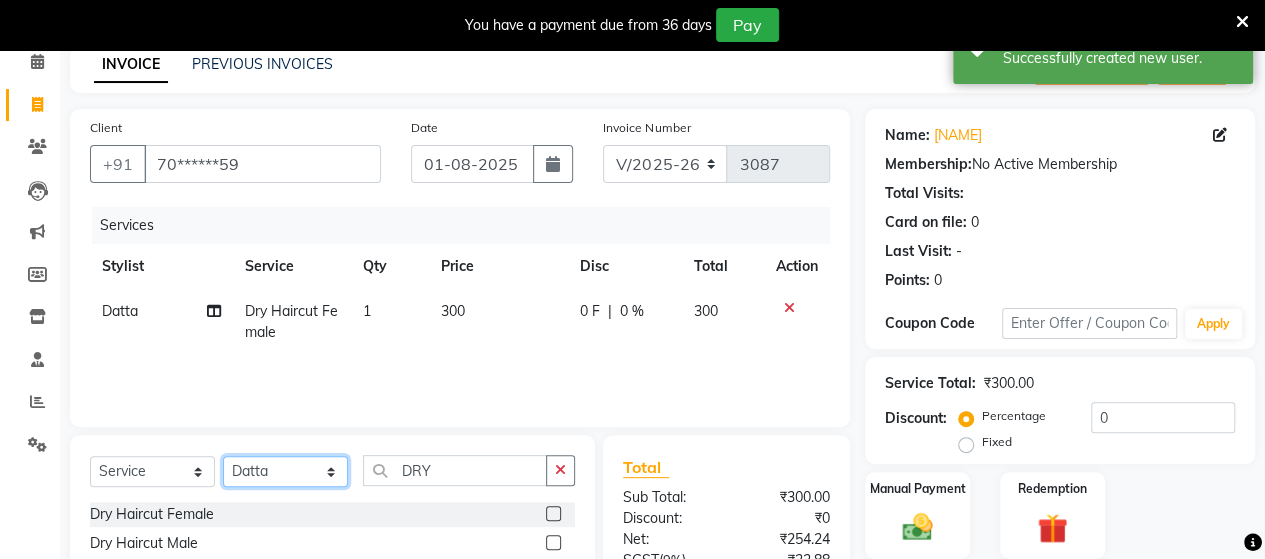 click on "Select Stylist Admin [NAME]  [NAME]  [NAME]  [NAME]  [NAME] [NAME] [NAME] [NAME]" 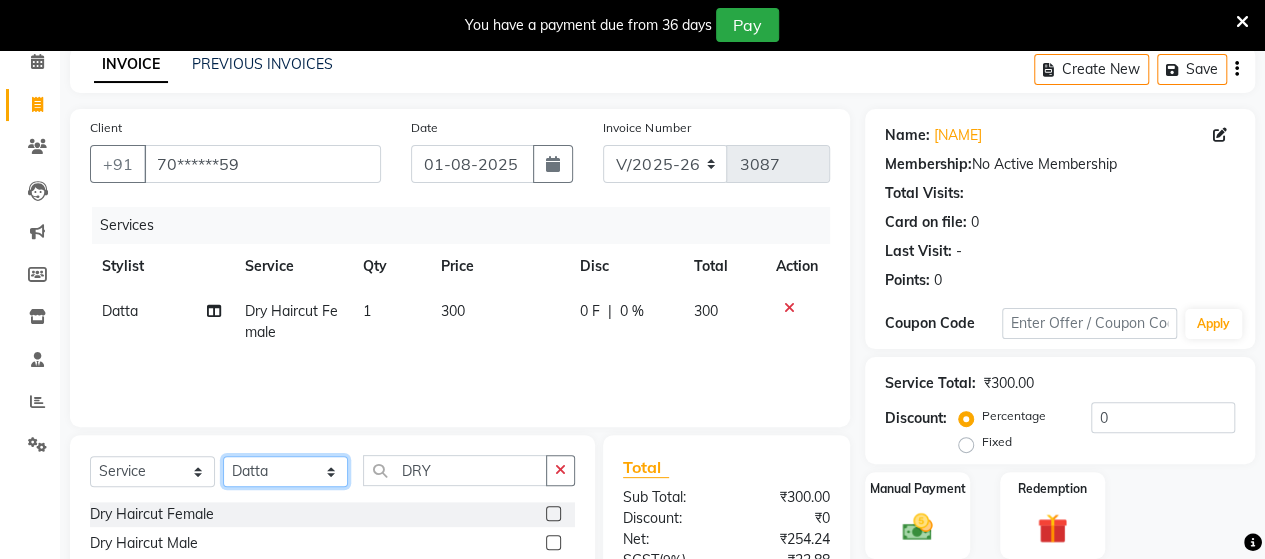 select on "48828" 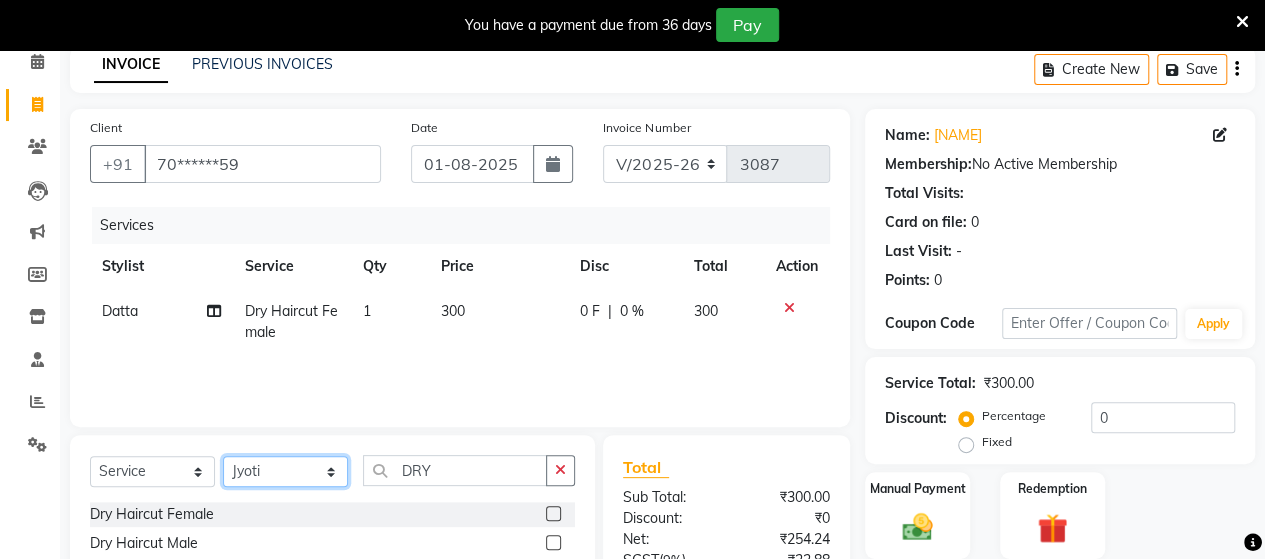 click on "Select Stylist Admin [NAME]  [NAME]  [NAME]  [NAME]  [NAME] [NAME] [NAME] [NAME]" 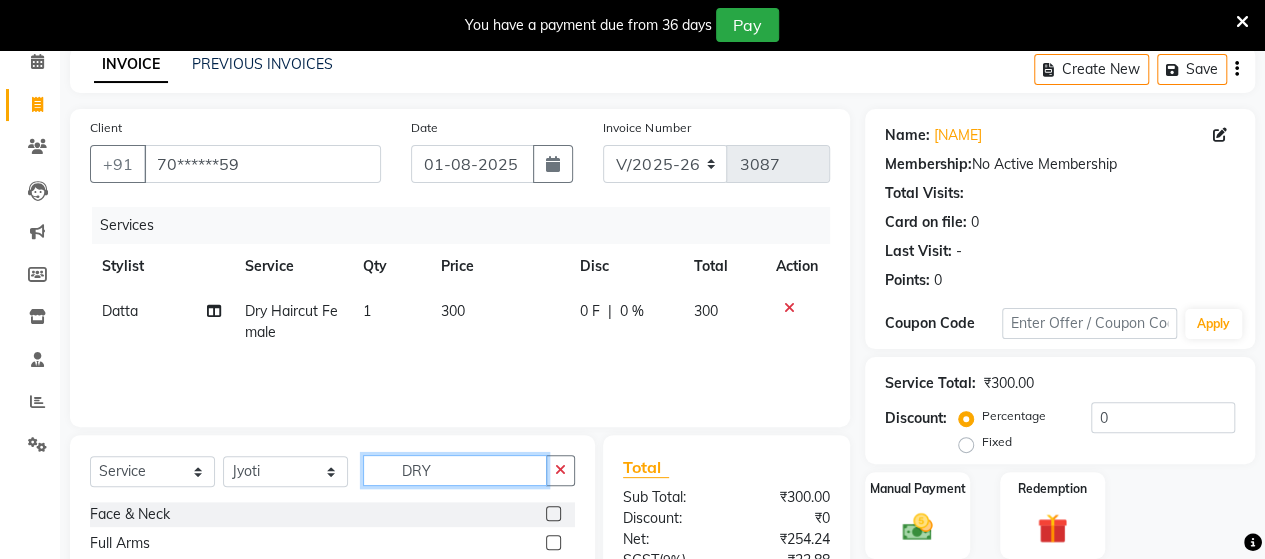 click on "DRY" 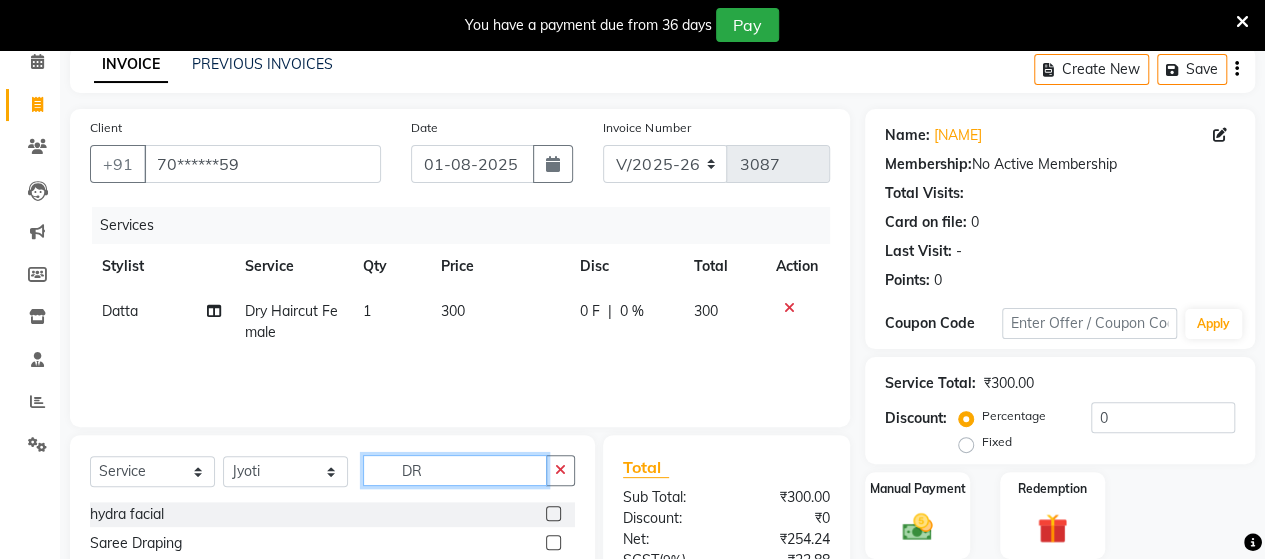 type on "D" 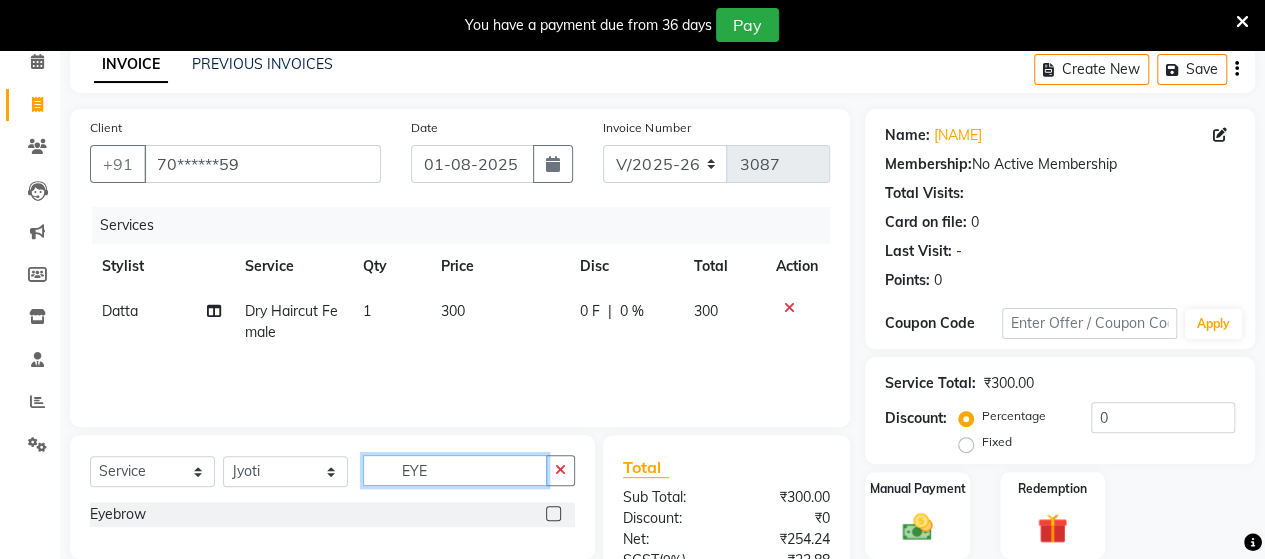 type on "EYE" 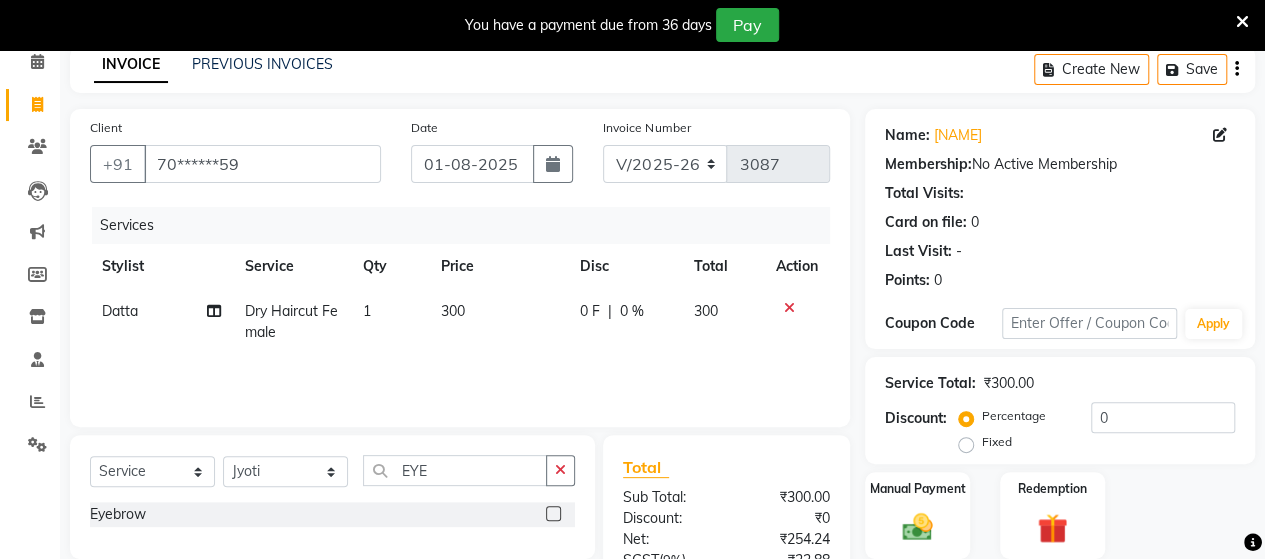 click 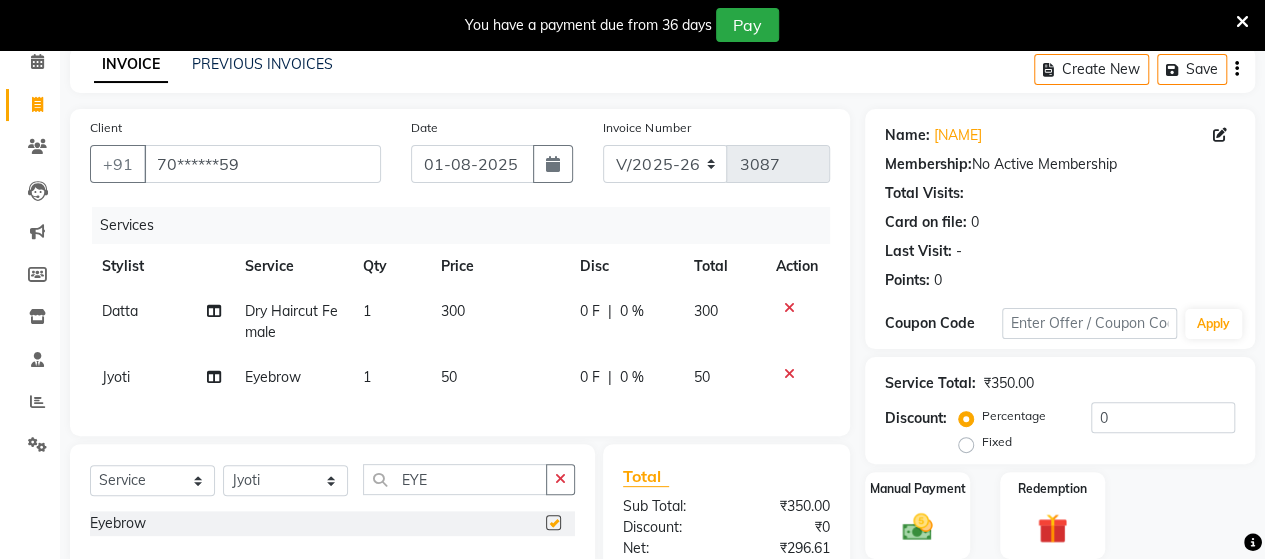 checkbox on "false" 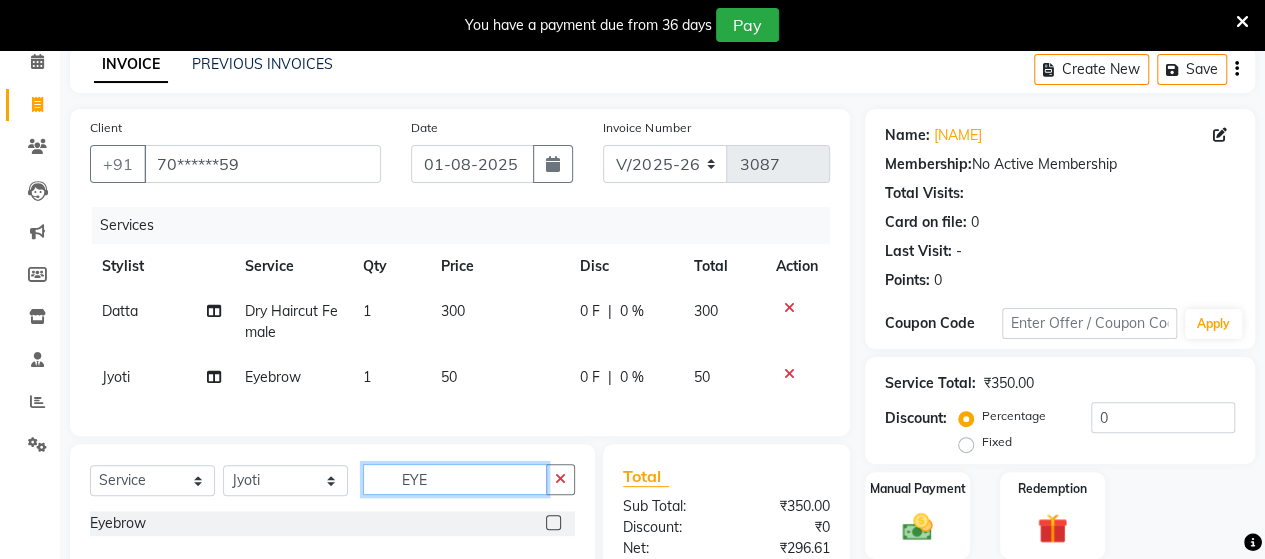 click on "EYE" 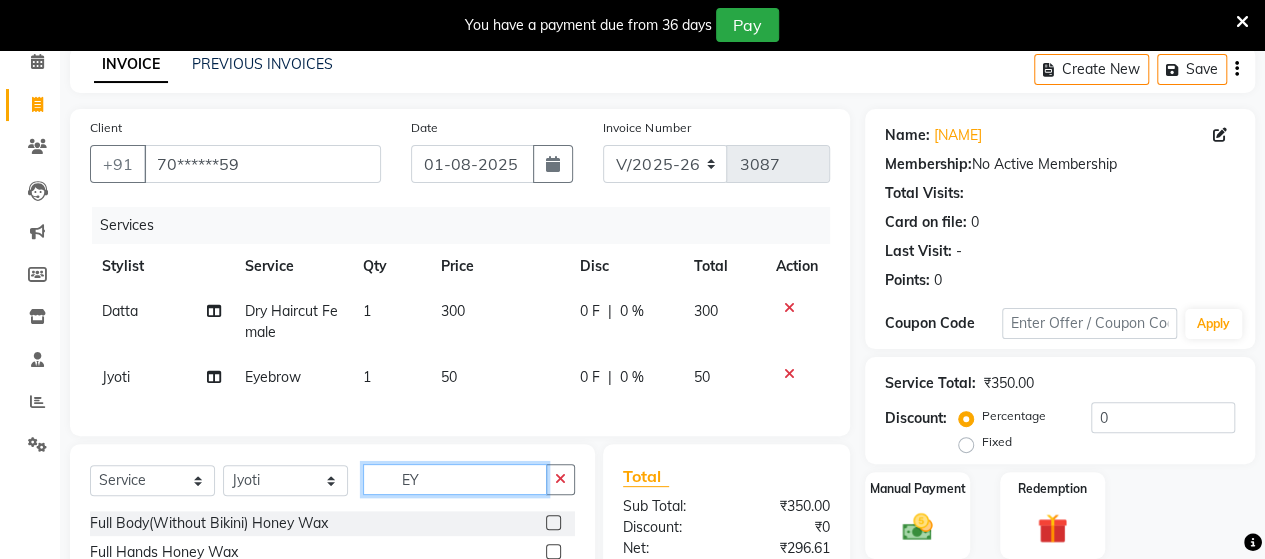 type on "E" 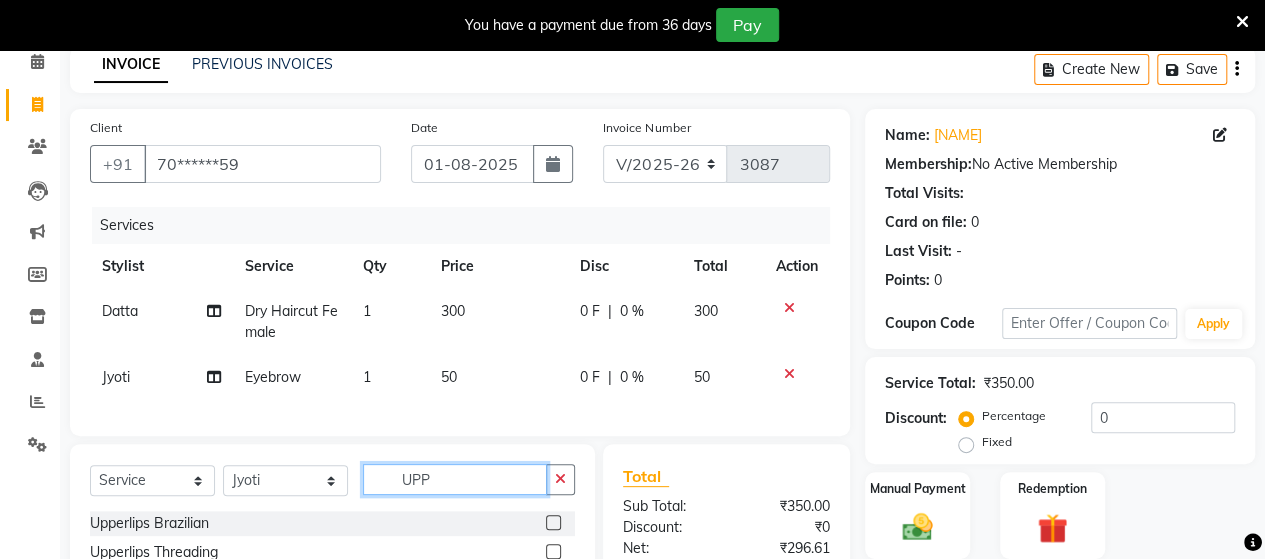 scroll, scrollTop: 312, scrollLeft: 0, axis: vertical 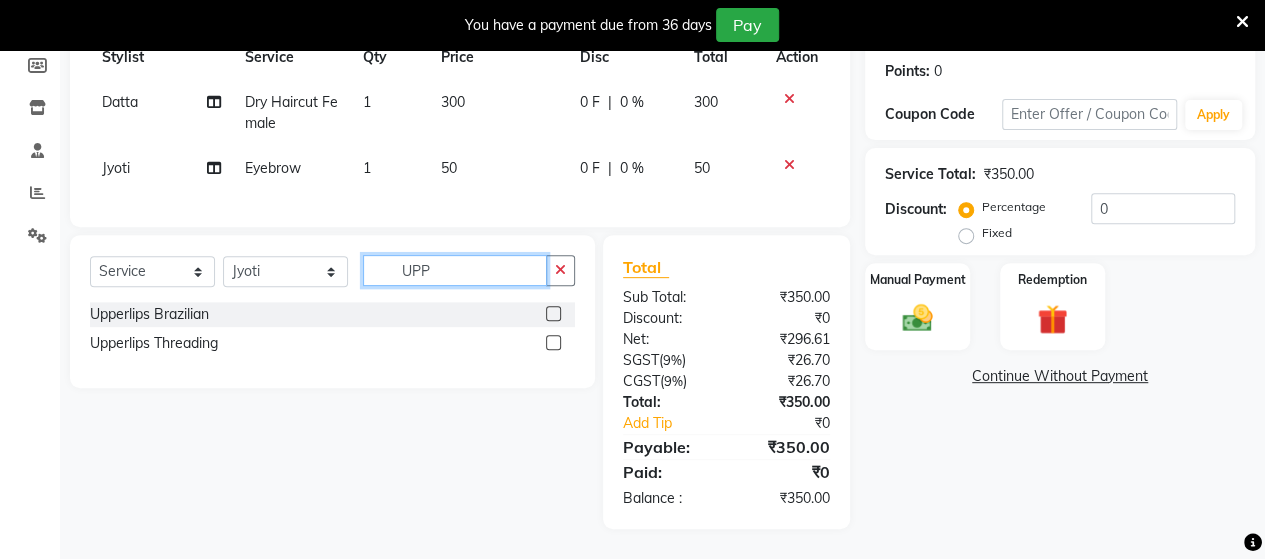 type on "UPP" 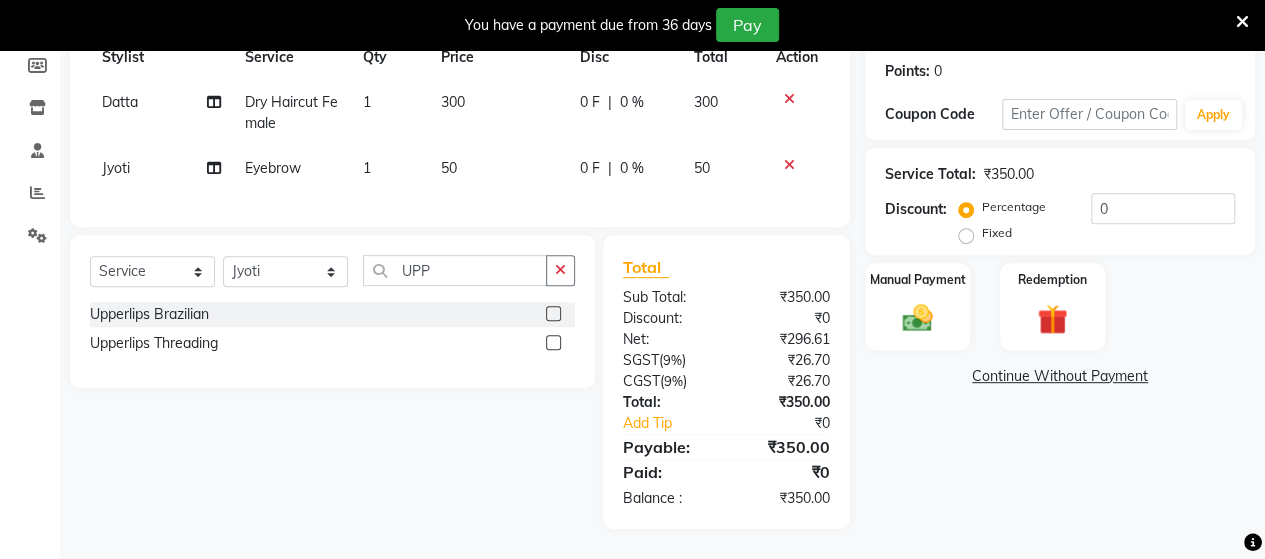 click 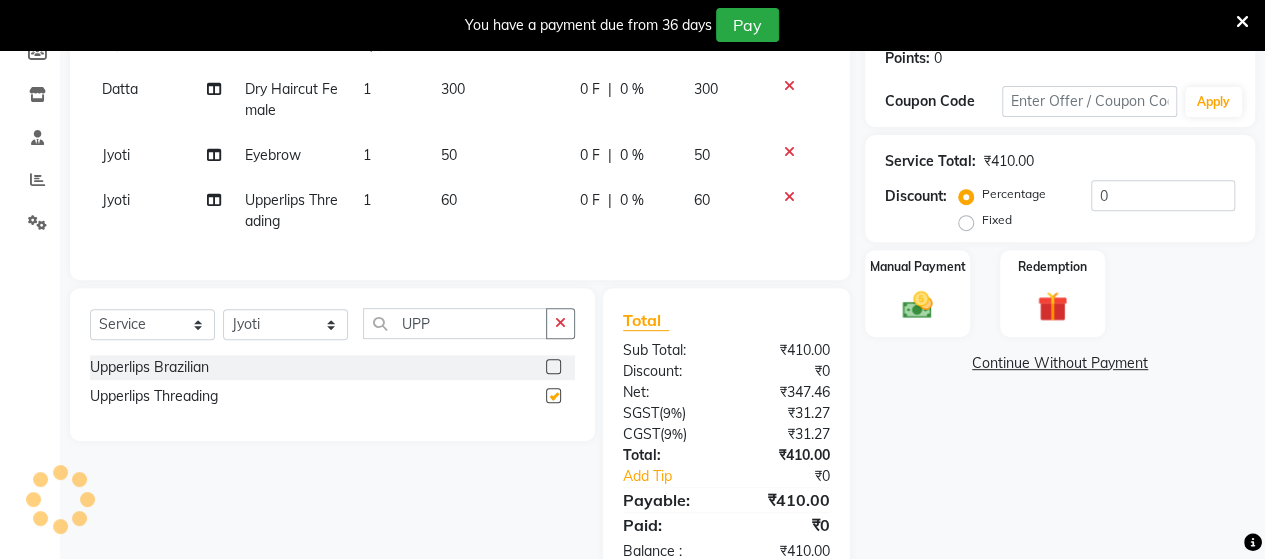 checkbox on "false" 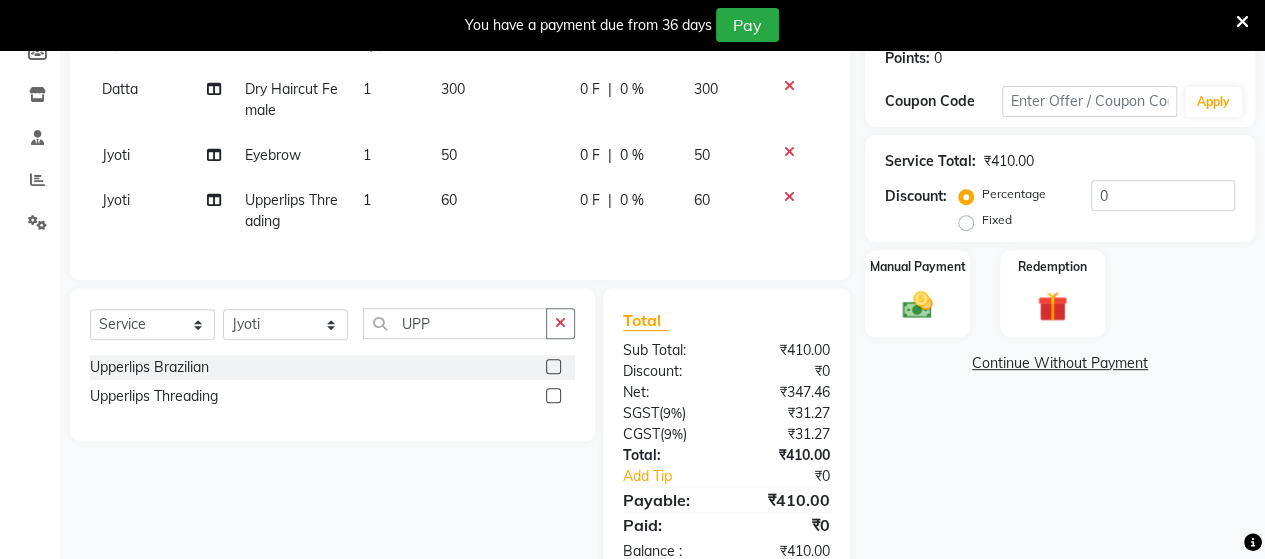click on "60" 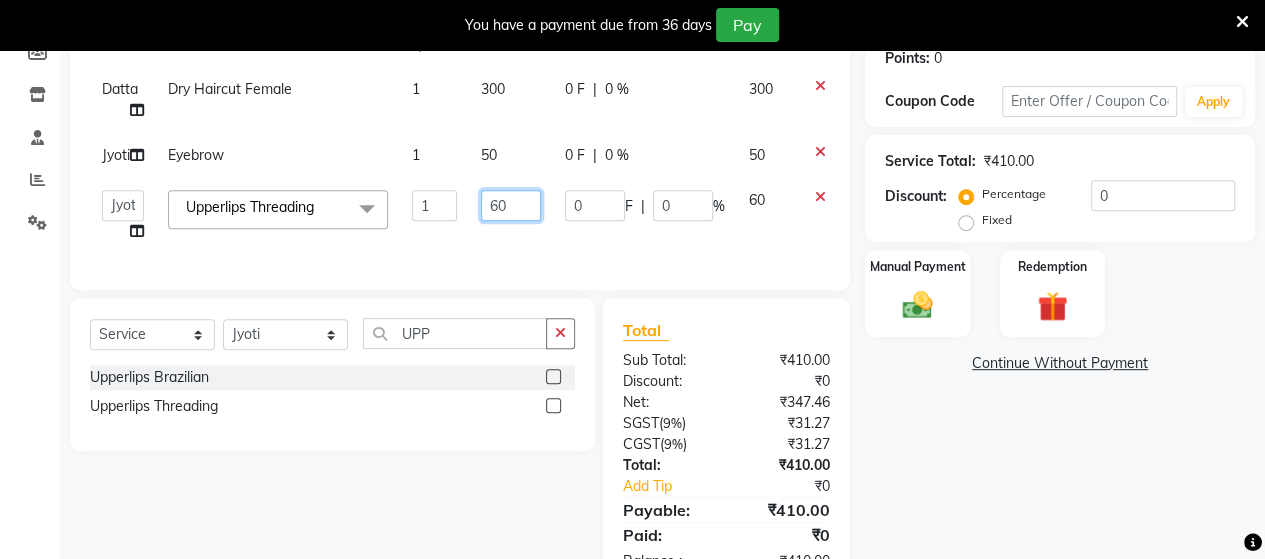 click on "60" 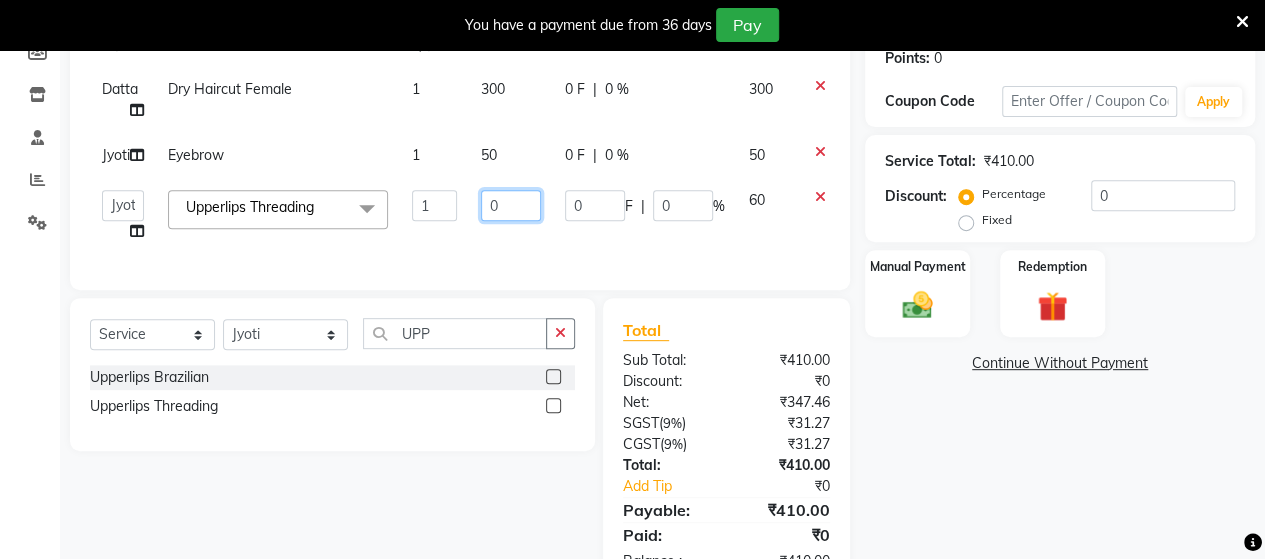 type on "50" 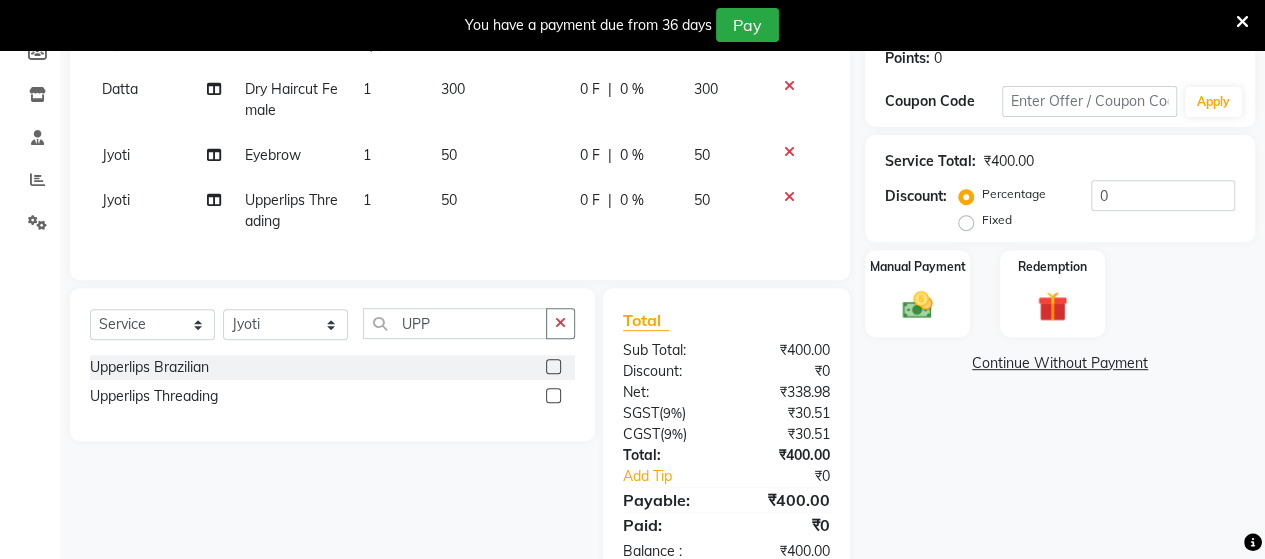click on "Services Stylist Service Qty Price Disc Total Action [NAME]  Dry Haircut Female 1 300 0 F | 0 % 300 [NAME]  Eyebrow 1 50 0 F | 0 % 50 [NAME]  Upperlips Threading 1 50 0 F | 0 % 50" 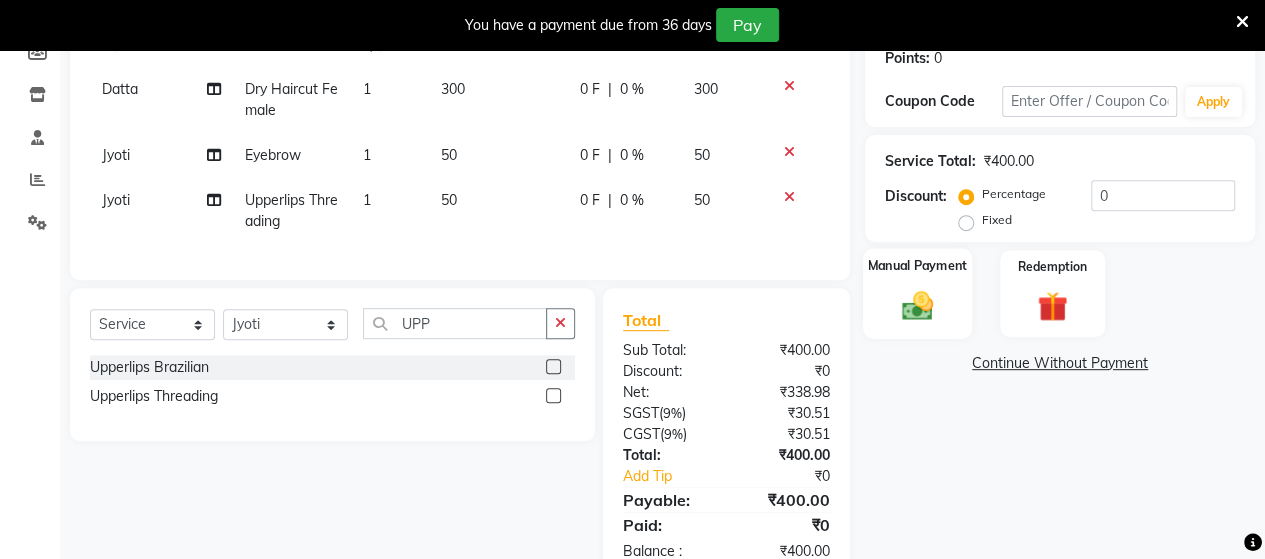 click 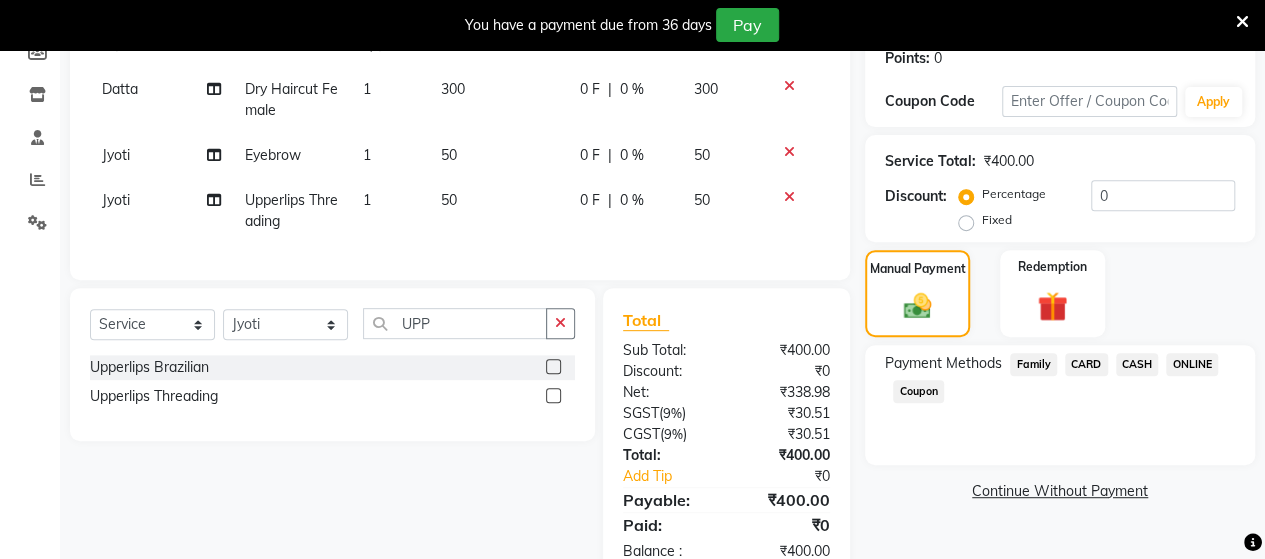click on "ONLINE" 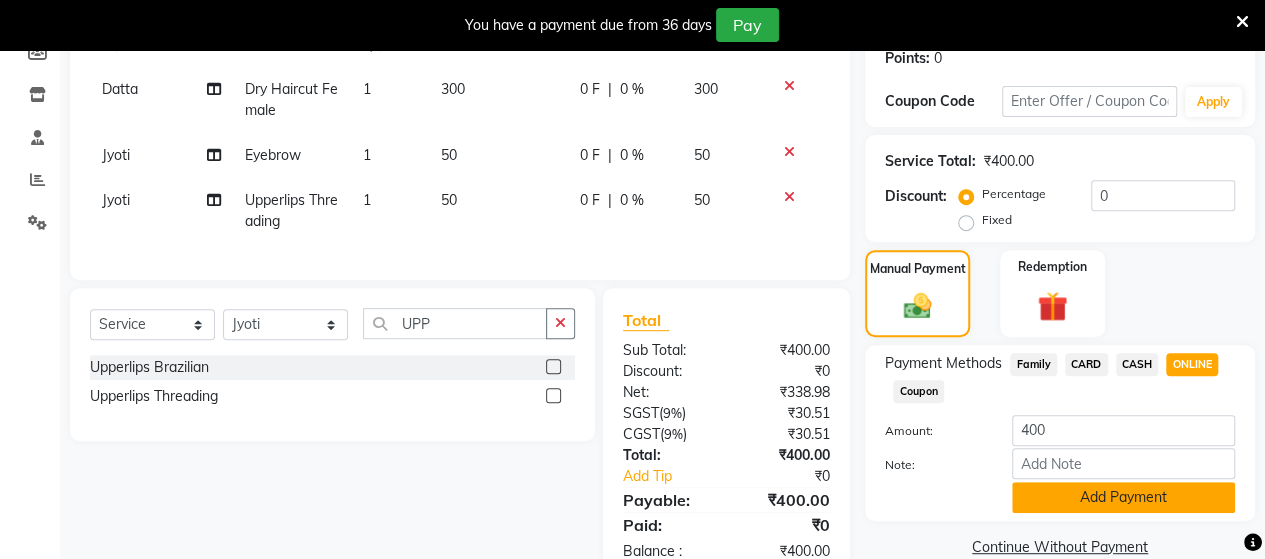 click on "Add Payment" 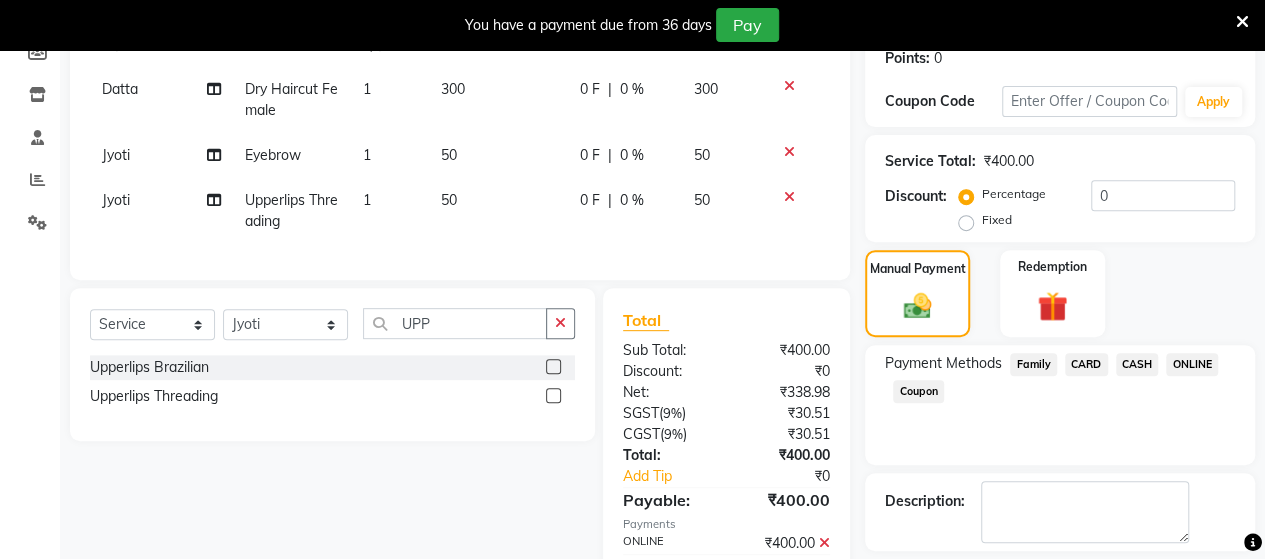 scroll, scrollTop: 420, scrollLeft: 0, axis: vertical 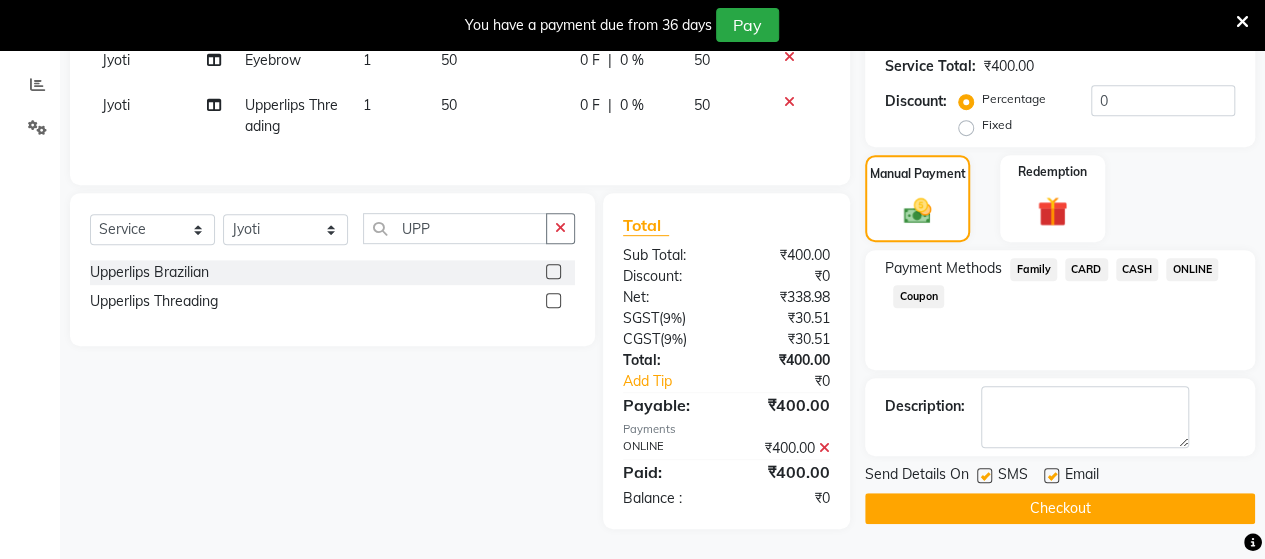 click on "Checkout" 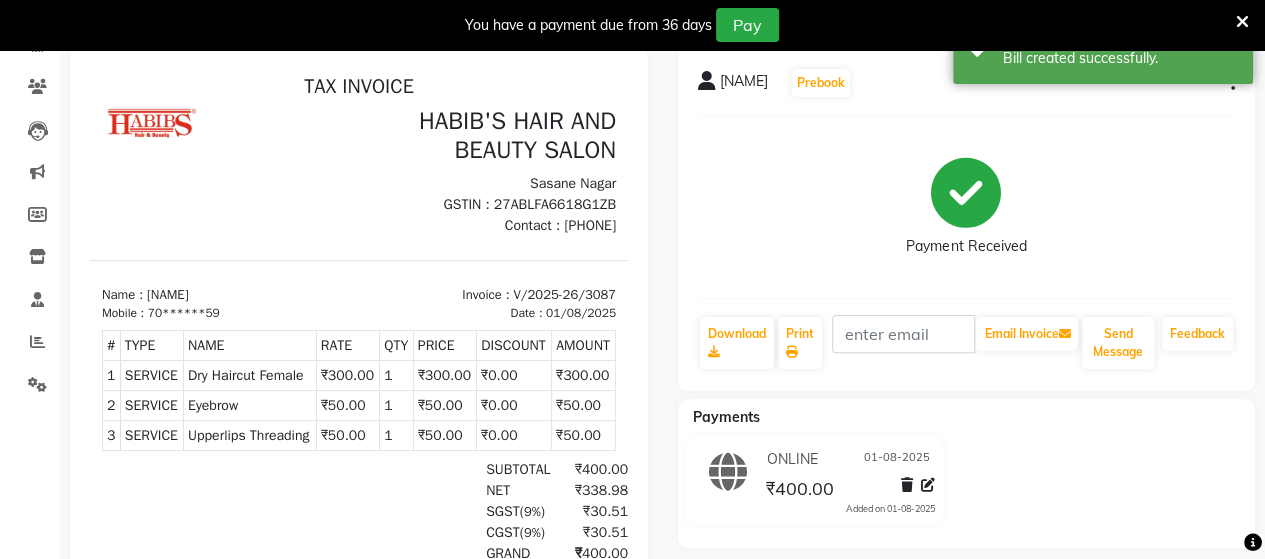 scroll, scrollTop: 0, scrollLeft: 0, axis: both 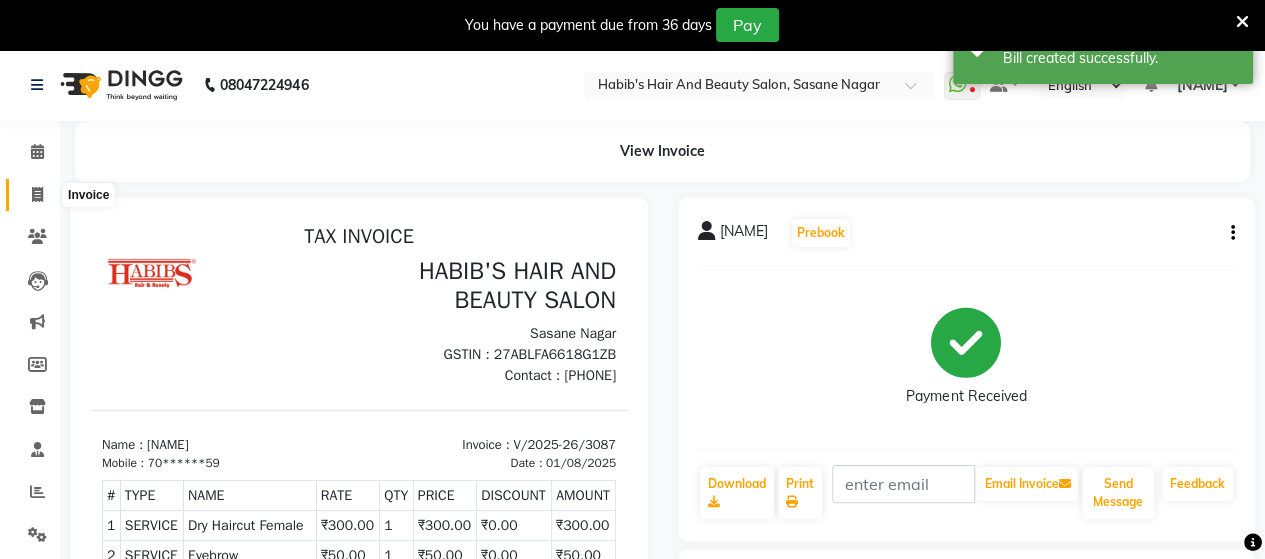 click 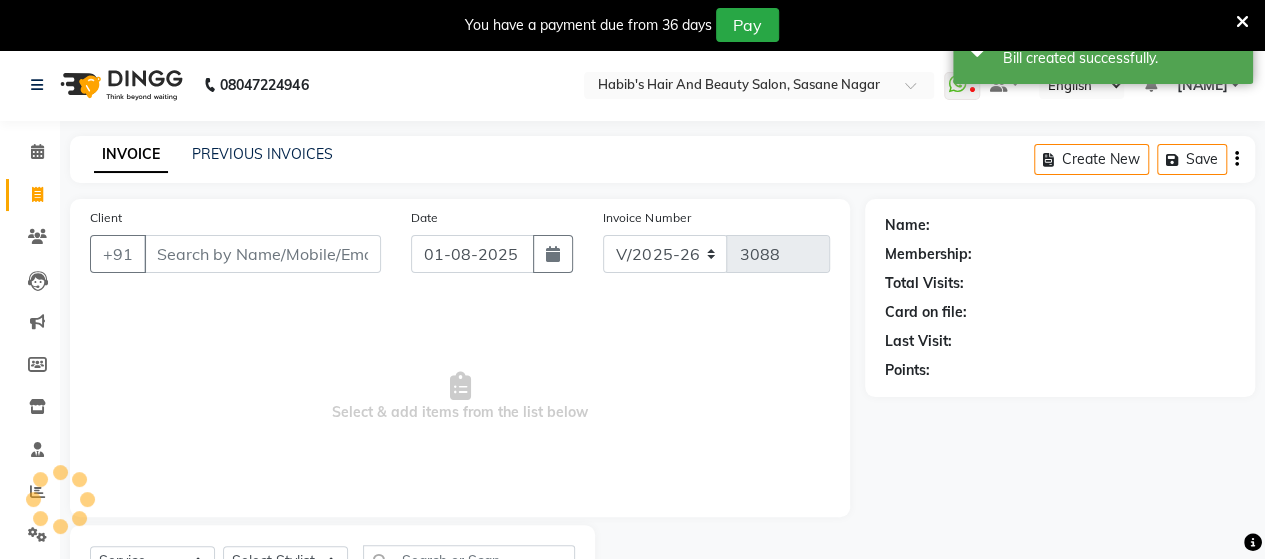 scroll, scrollTop: 90, scrollLeft: 0, axis: vertical 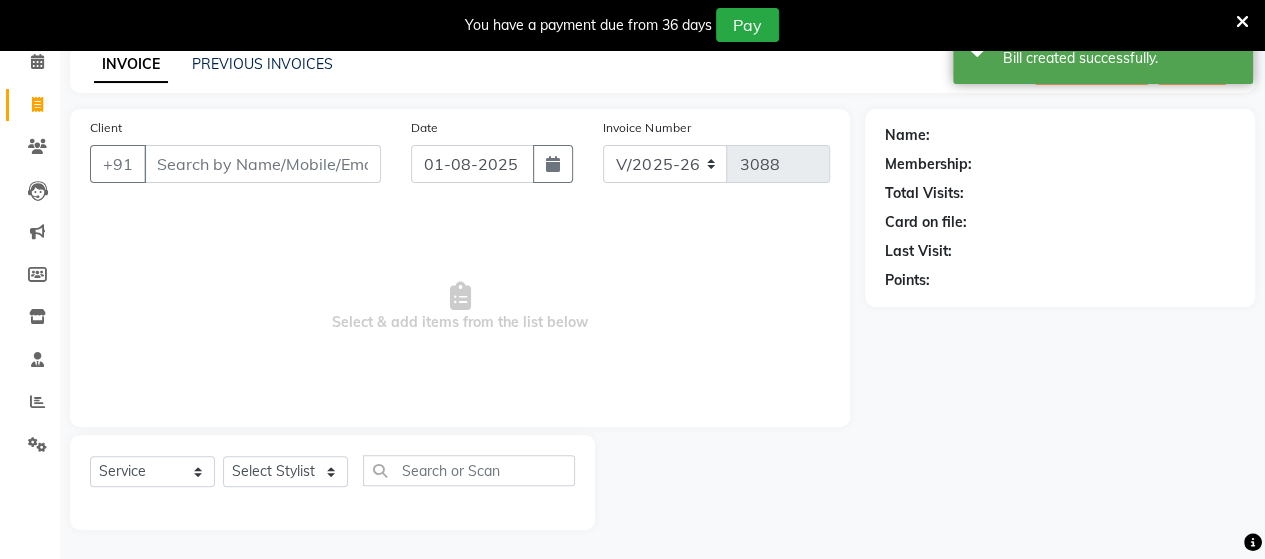 click on "Client" at bounding box center (262, 164) 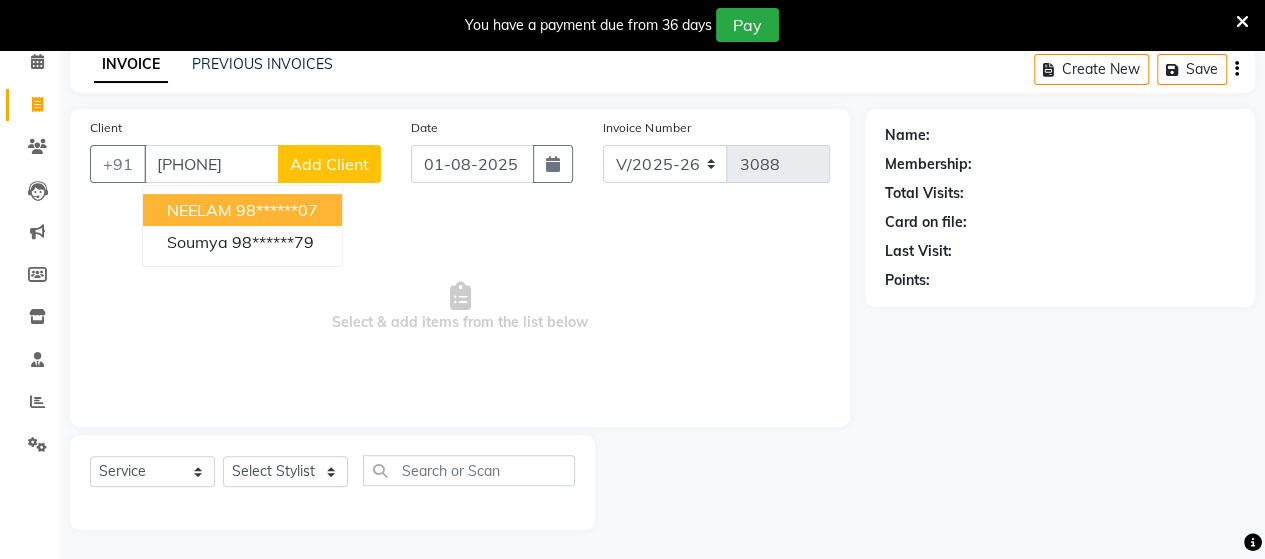 click on "98******07" at bounding box center (277, 210) 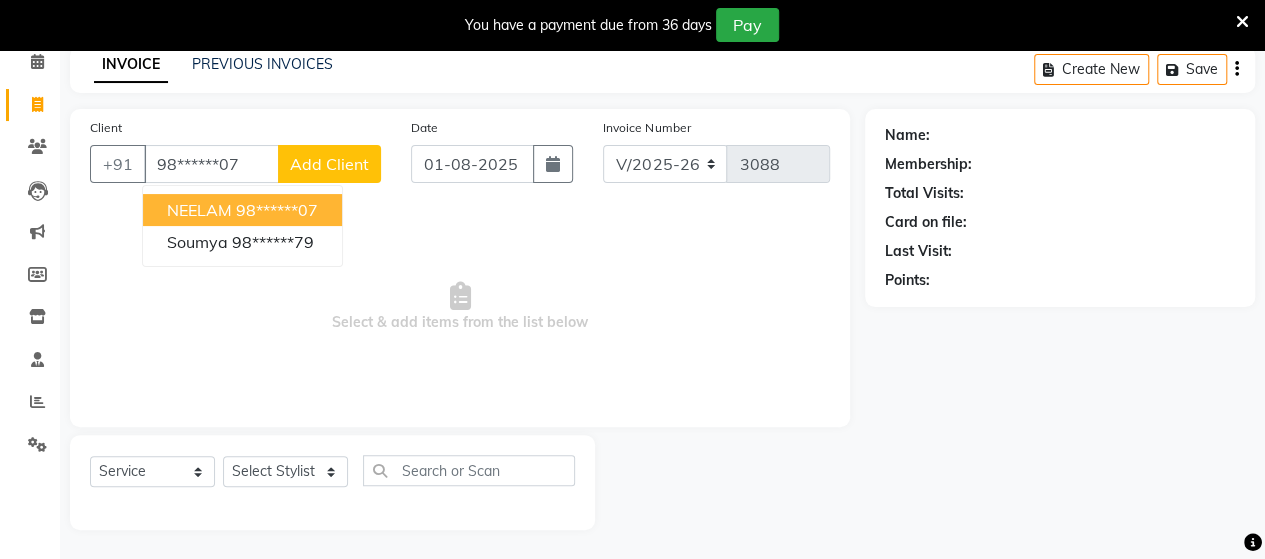 type on "98******07" 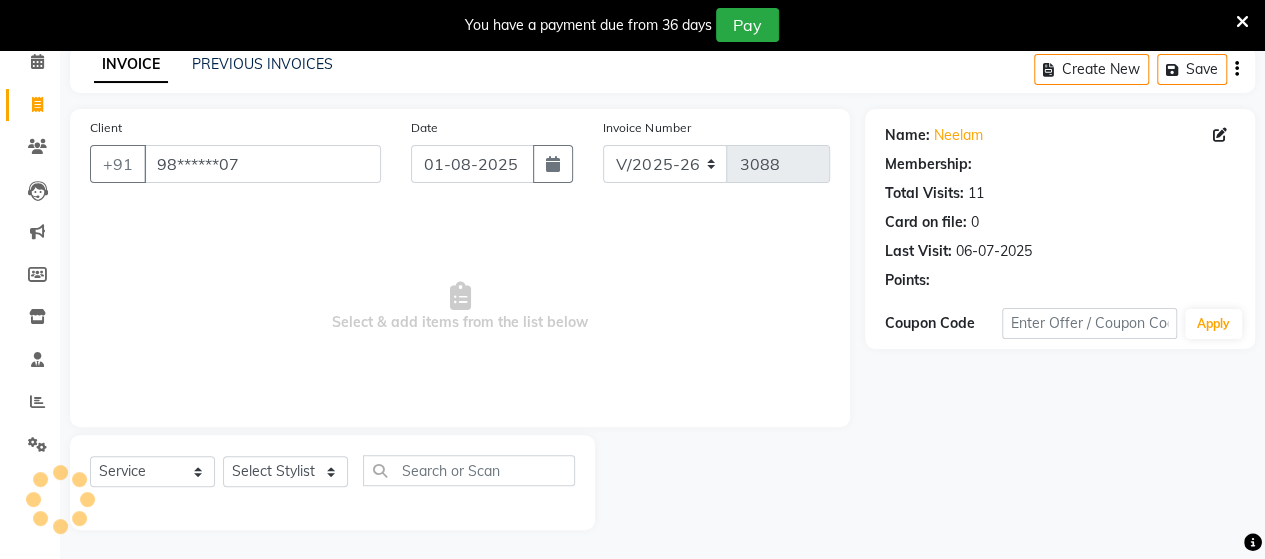 select on "1: Object" 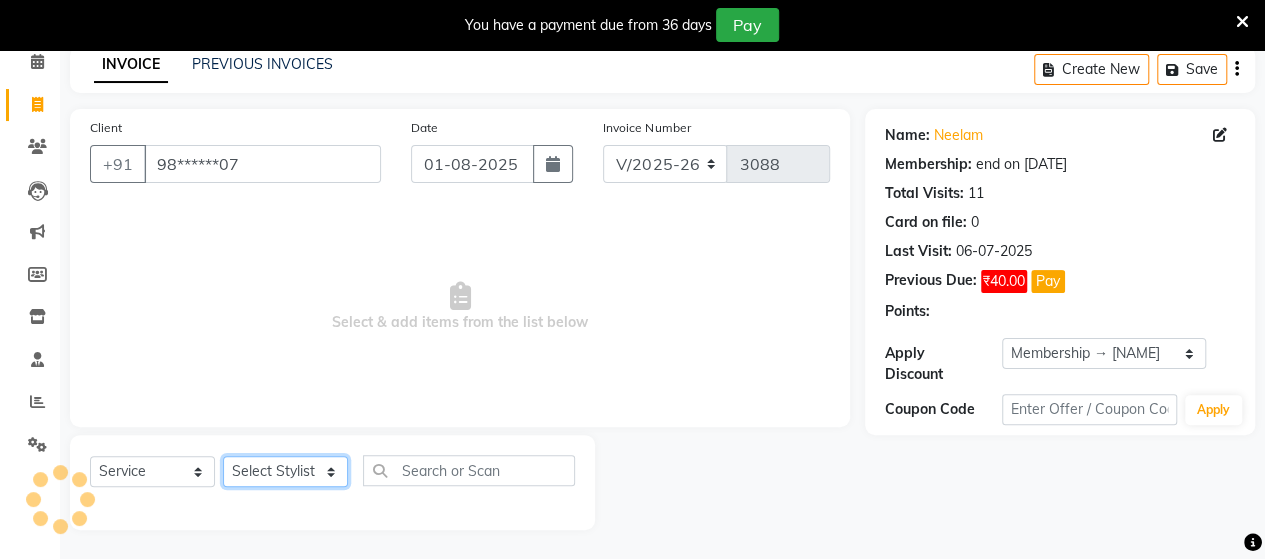 click on "Select Stylist Admin [NAME]  [NAME]  [NAME]  [NAME]  [NAME] [NAME] [NAME] [NAME]" 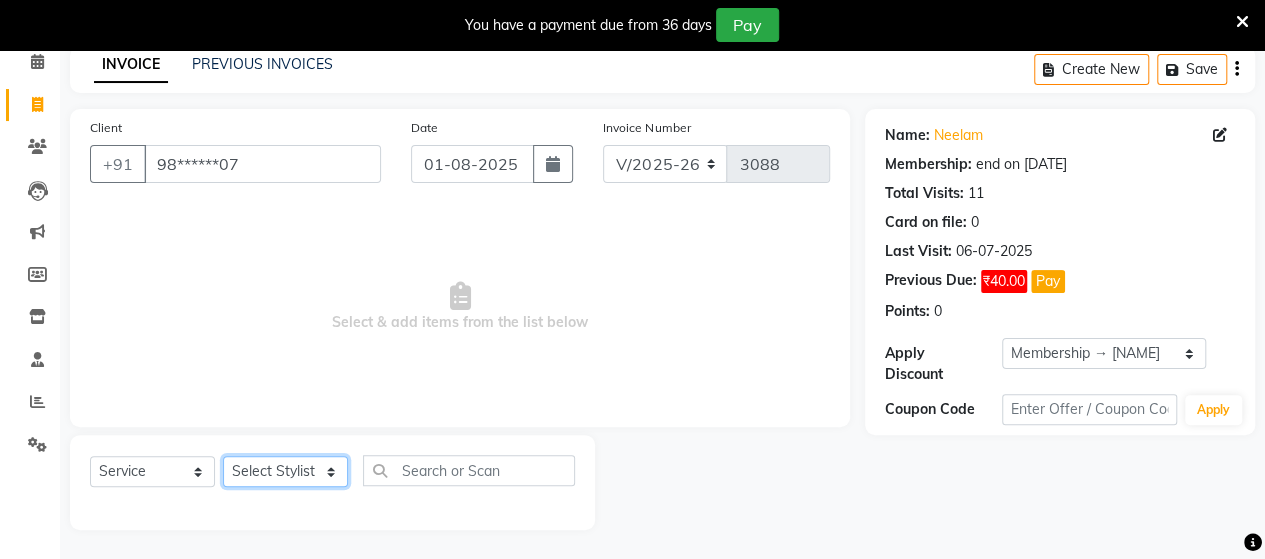 select on "48826" 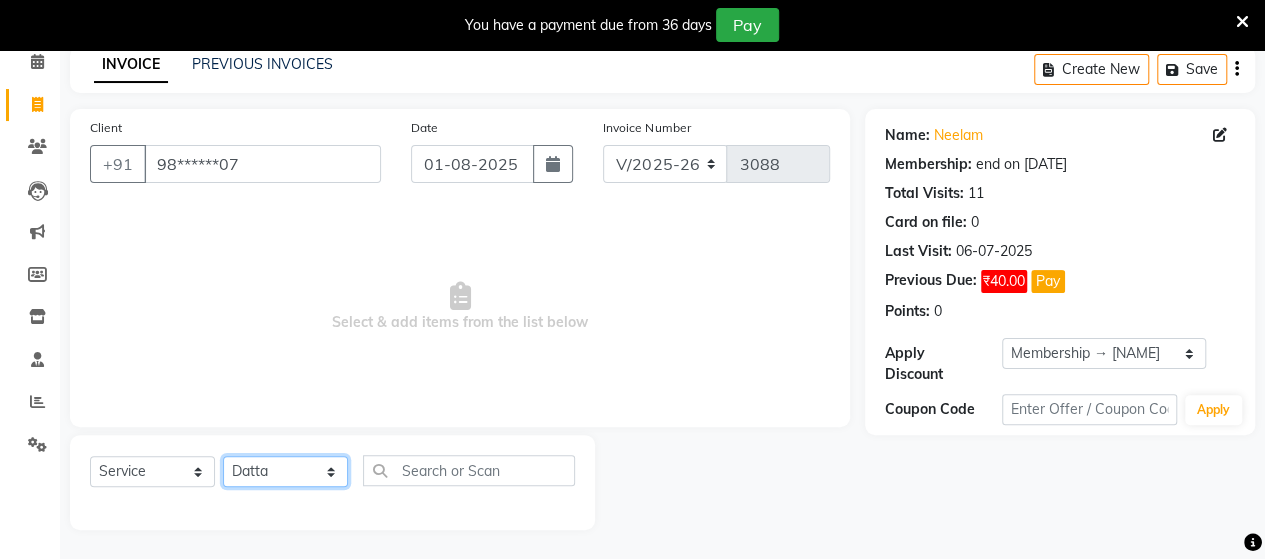 click on "Select Stylist Admin [NAME]  [NAME]  [NAME]  [NAME]  [NAME] [NAME] [NAME] [NAME]" 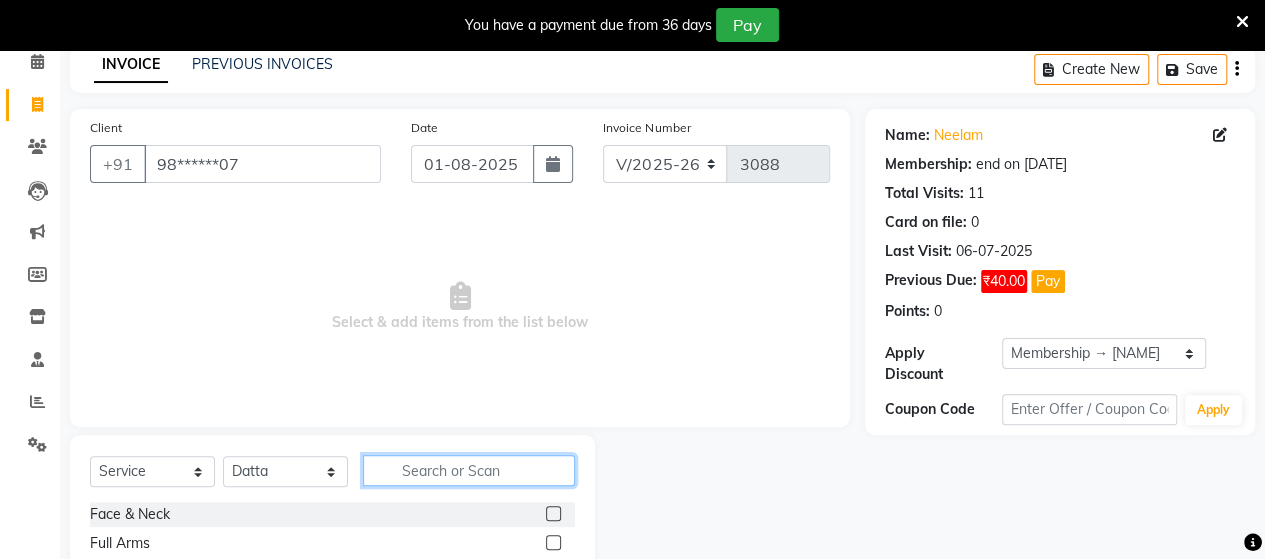click 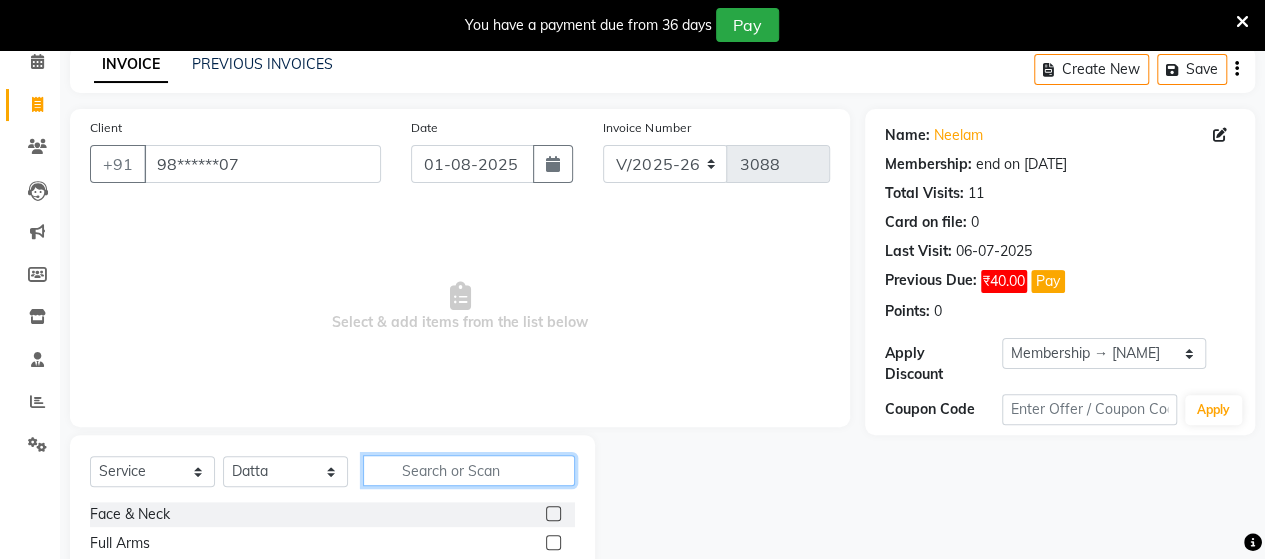 type on "S" 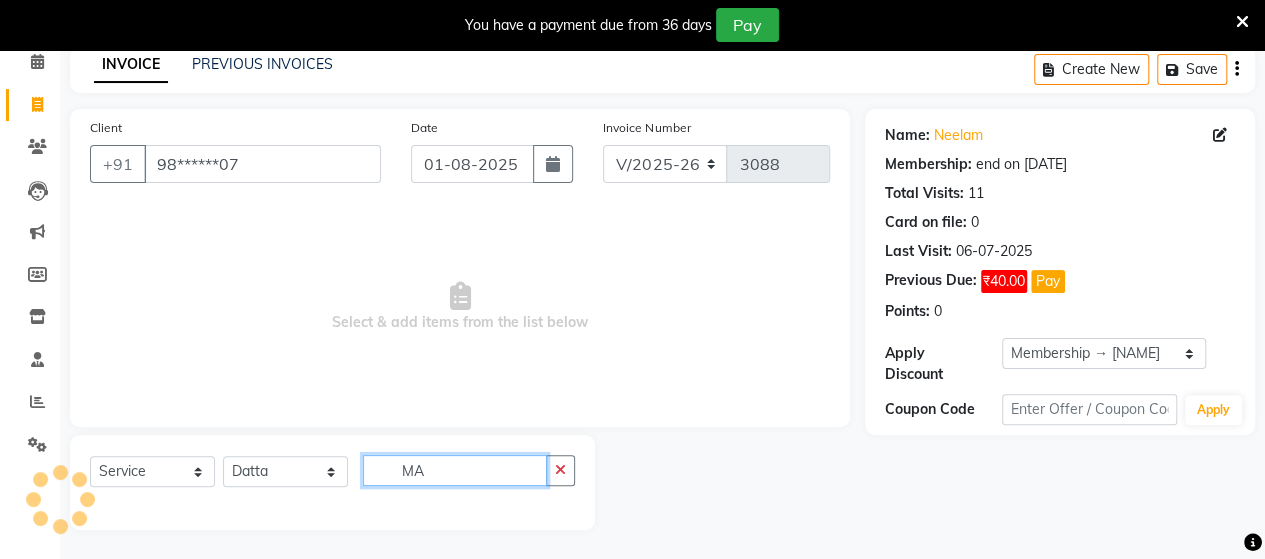 type on "M" 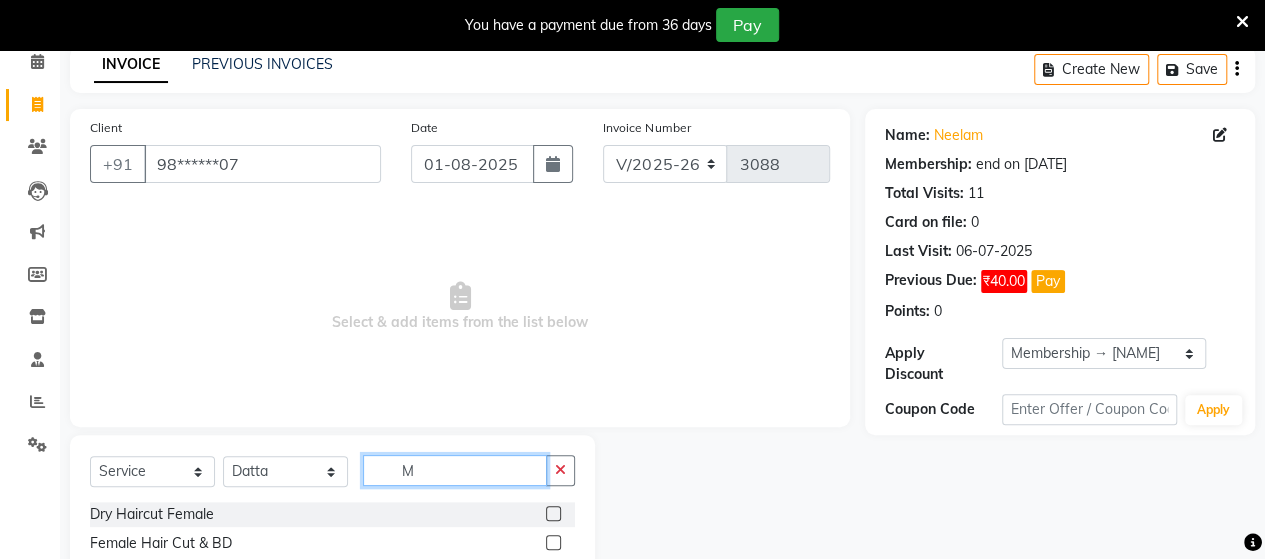 type 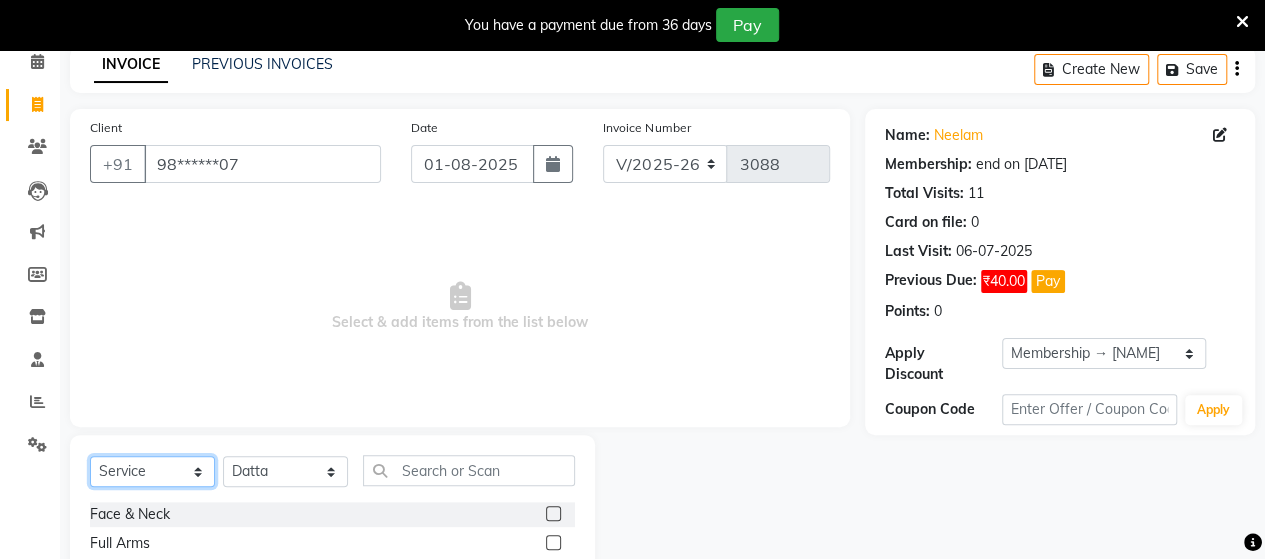 click on "Select  Service  Product  Membership  Package Voucher Prepaid Gift Card" 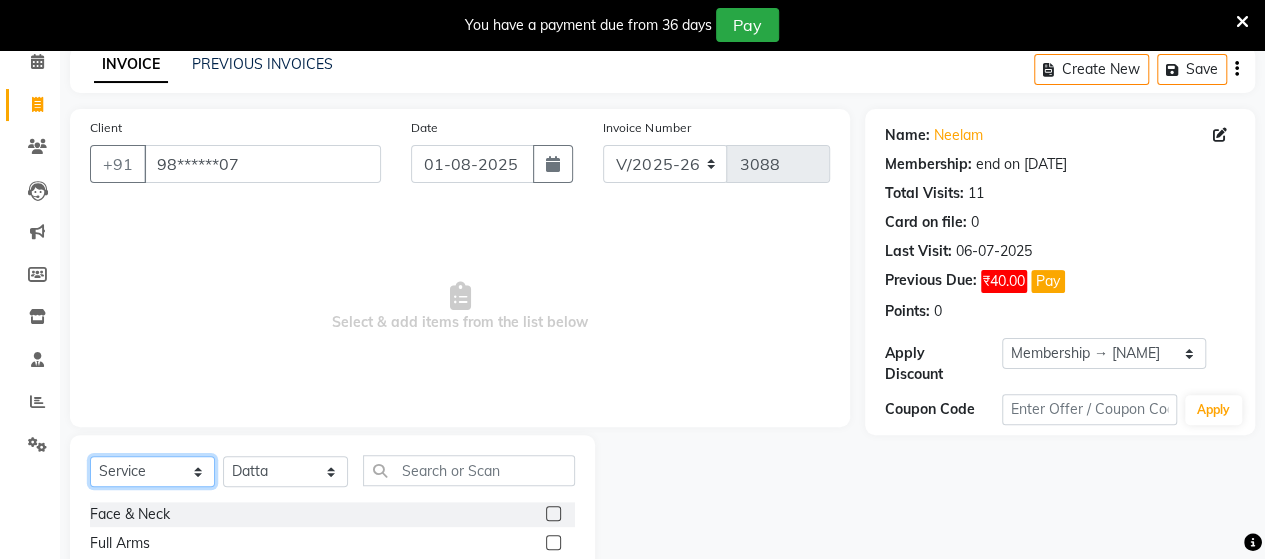 select on "product" 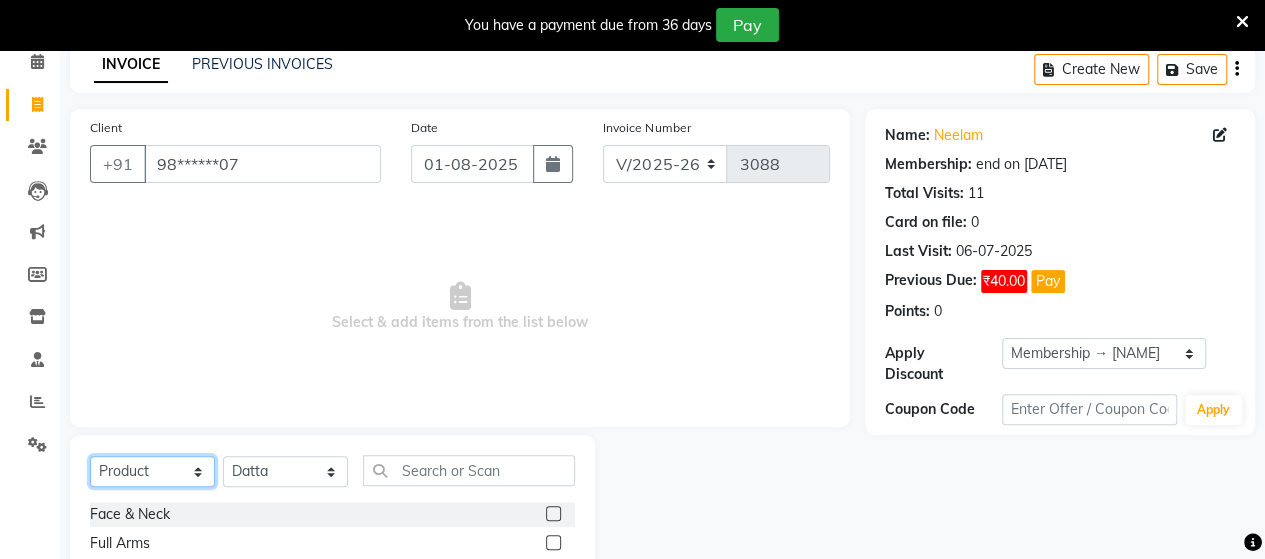 click on "Select  Service  Product  Membership  Package Voucher Prepaid Gift Card" 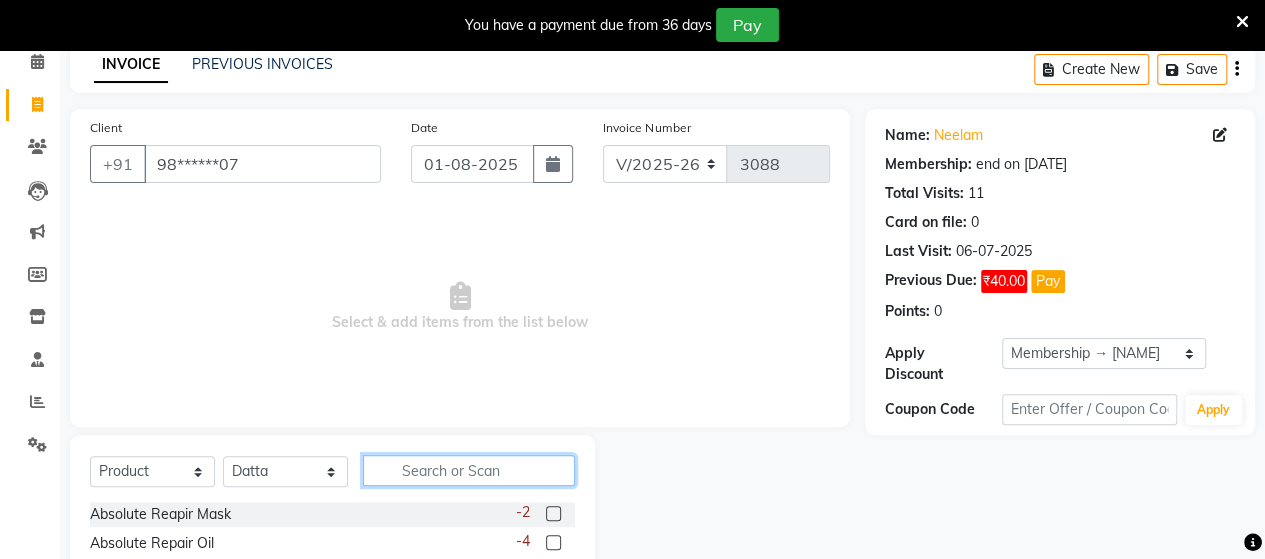 click 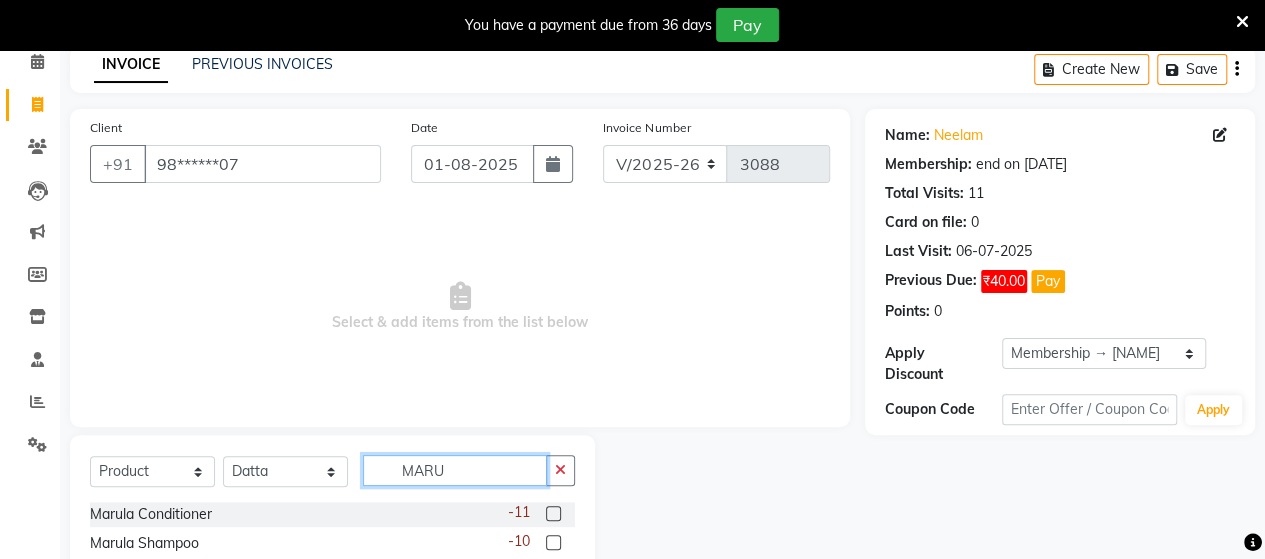 type on "MARU" 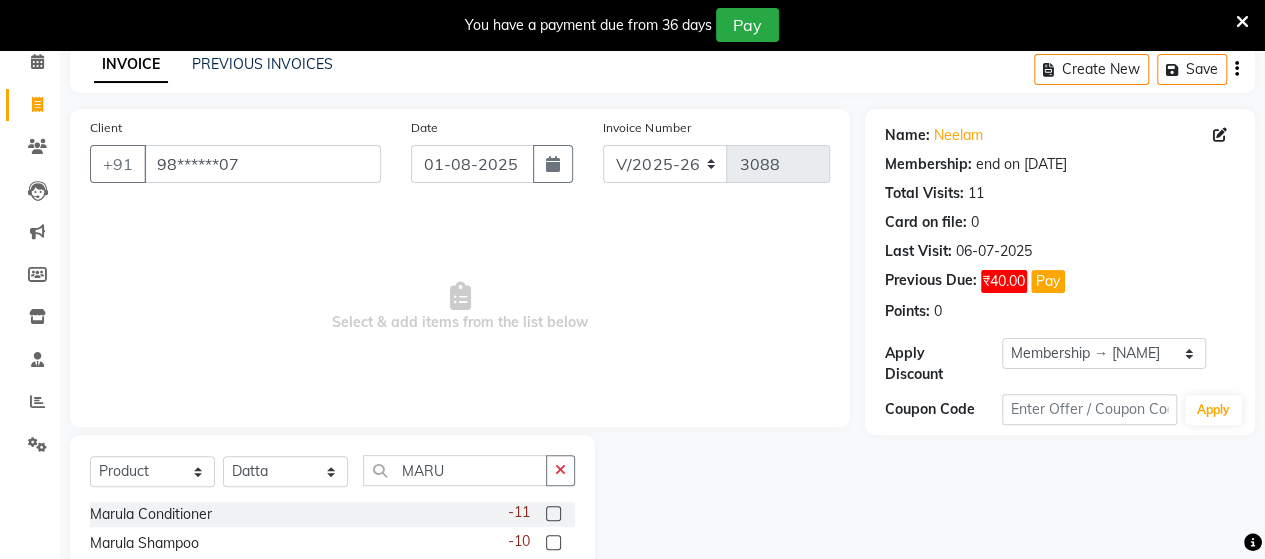 click 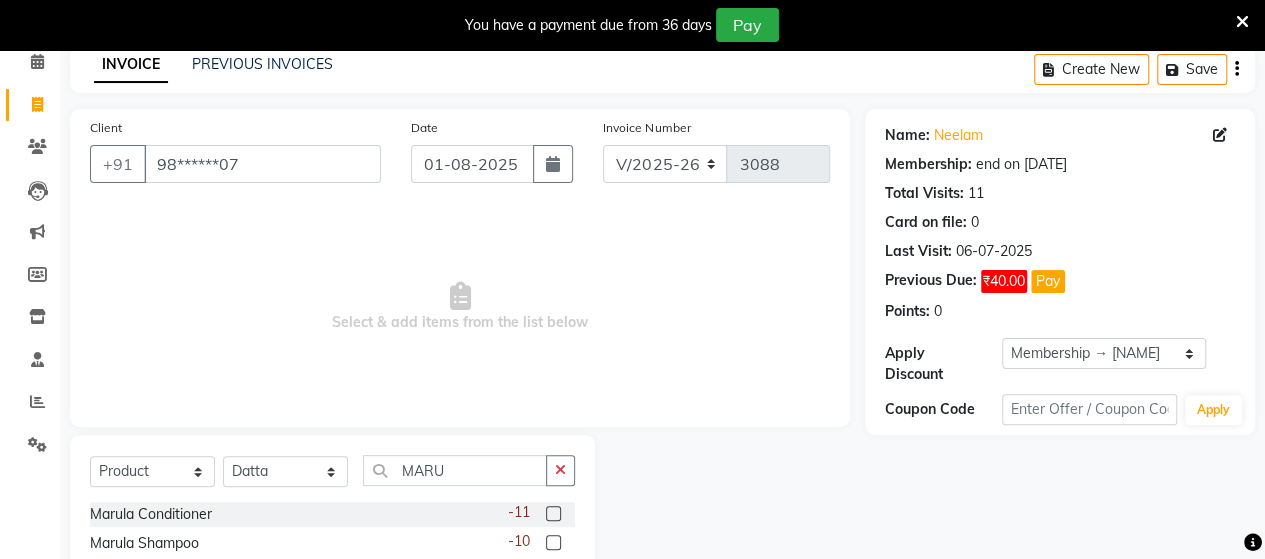 click at bounding box center [552, 543] 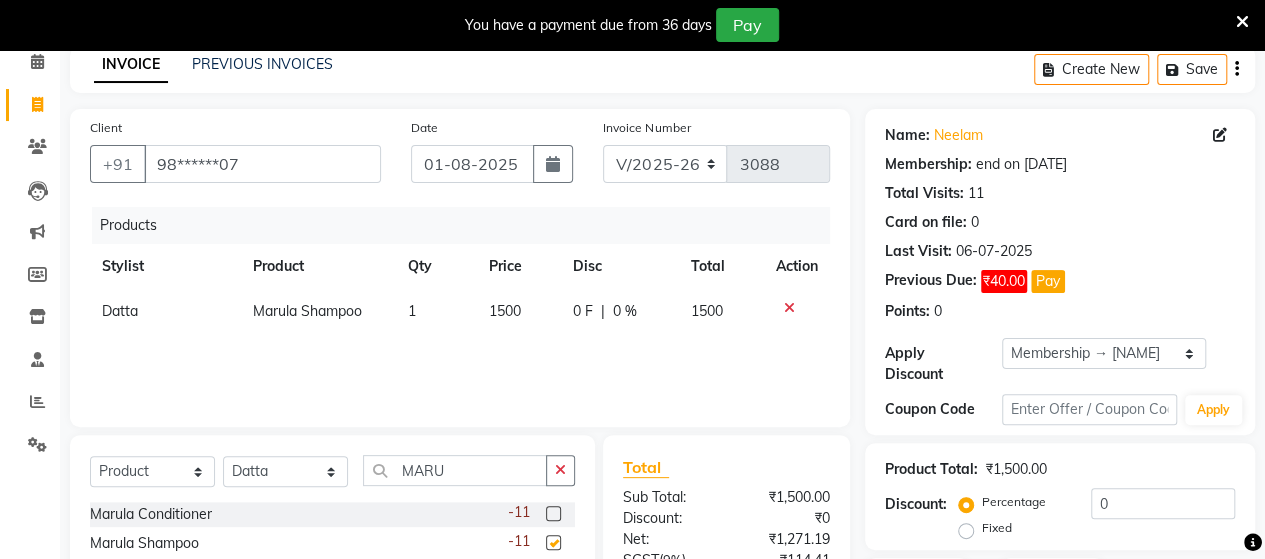 checkbox on "false" 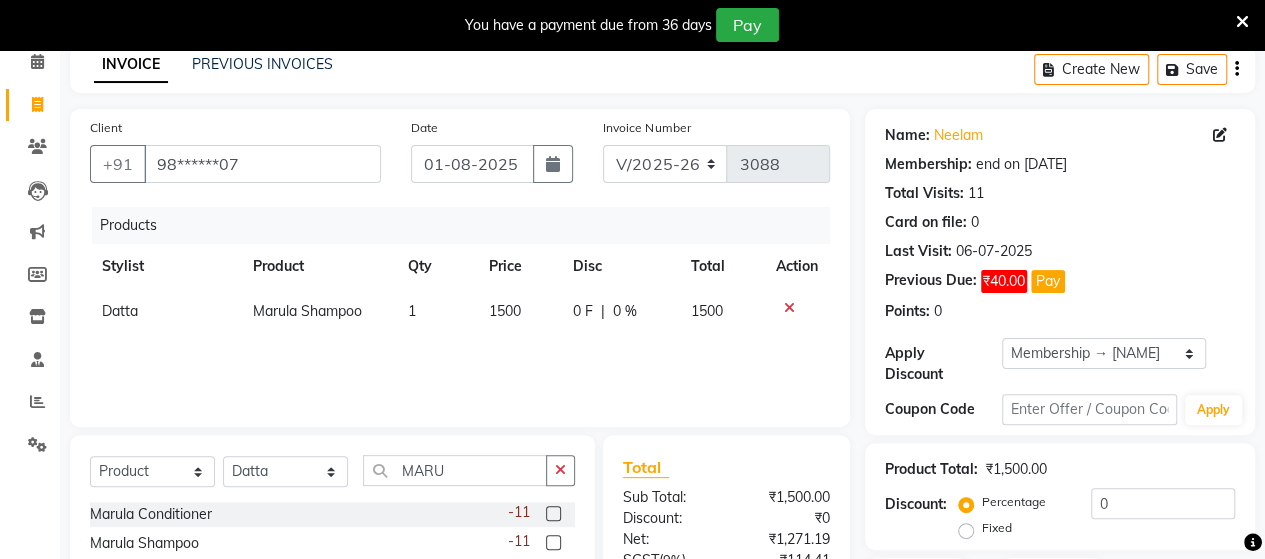 click 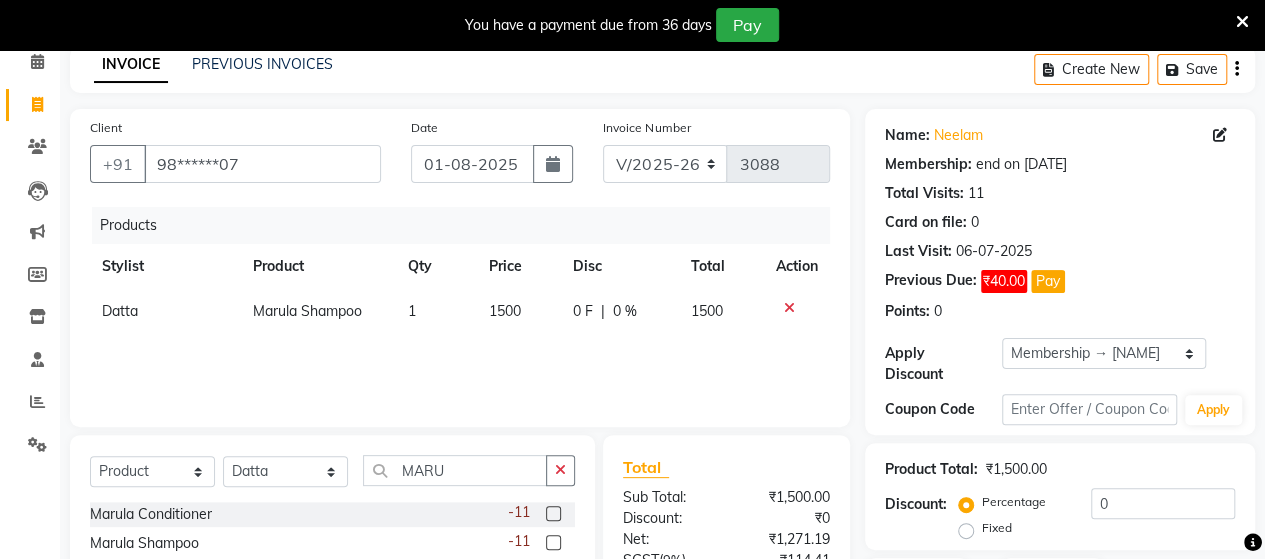click at bounding box center [552, 514] 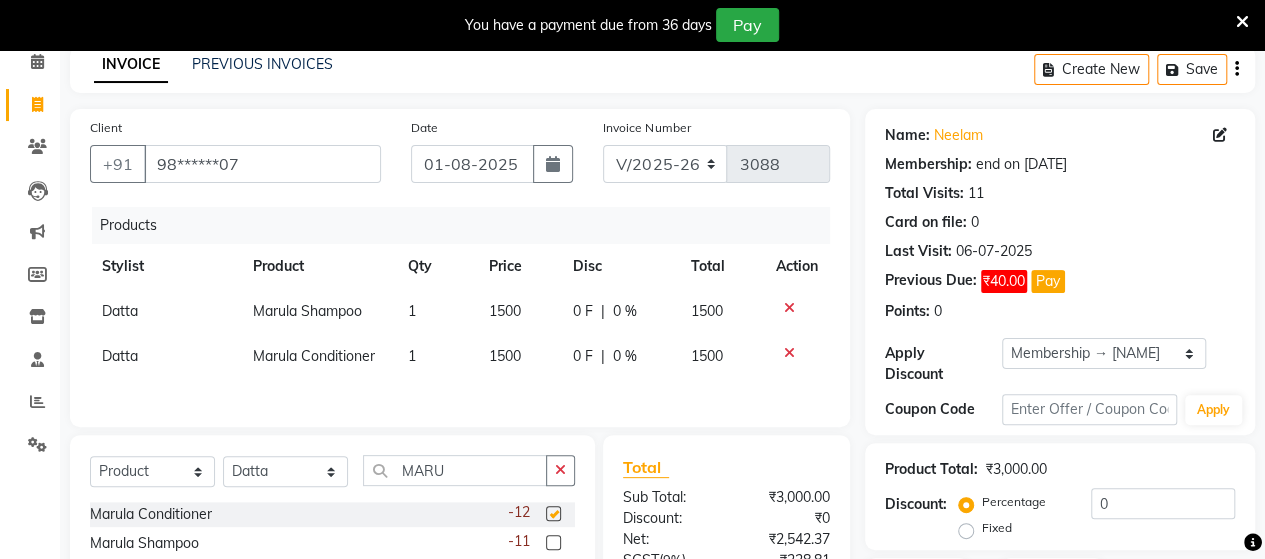 checkbox on "false" 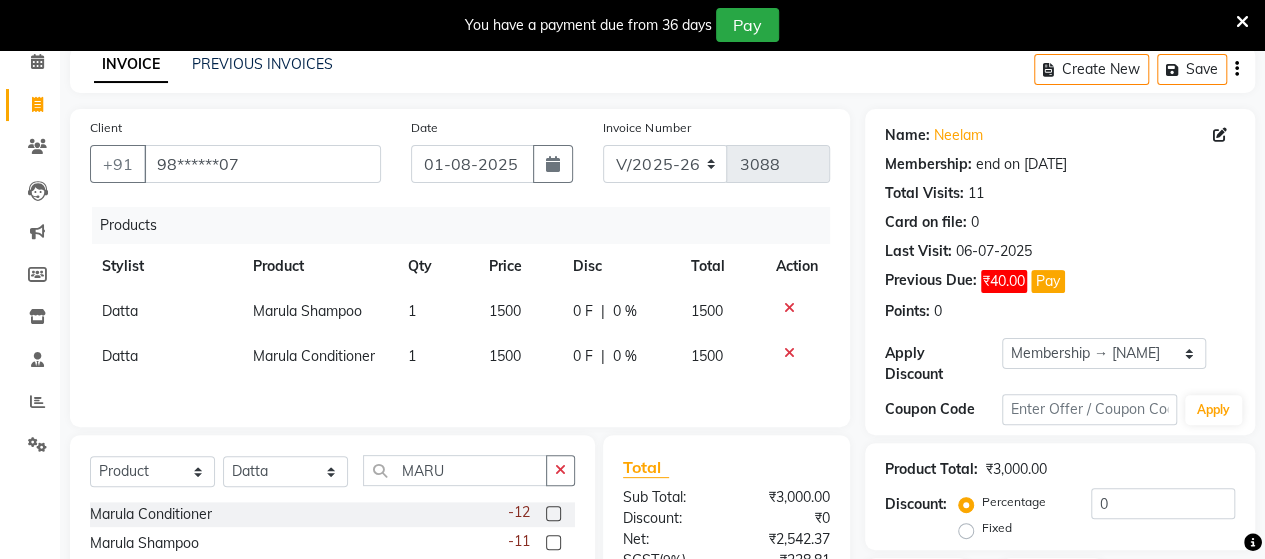 click on "1500" 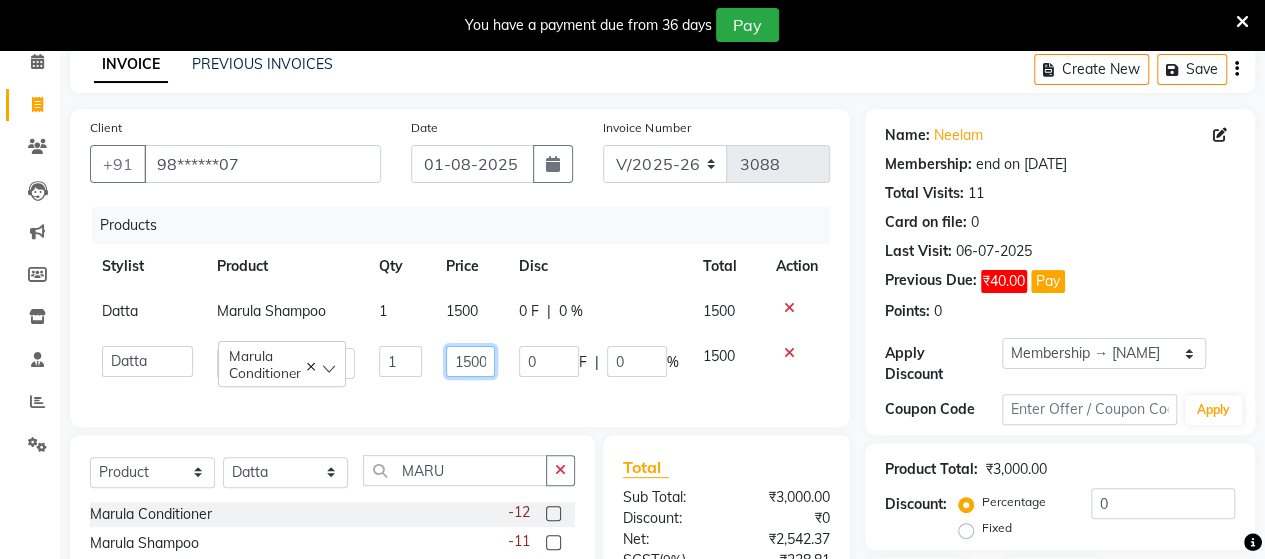 click on "1500" 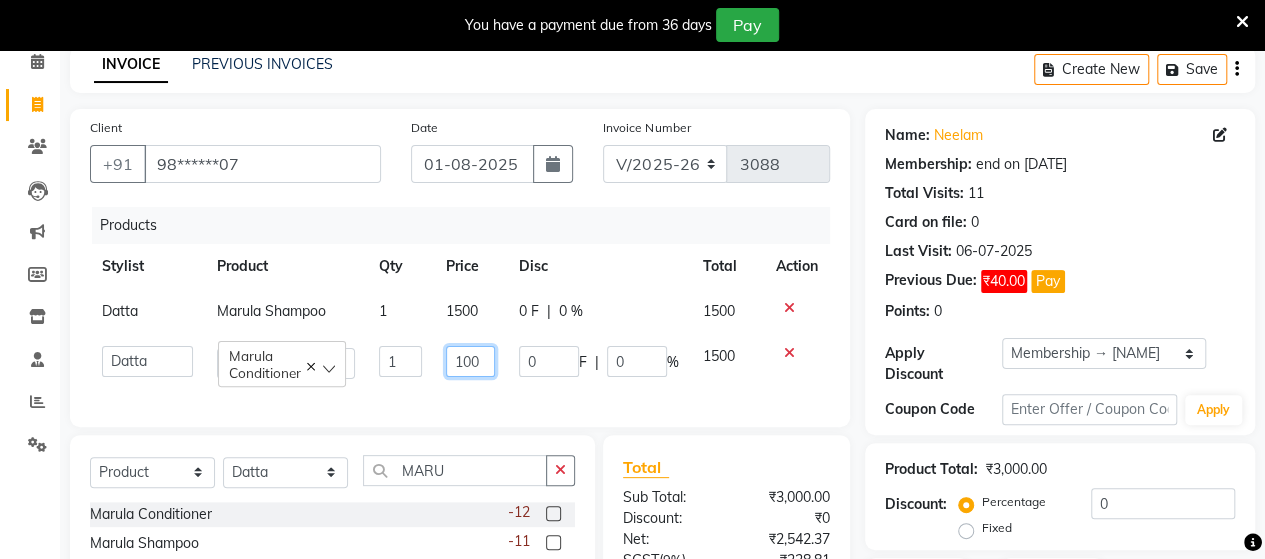 type on "1600" 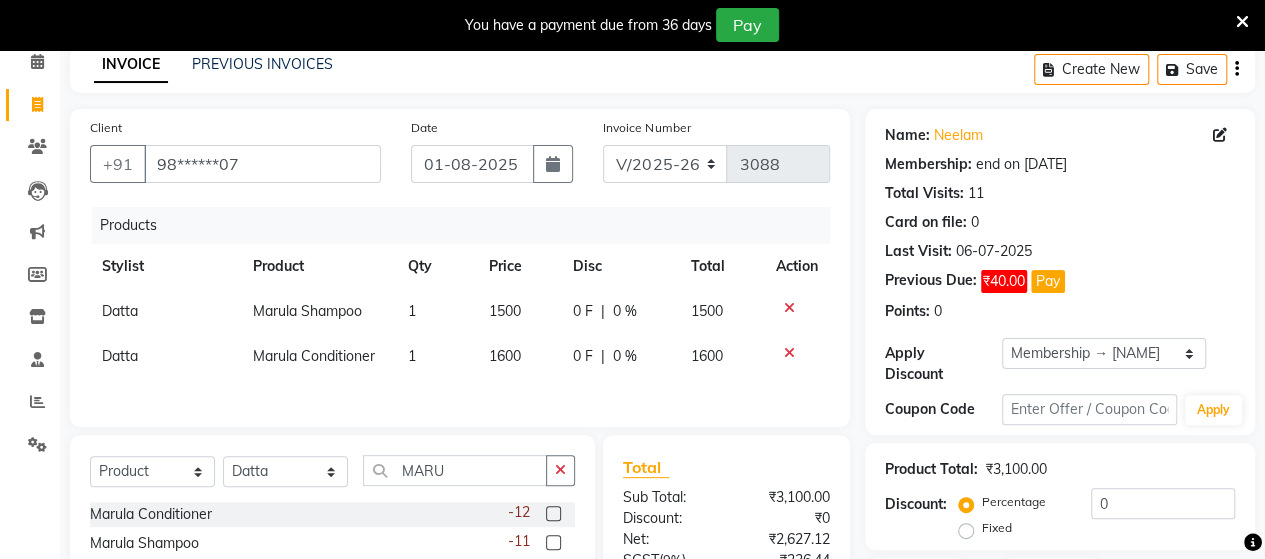 click on "Products Stylist Product Qty Price Disc Total Action [NAME]  Marula Shampoo 1 1500 0 F | 0 % 1500 [NAME]  Marula Conditioner 1 1600 0 F | 0 % 1600" 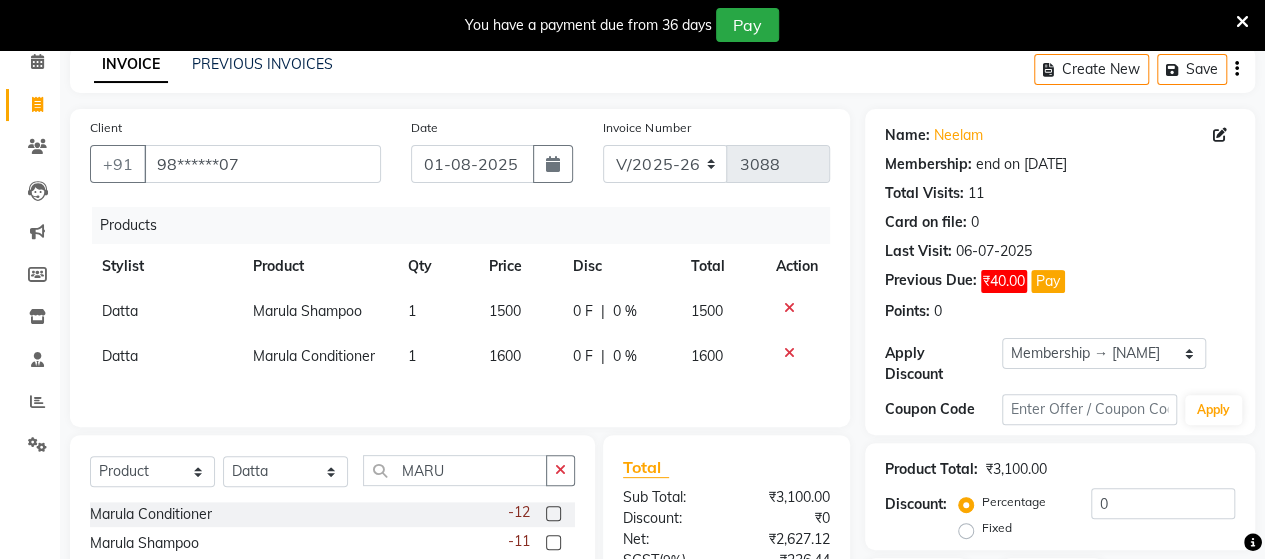 scroll, scrollTop: 270, scrollLeft: 0, axis: vertical 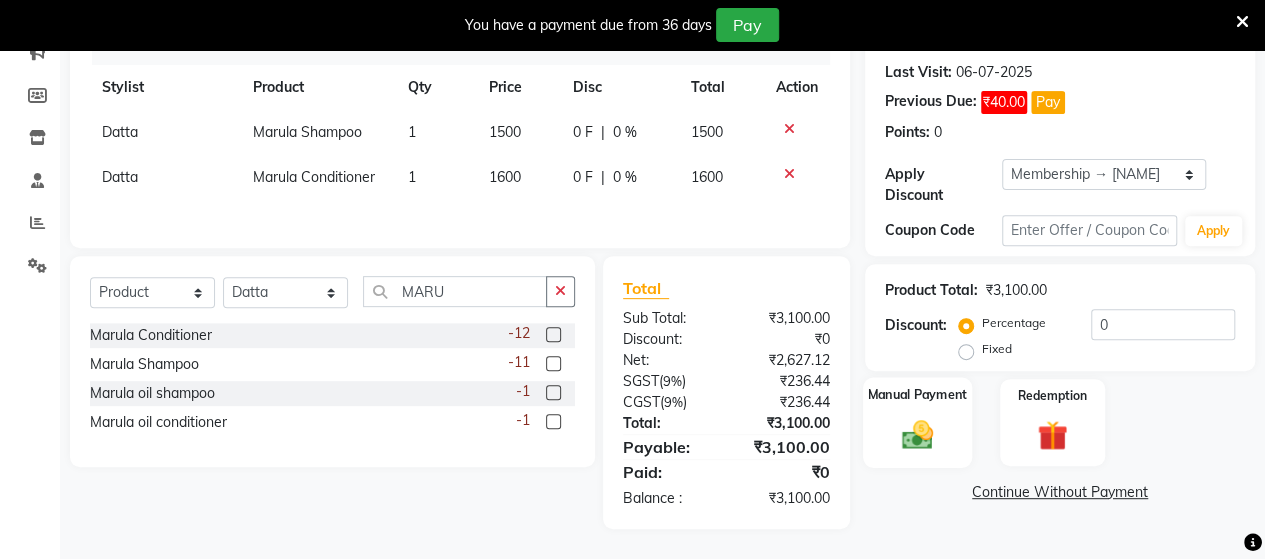 click on "Manual Payment" 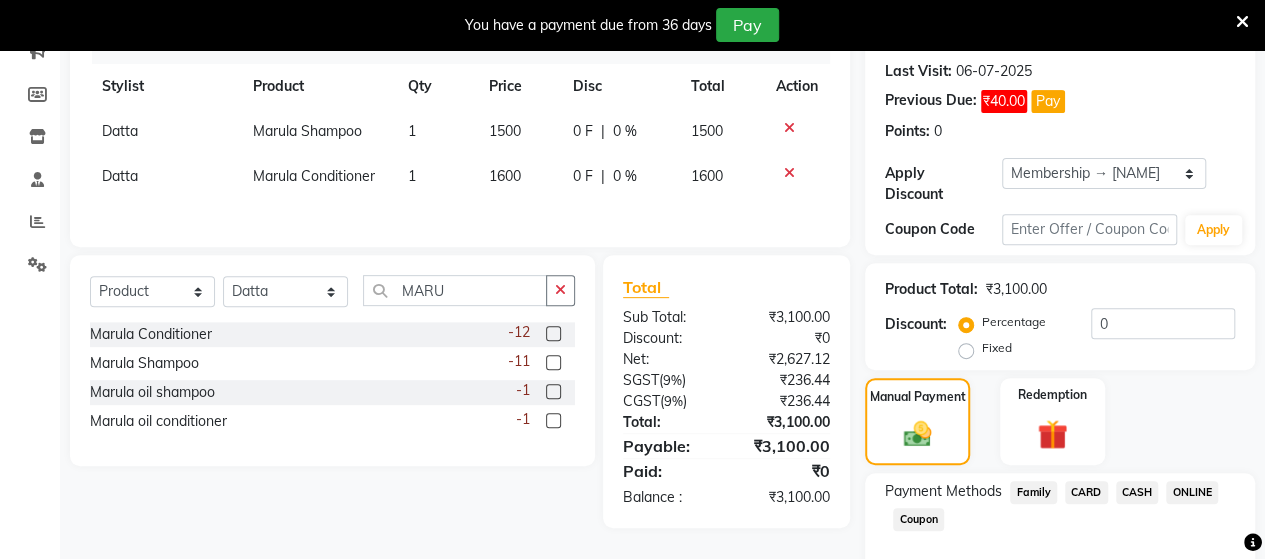 click on "ONLINE" 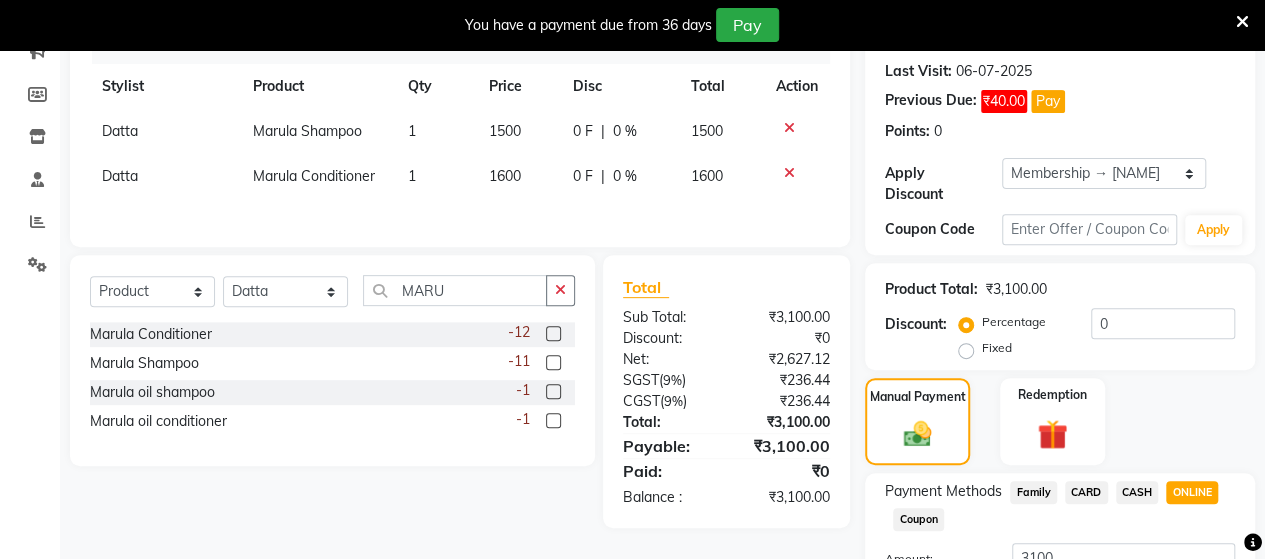 scroll, scrollTop: 430, scrollLeft: 0, axis: vertical 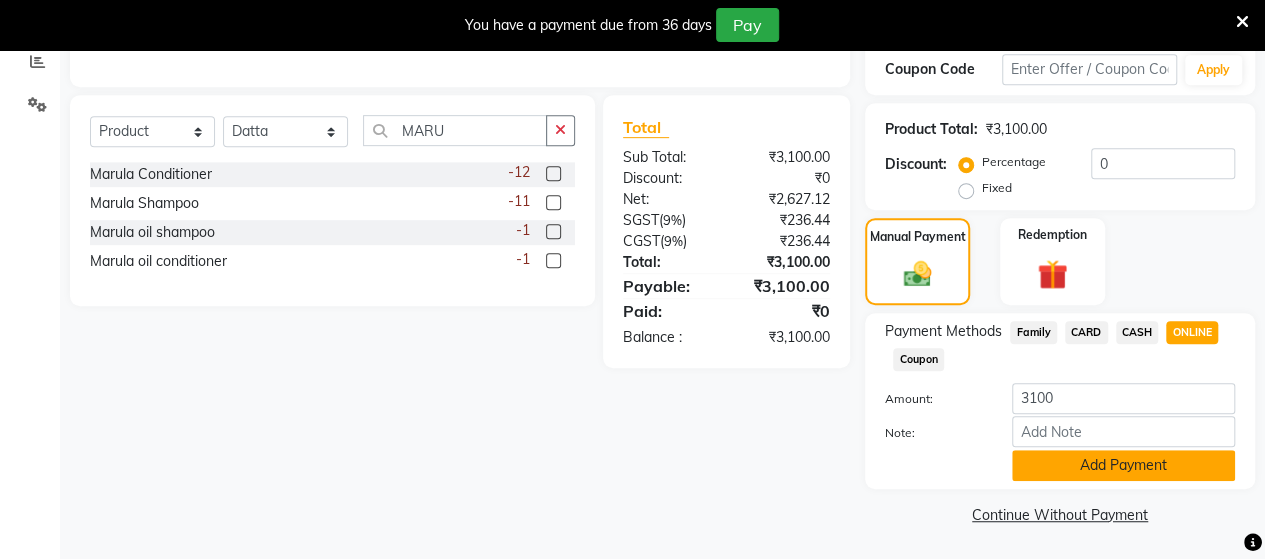click on "Add Payment" 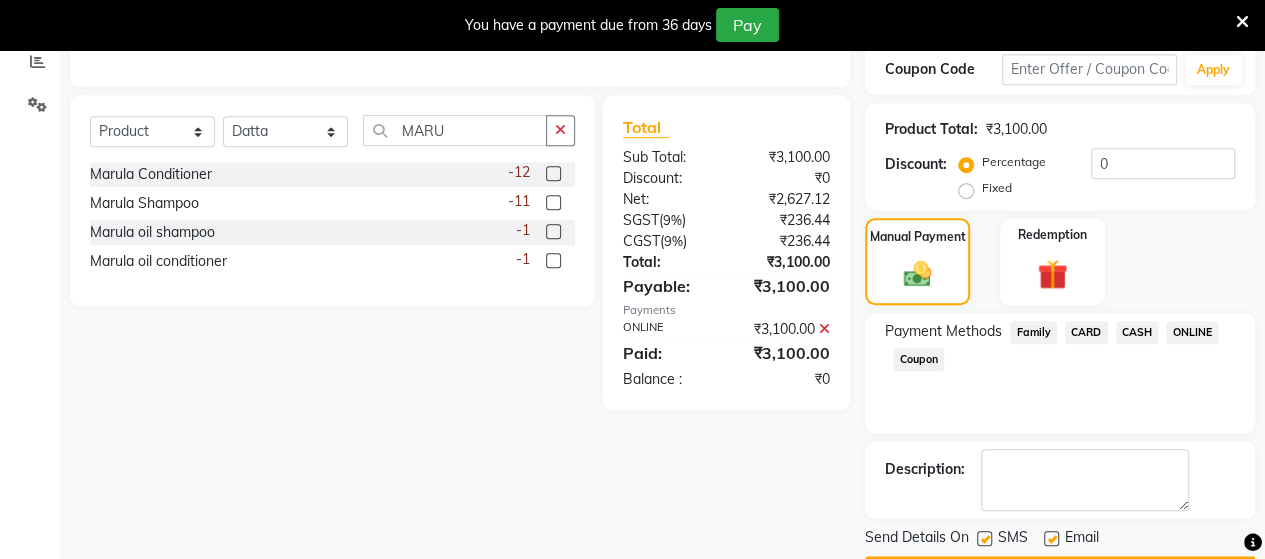 scroll, scrollTop: 486, scrollLeft: 0, axis: vertical 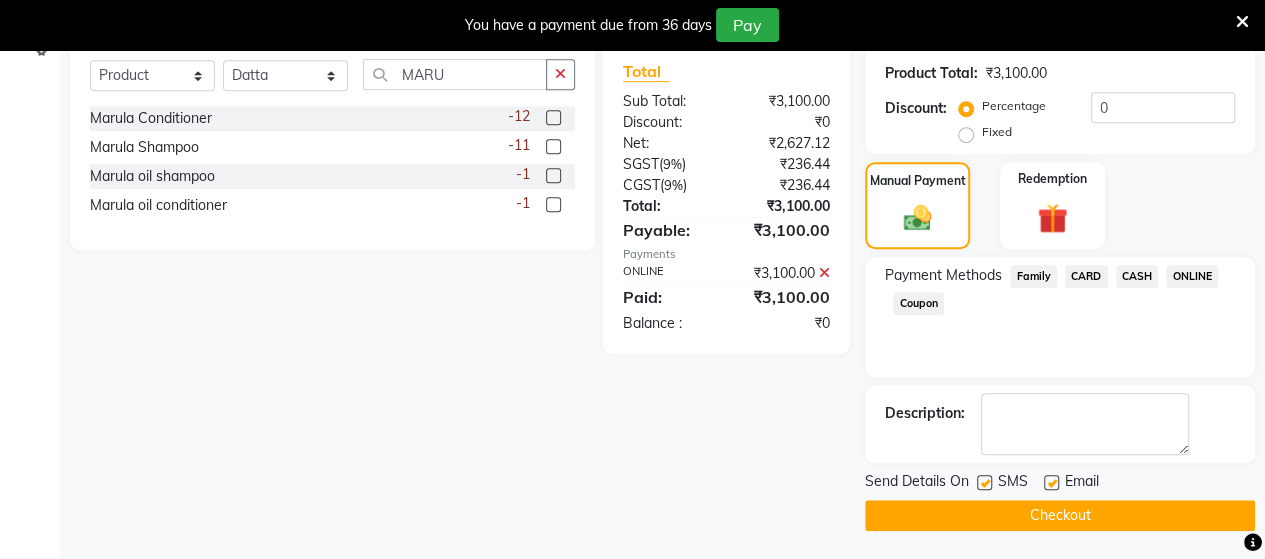 click on "Checkout" 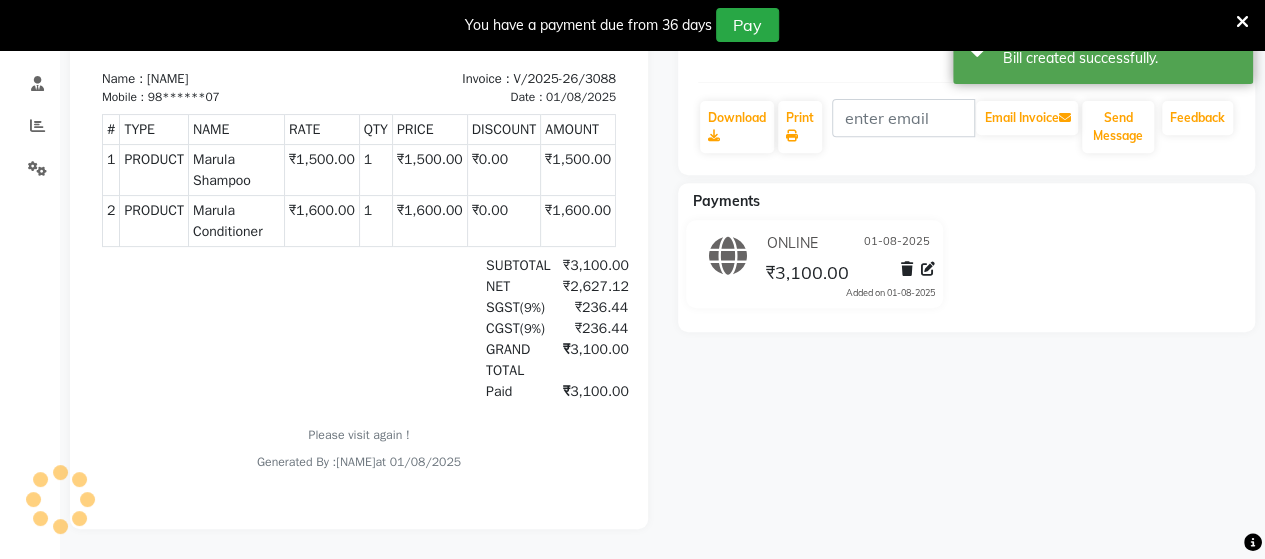 scroll, scrollTop: 0, scrollLeft: 0, axis: both 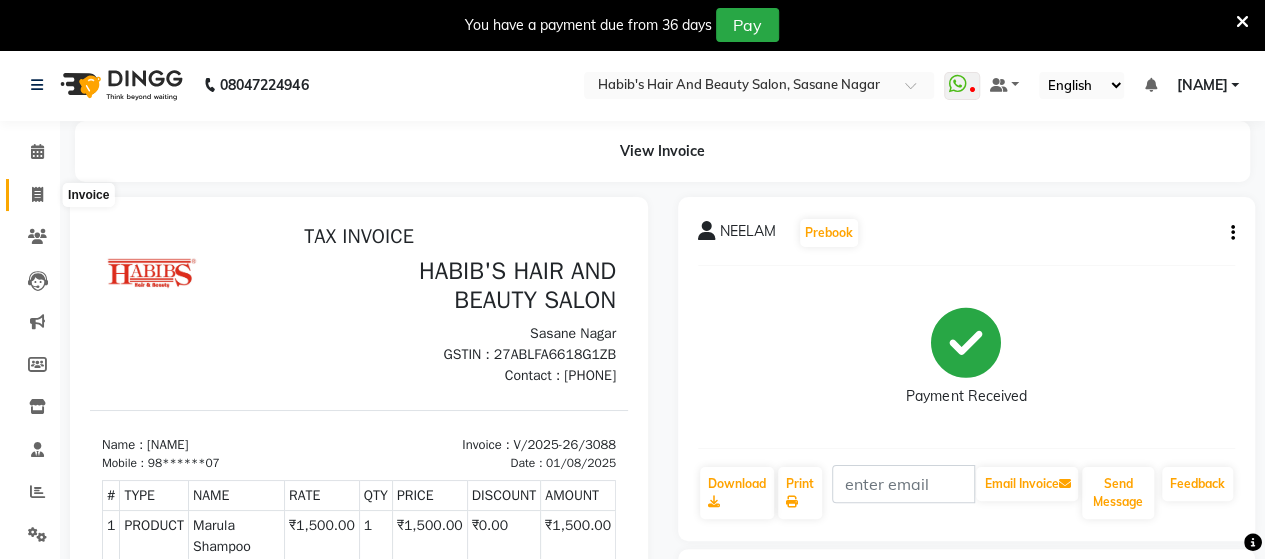 click 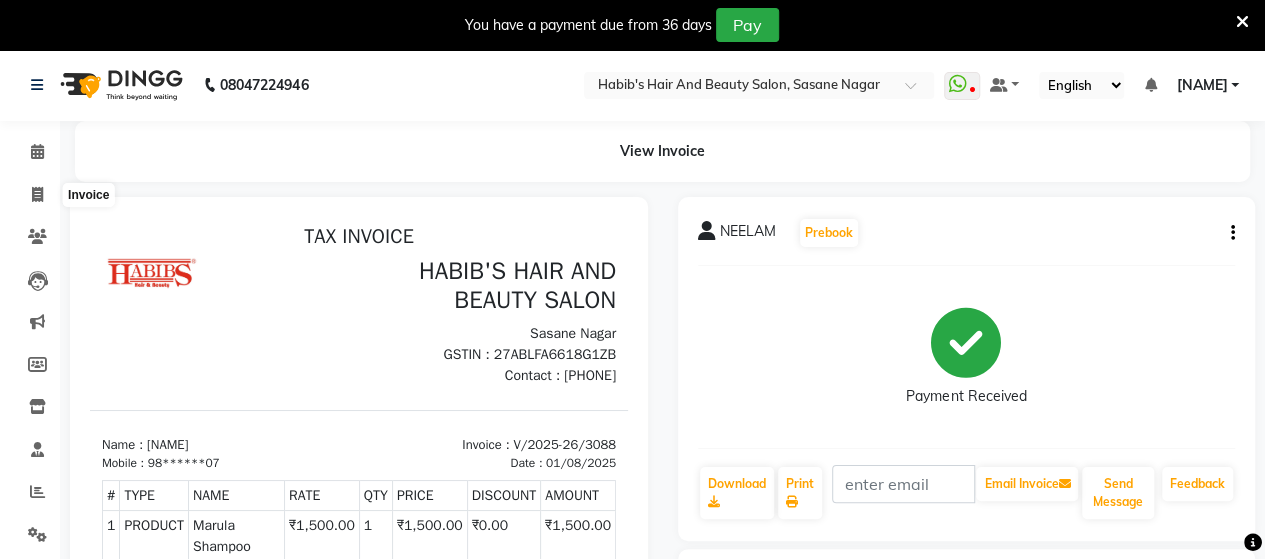 select on "service" 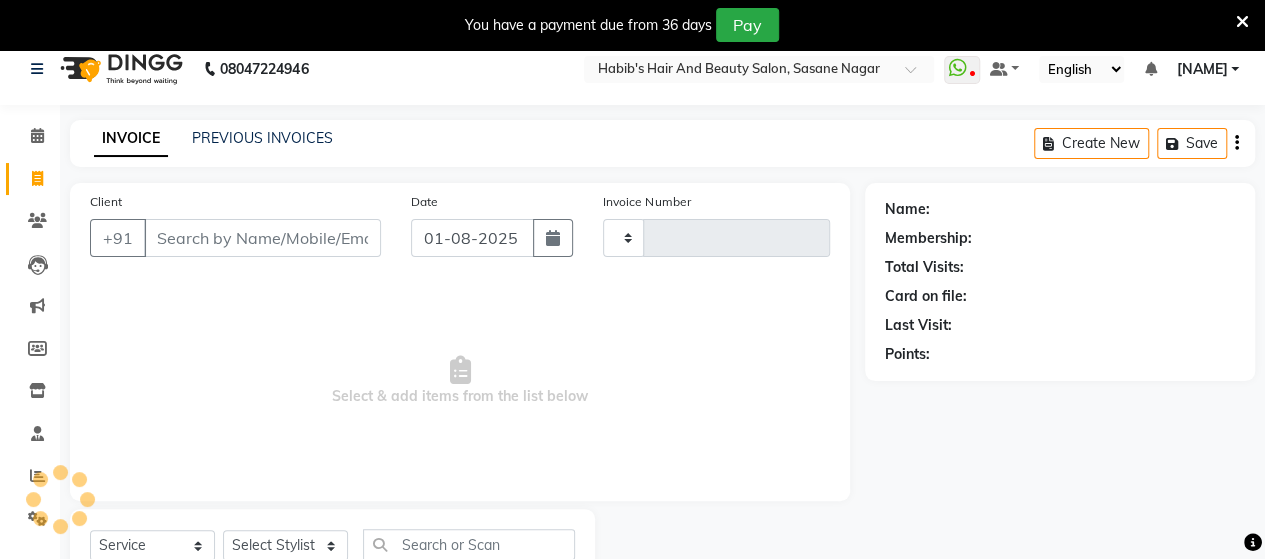 type on "3089" 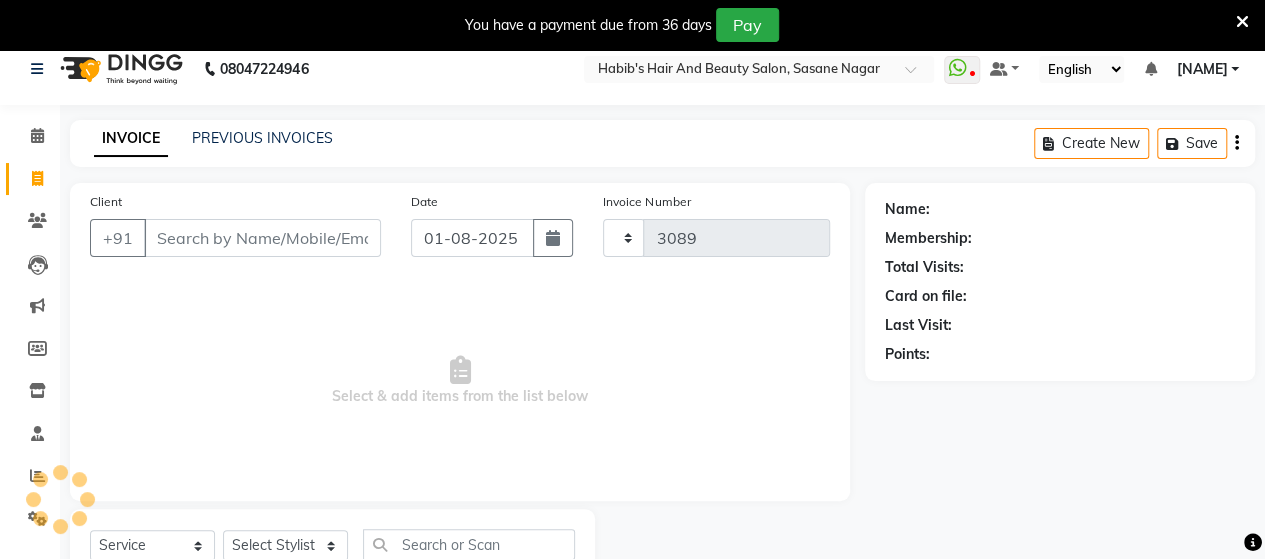 select on "6429" 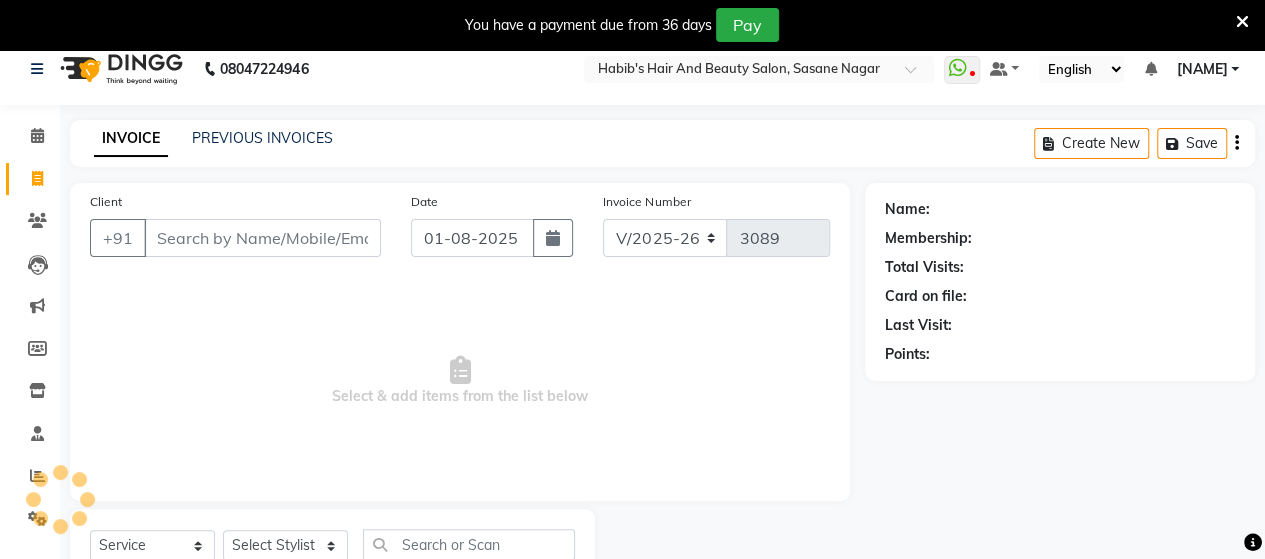 scroll, scrollTop: 90, scrollLeft: 0, axis: vertical 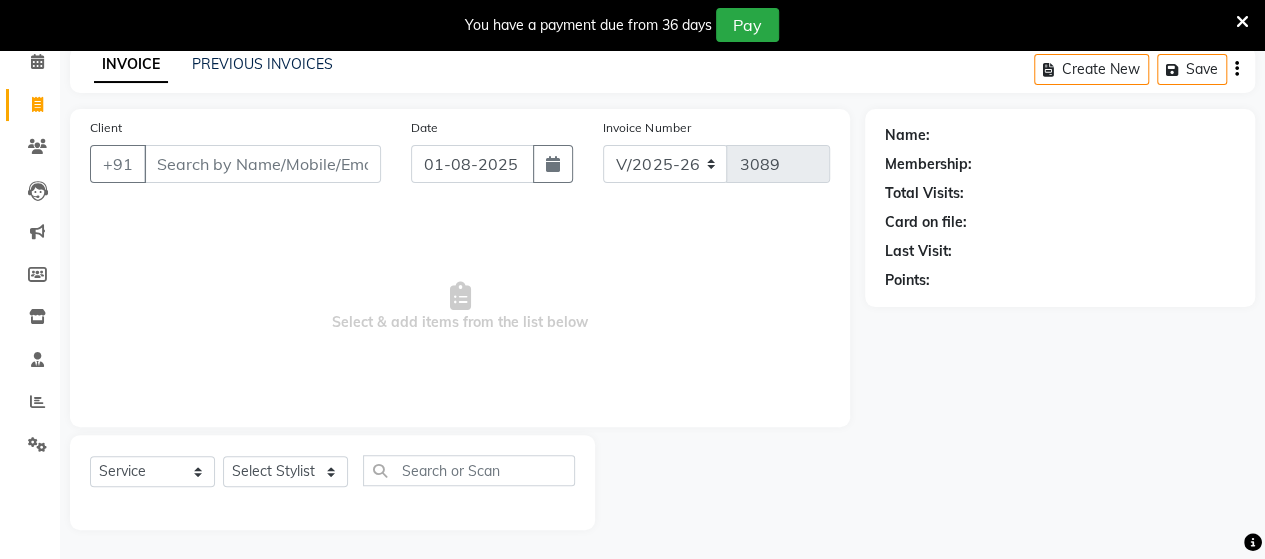click on "Client" at bounding box center [262, 164] 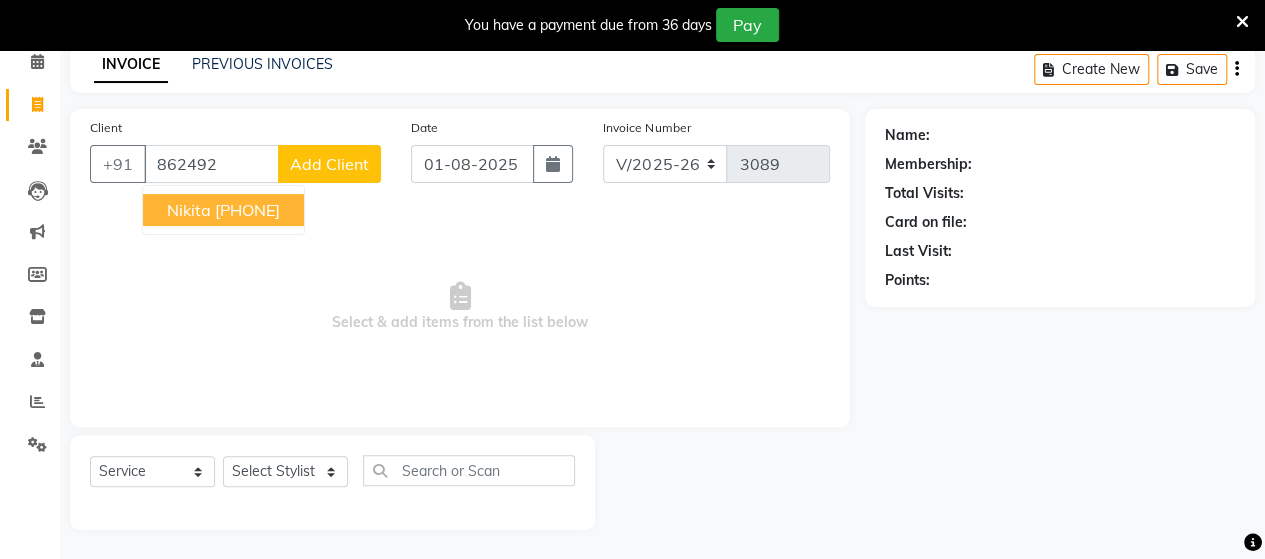 click on "[PHONE]" at bounding box center [247, 210] 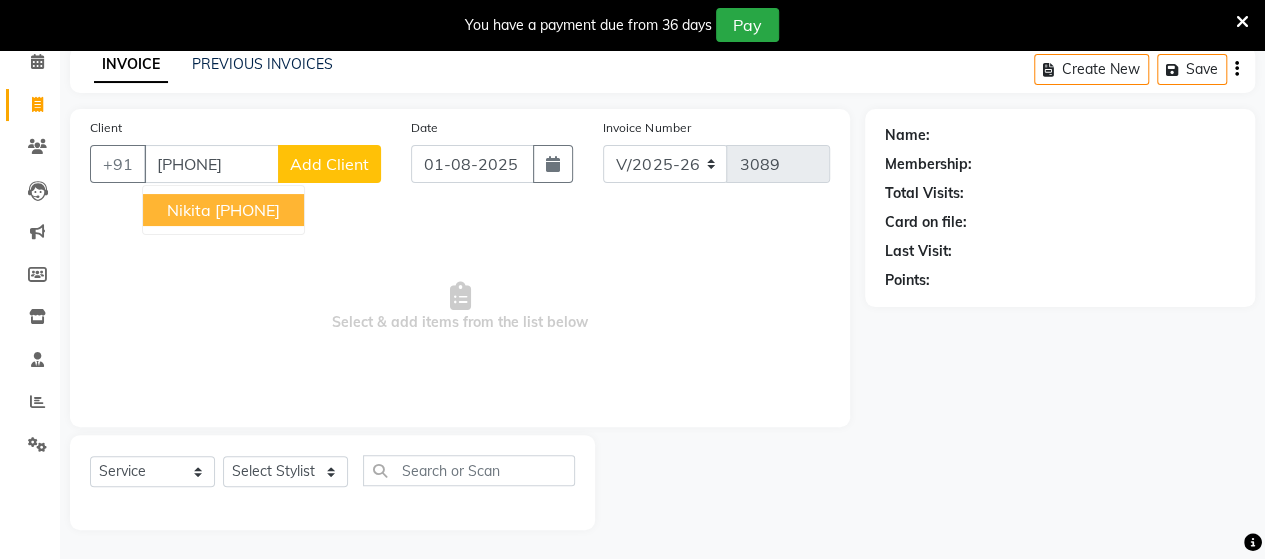 type on "[PHONE]" 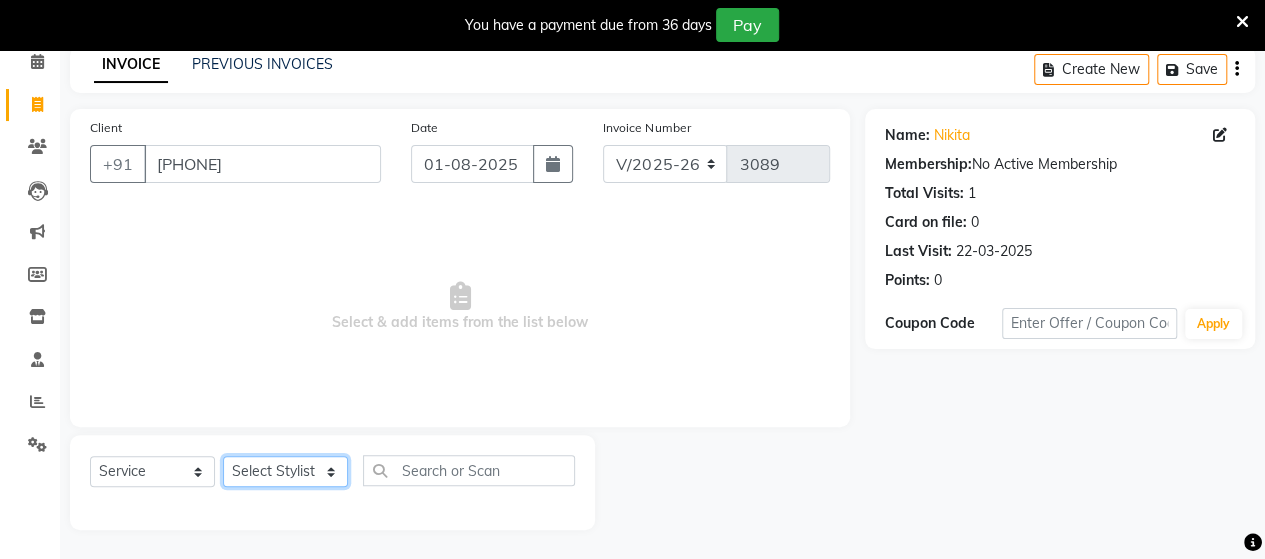click on "Select Stylist Admin [NAME]  [NAME]  [NAME]  [NAME]  [NAME] [NAME] [NAME] [NAME]" 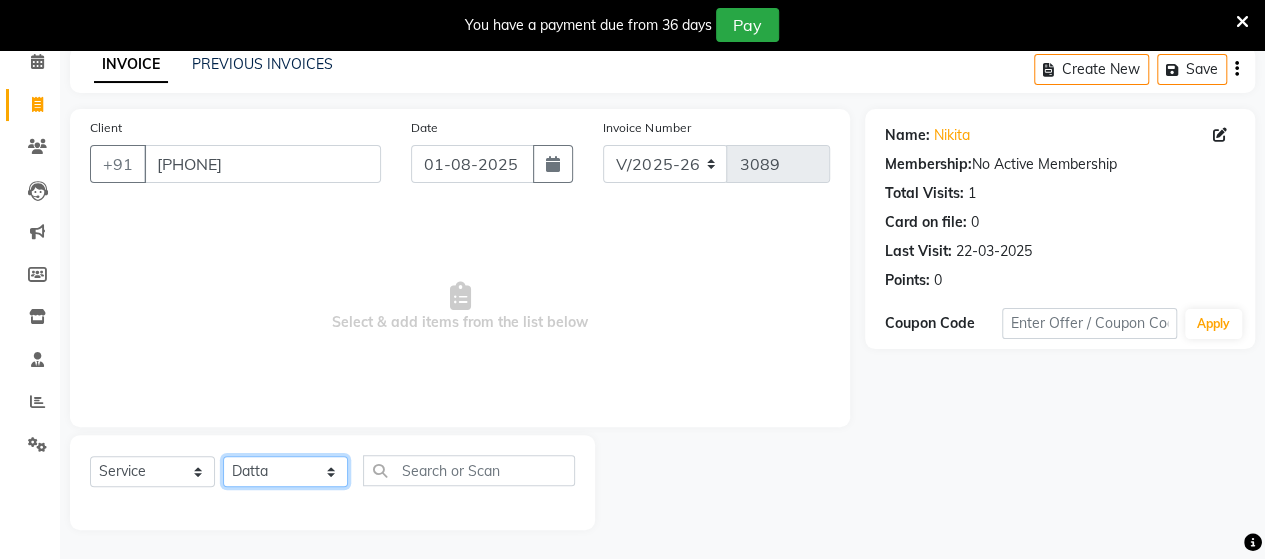 click on "Select Stylist Admin [NAME]  [NAME]  [NAME]  [NAME]  [NAME] [NAME] [NAME] [NAME]" 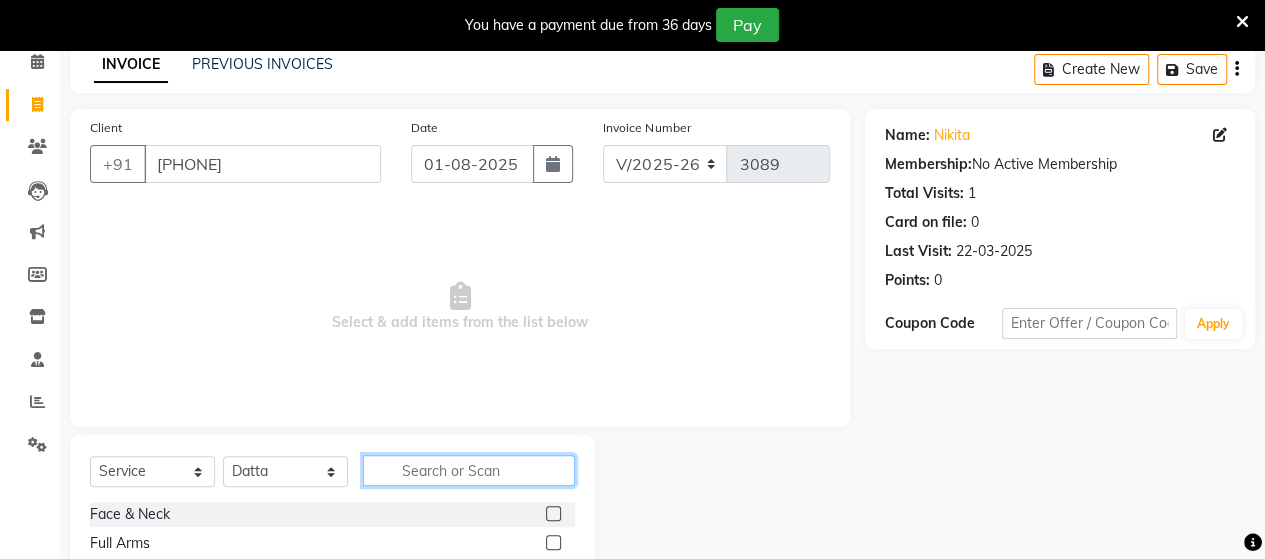 click 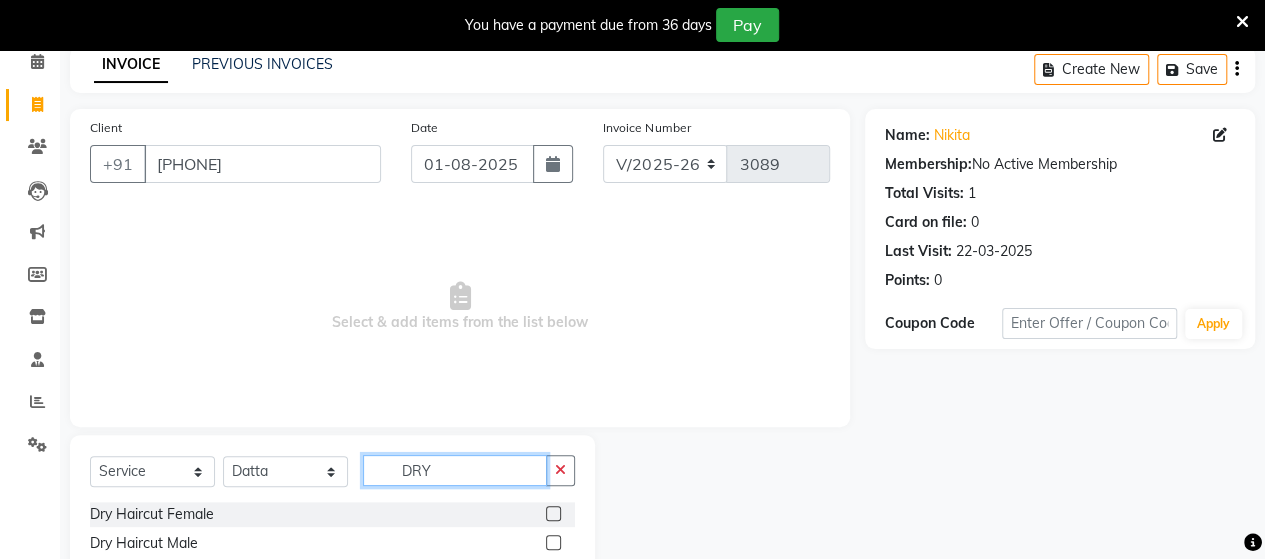 type on "DRY" 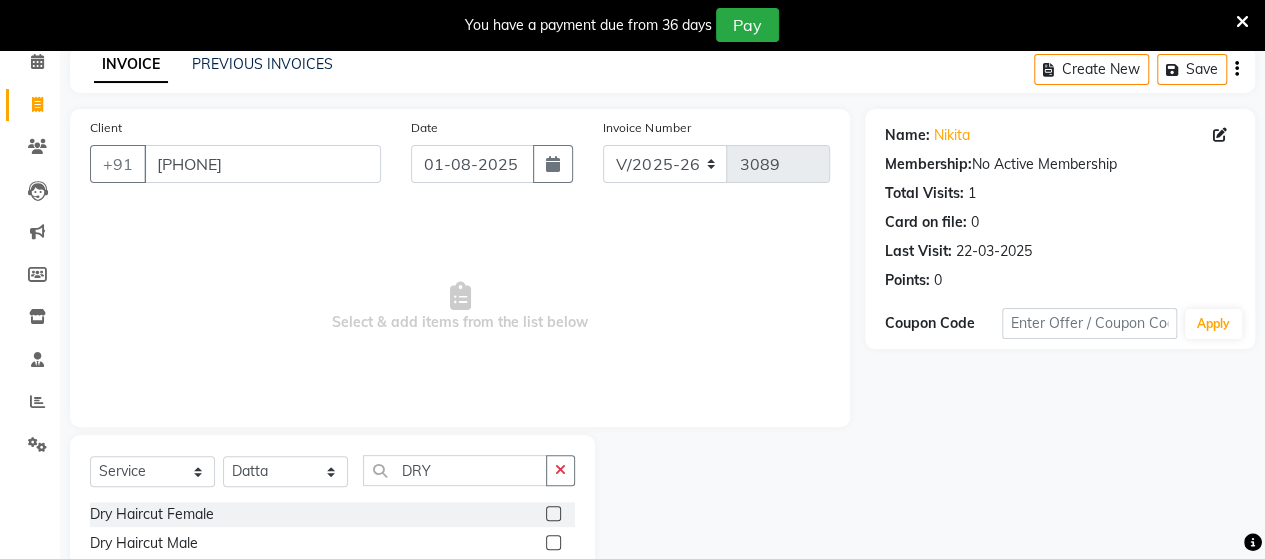 click 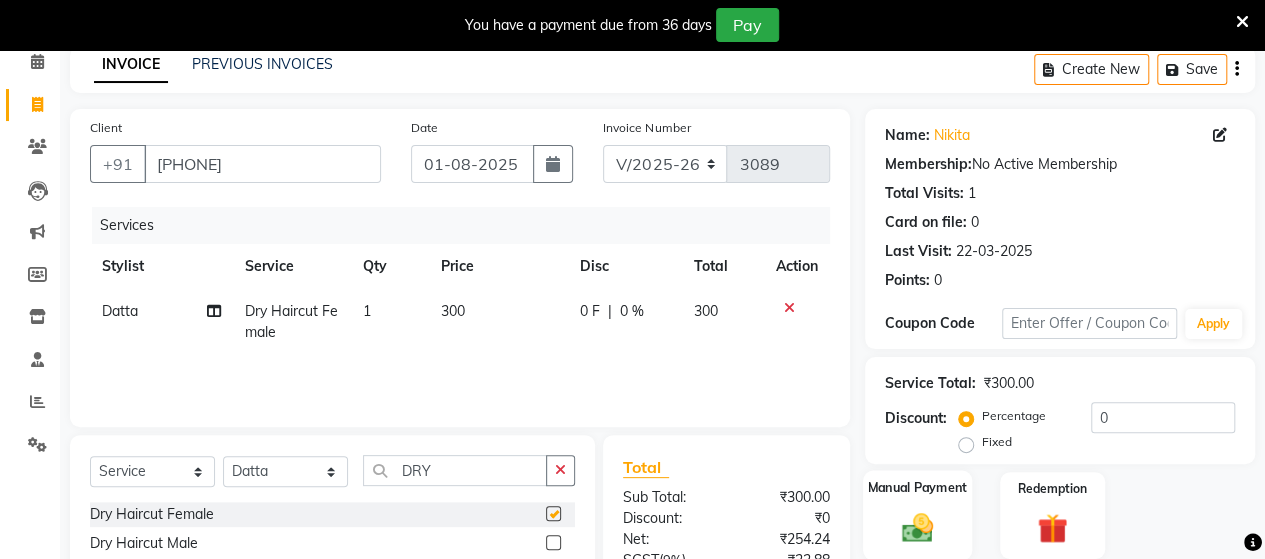 checkbox on "false" 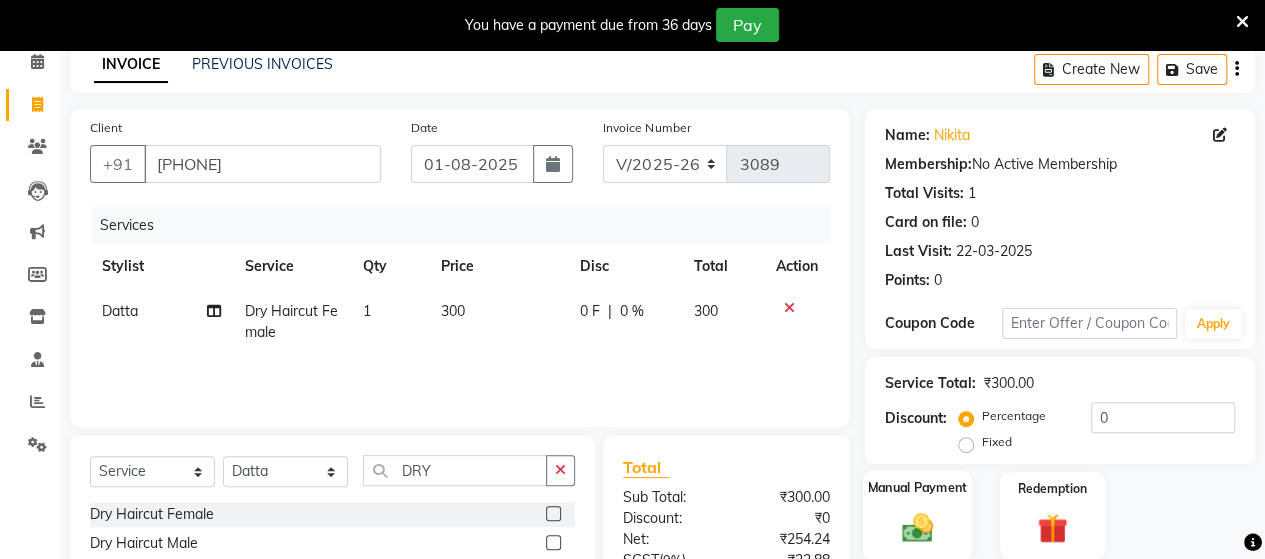 click on "Manual Payment" 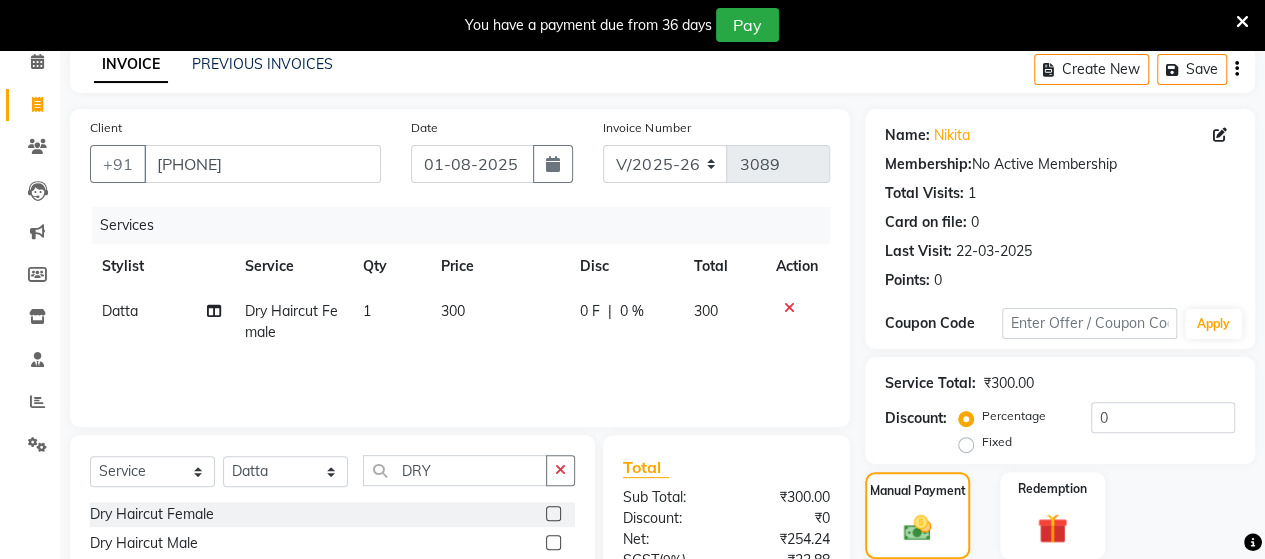 scroll, scrollTop: 288, scrollLeft: 0, axis: vertical 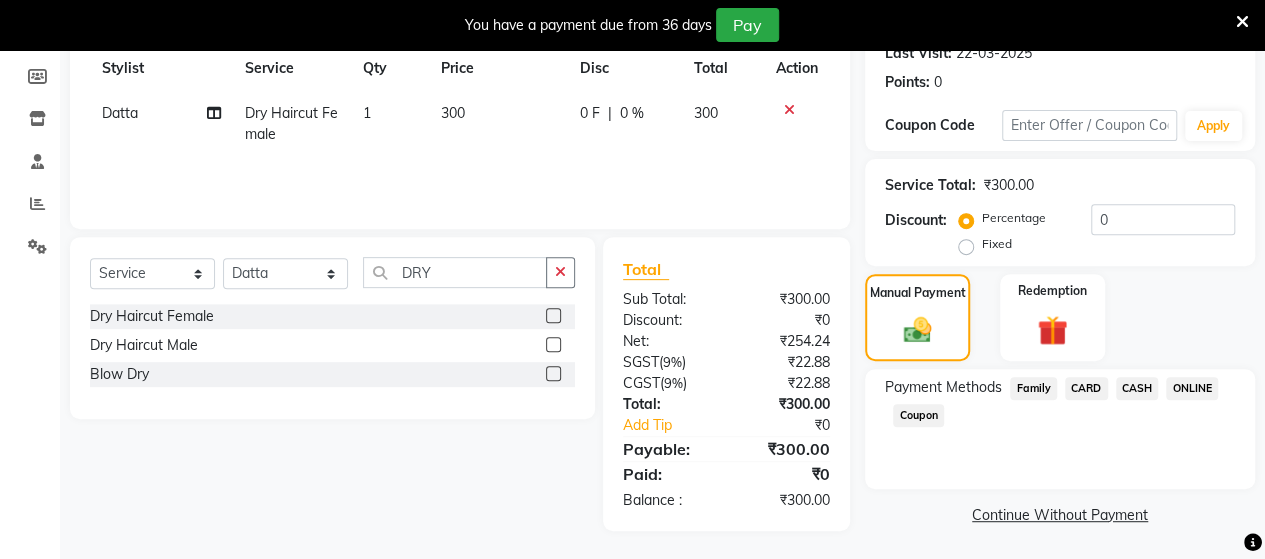 click on "ONLINE" 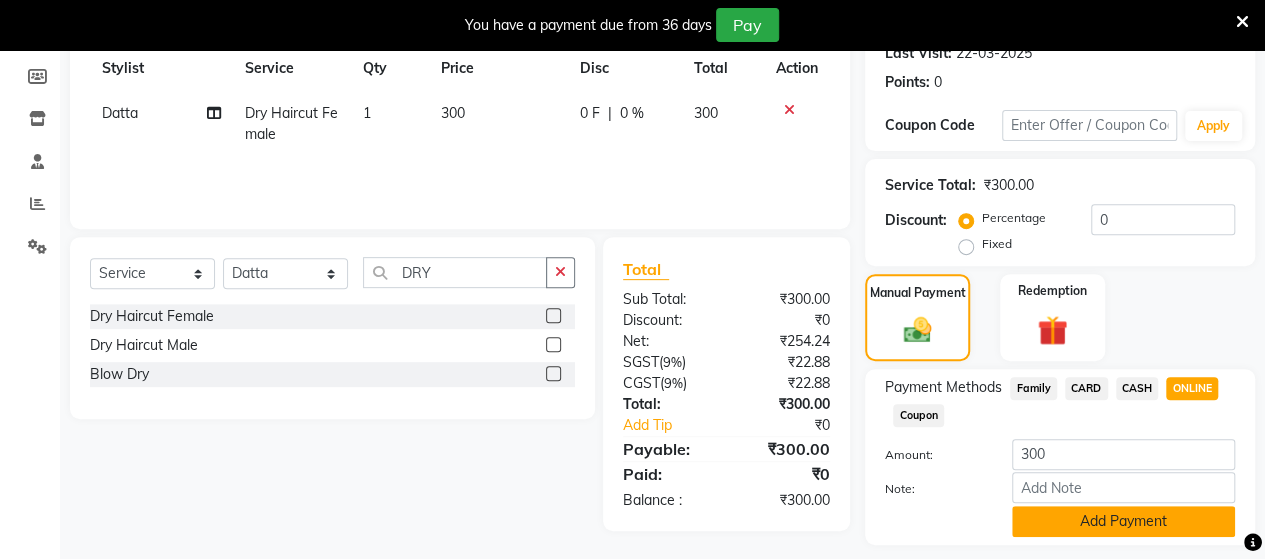 click on "Add Payment" 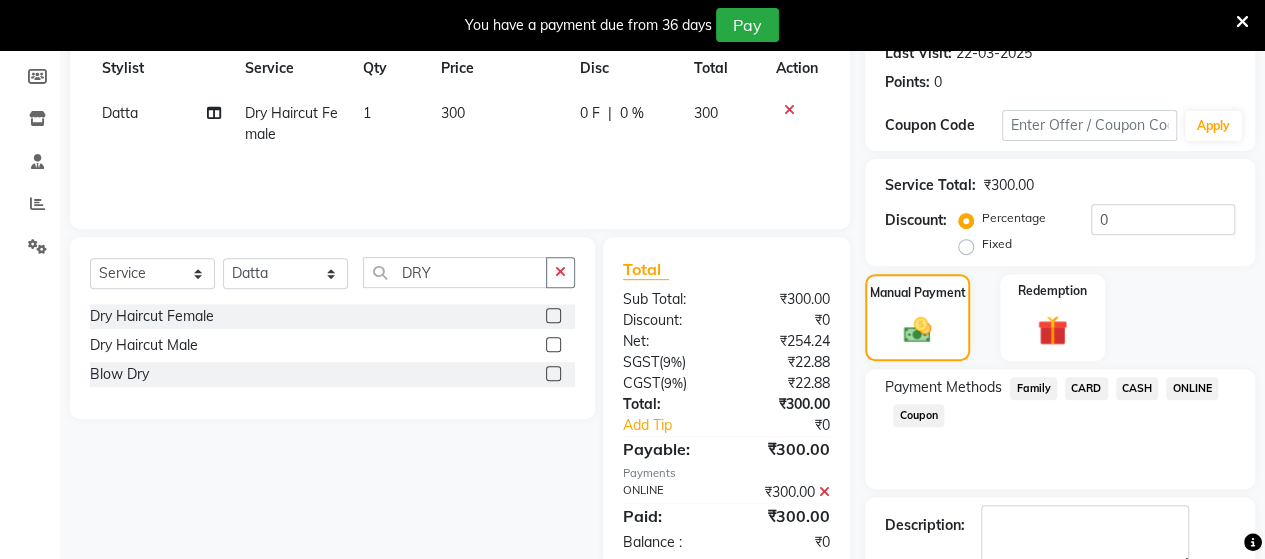 scroll, scrollTop: 400, scrollLeft: 0, axis: vertical 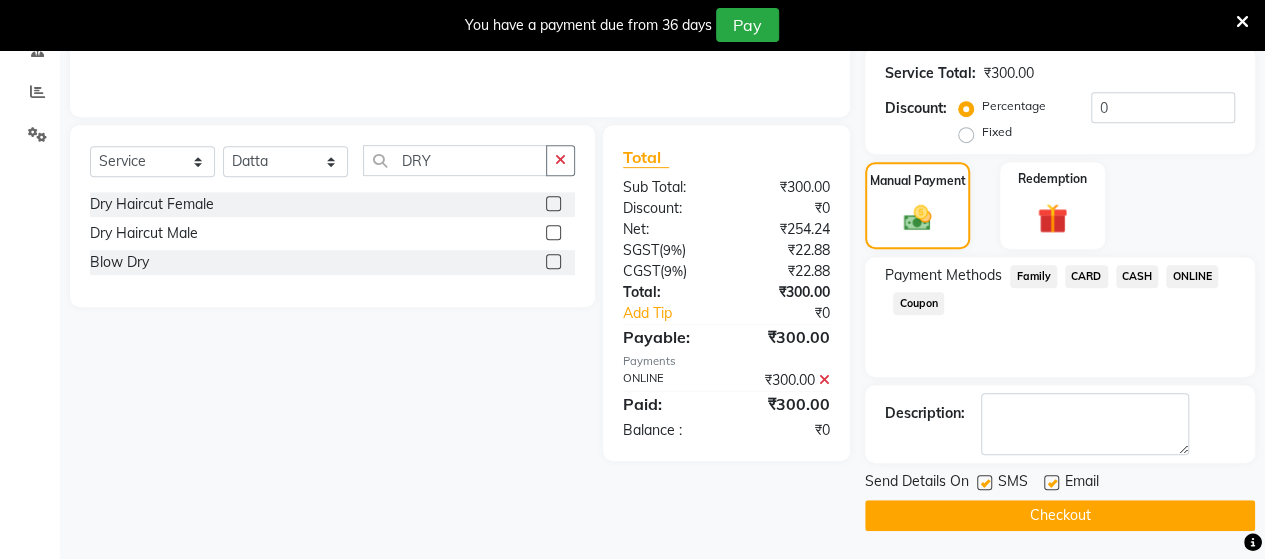 click on "Checkout" 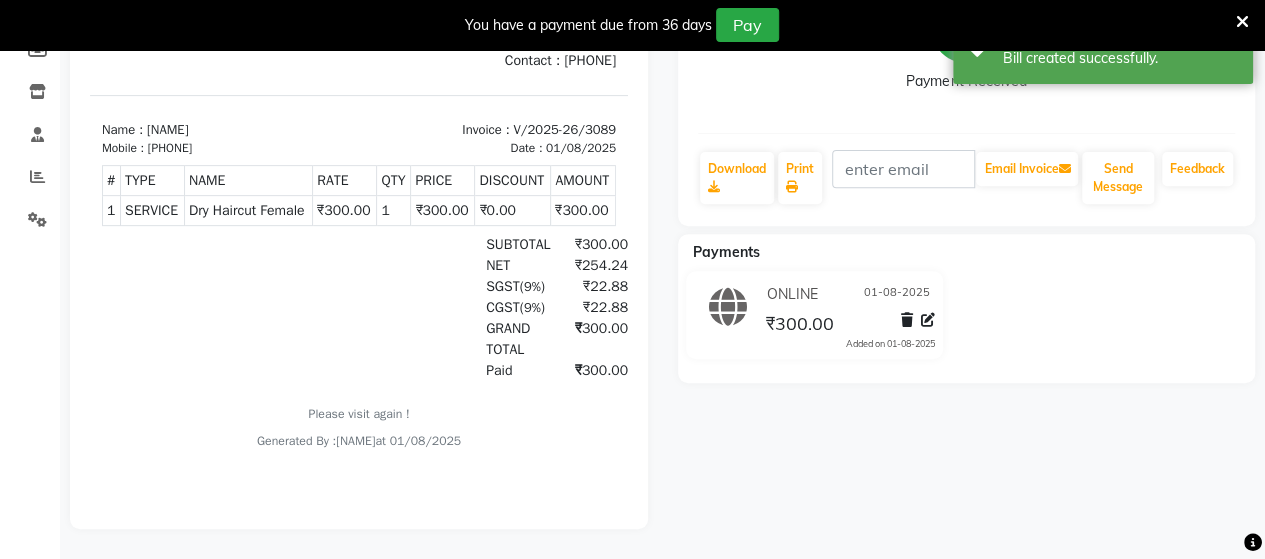 scroll, scrollTop: 0, scrollLeft: 0, axis: both 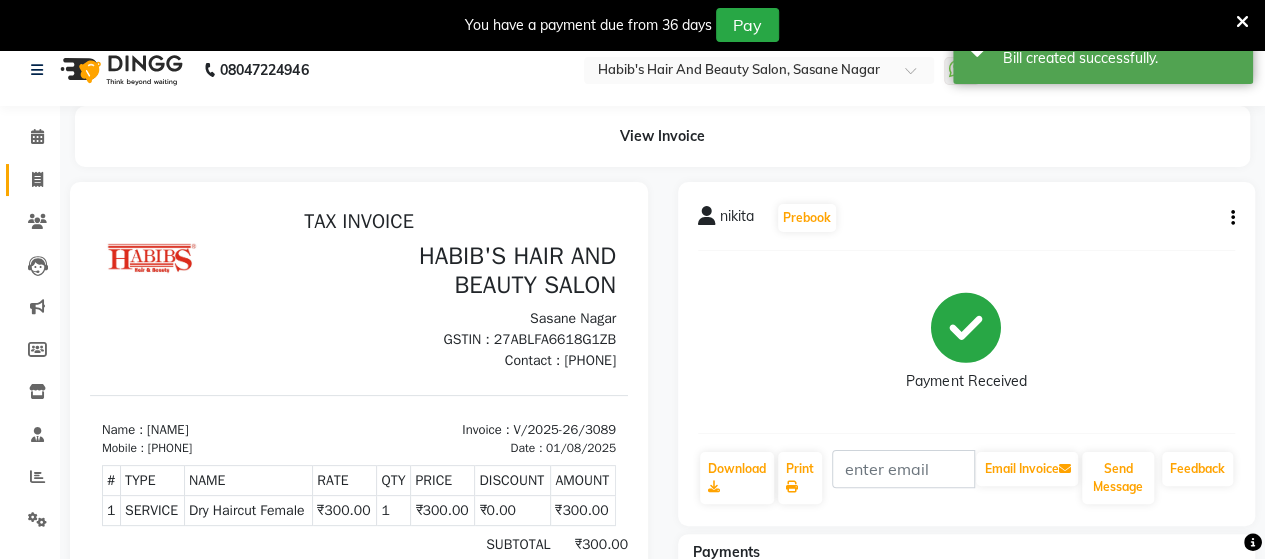 click on "Invoice" 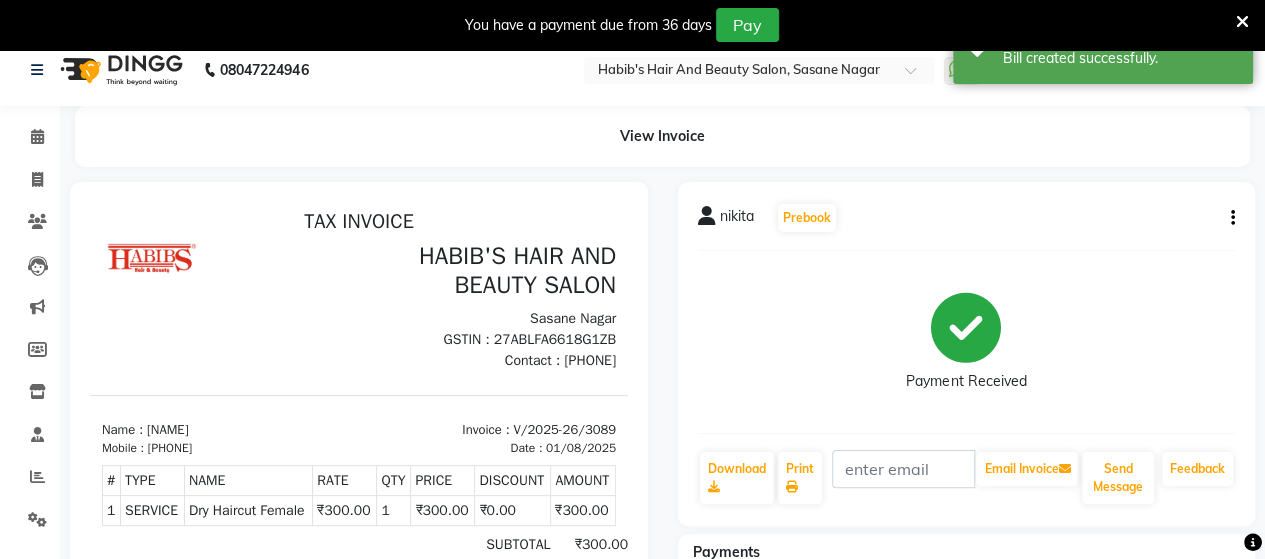select on "service" 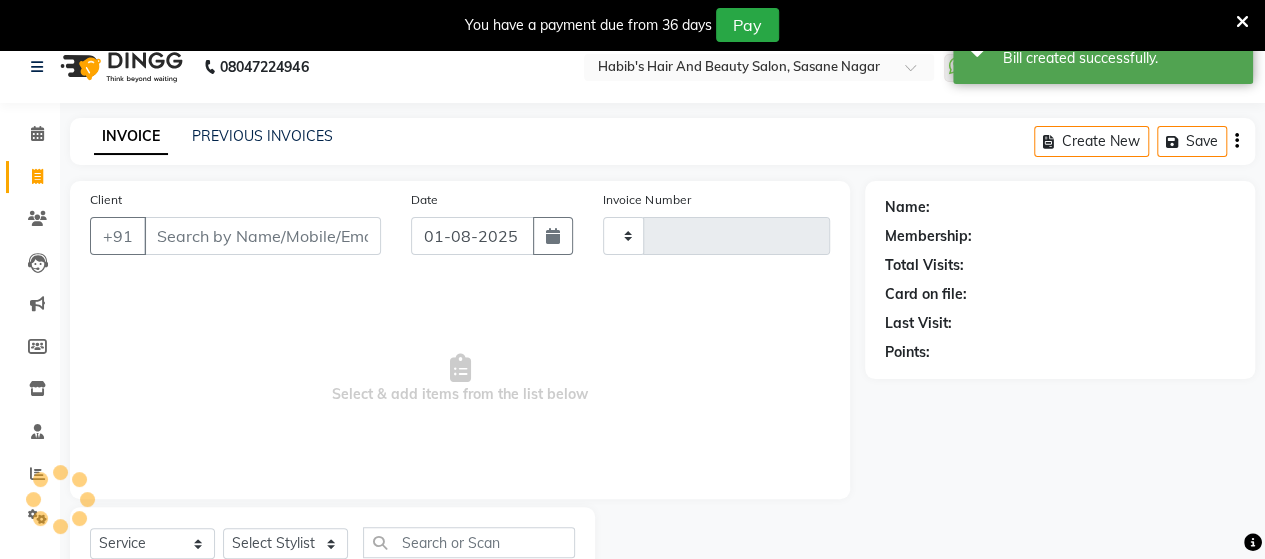type on "3090" 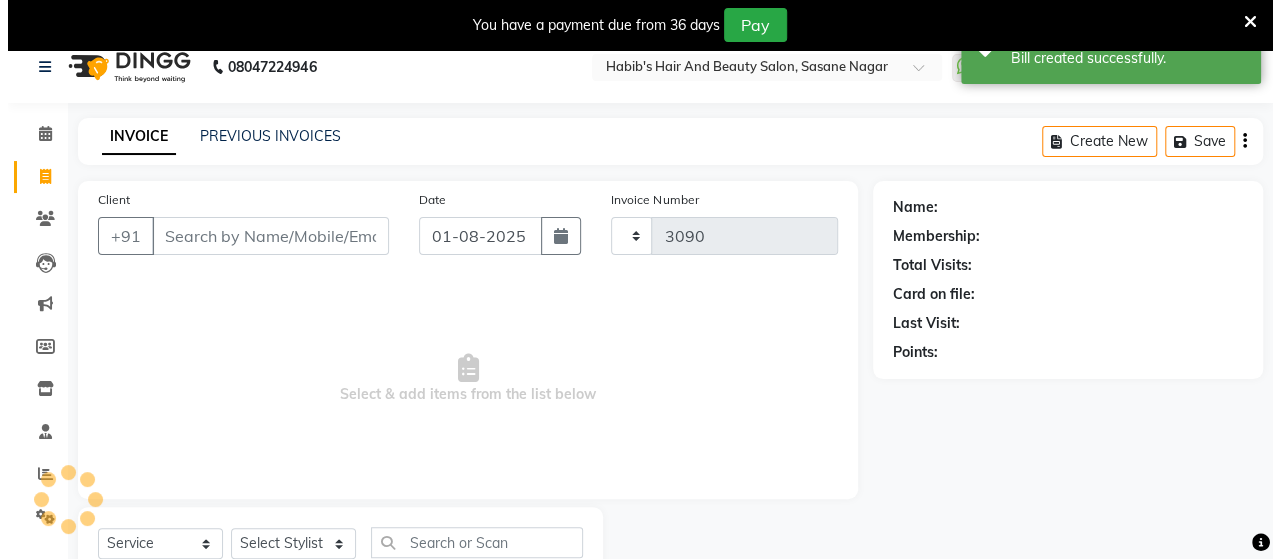 scroll, scrollTop: 90, scrollLeft: 0, axis: vertical 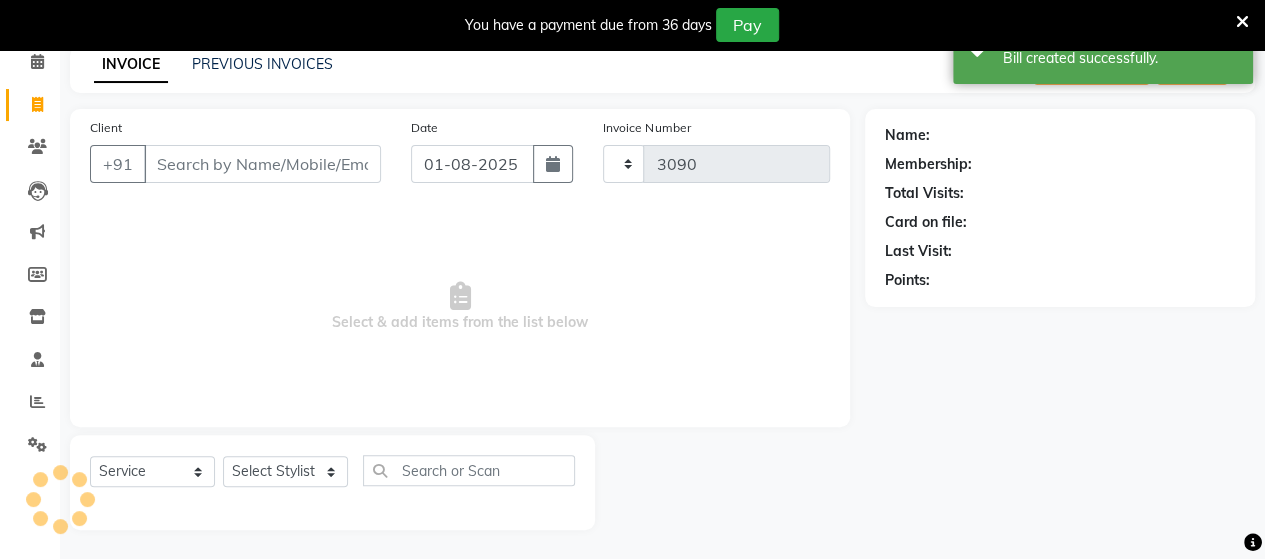 select on "6429" 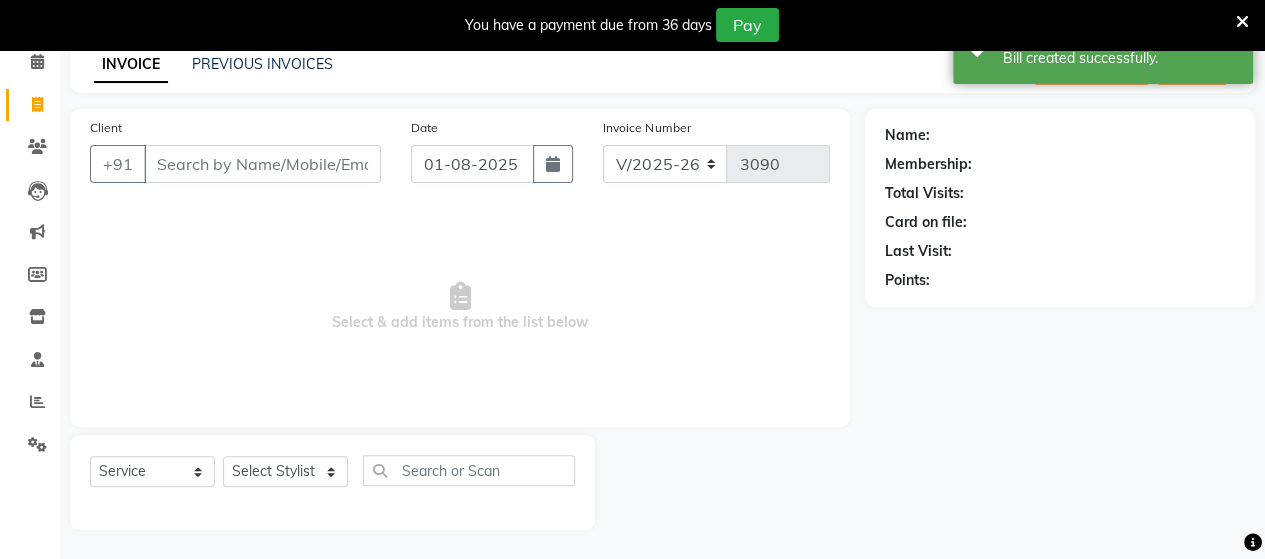 click on "Client" at bounding box center (262, 164) 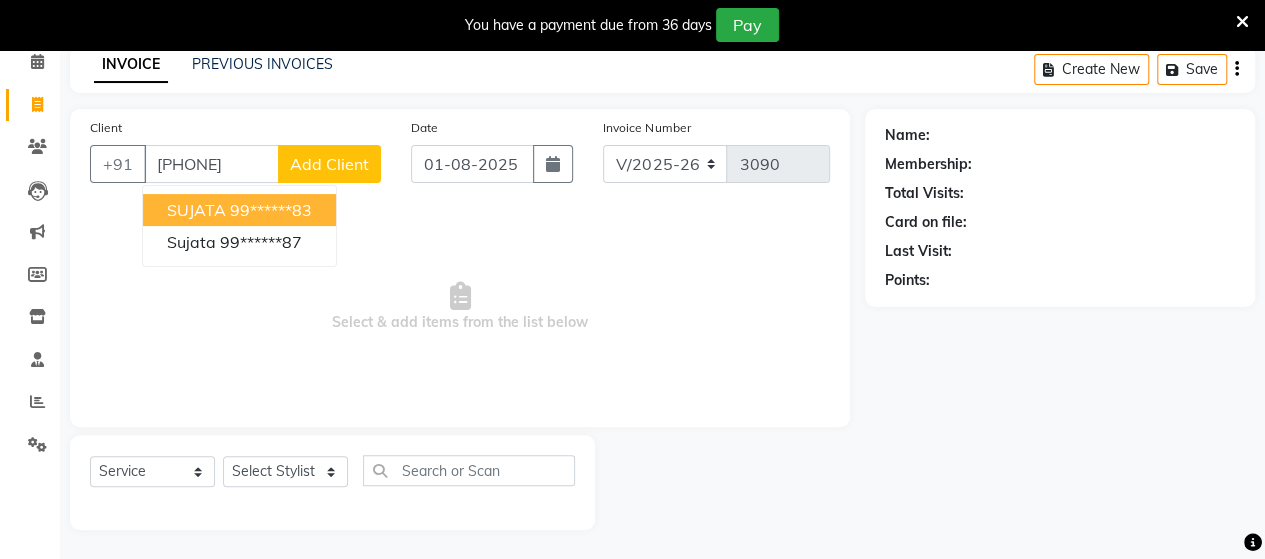 click on "99******83" at bounding box center (271, 210) 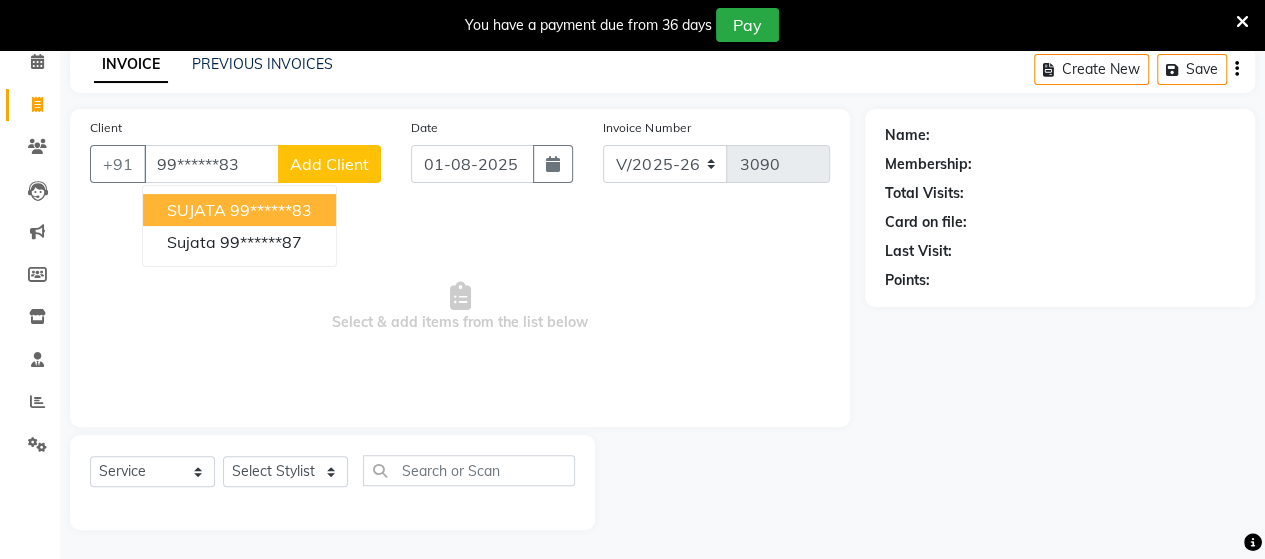 type on "99******83" 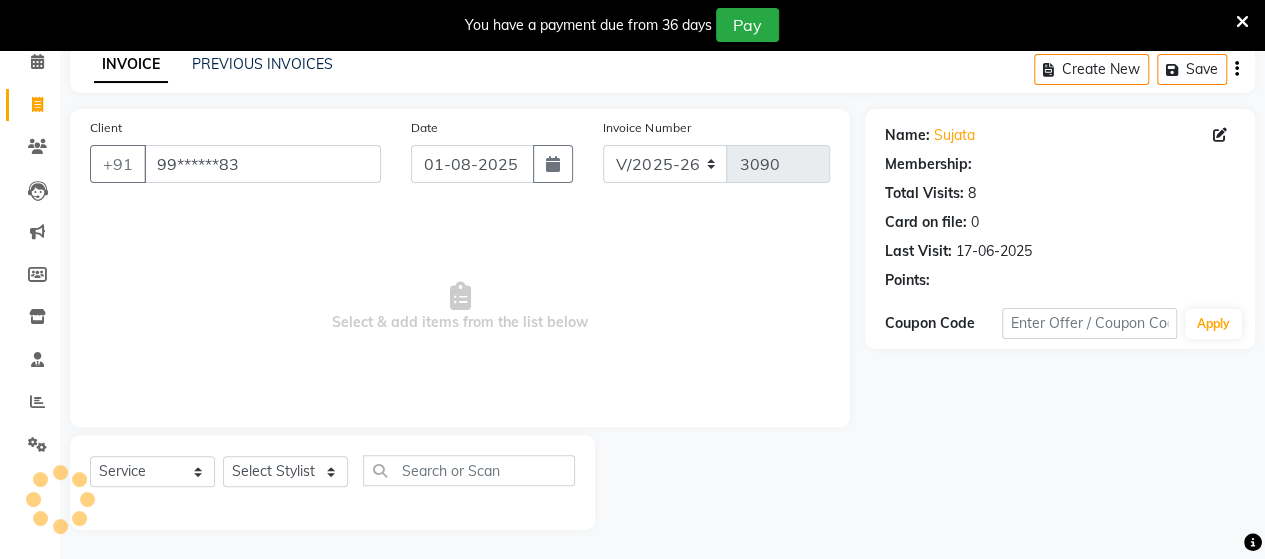 select on "1: Object" 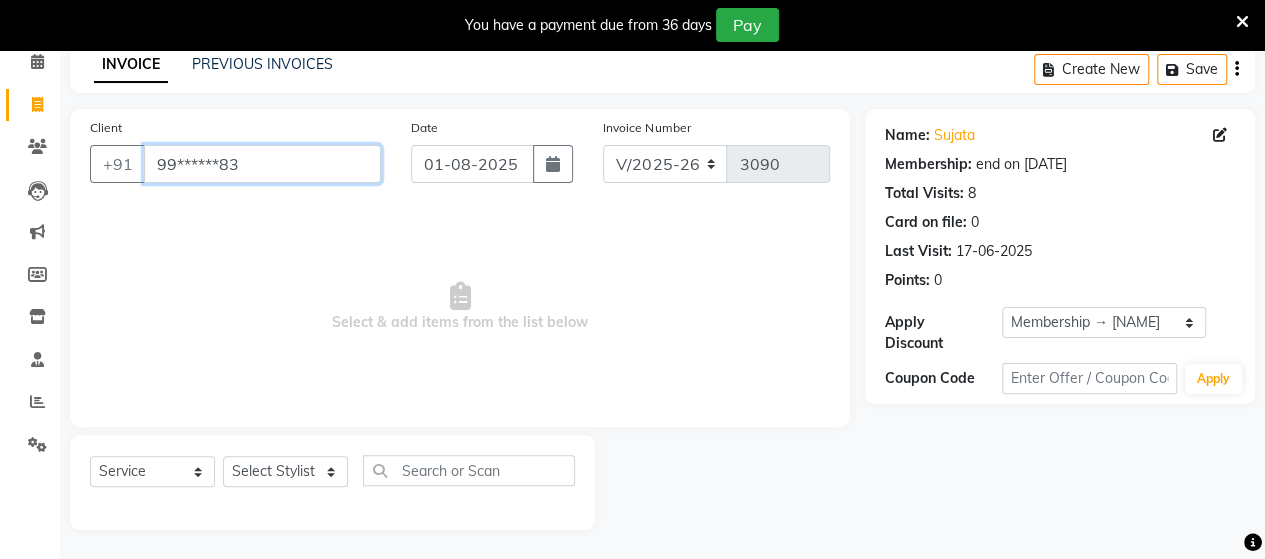 click on "99******83" at bounding box center [262, 164] 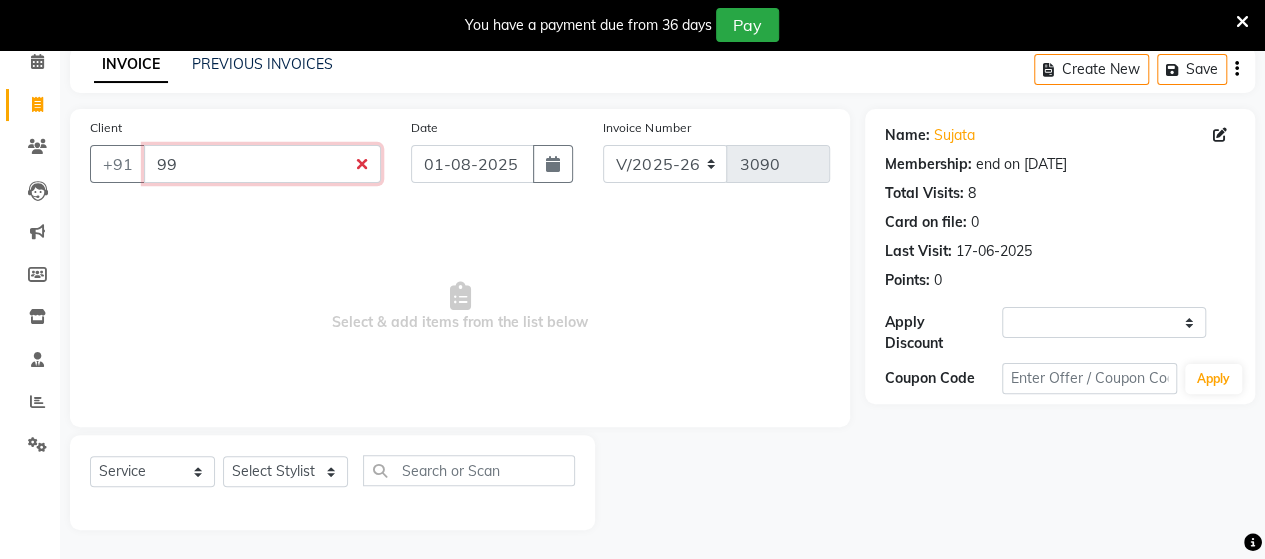 type on "9" 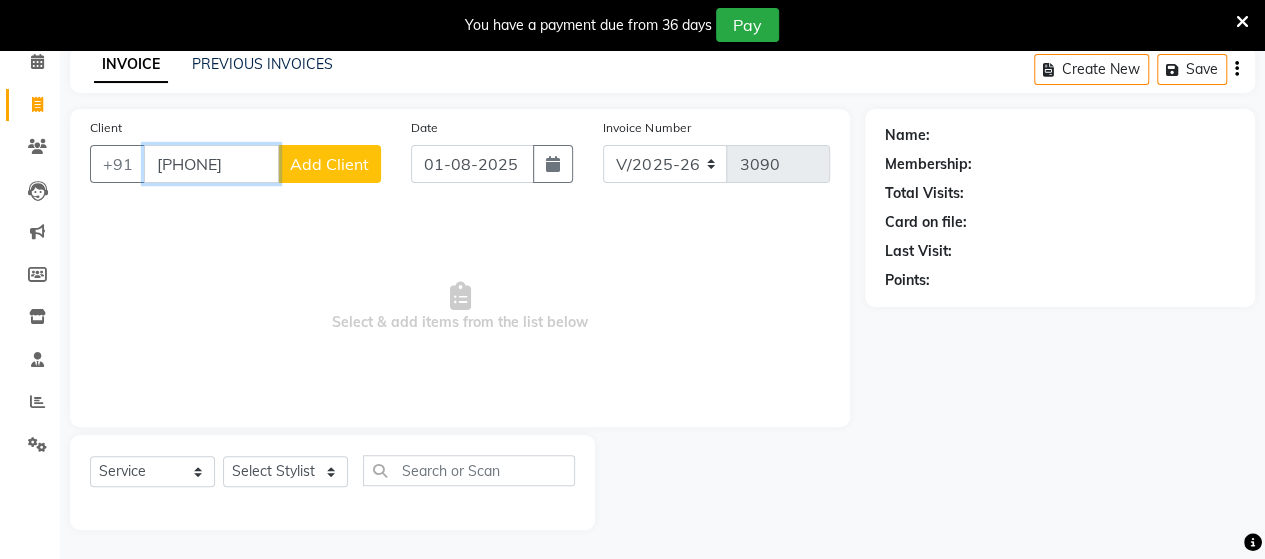type on "[PHONE]" 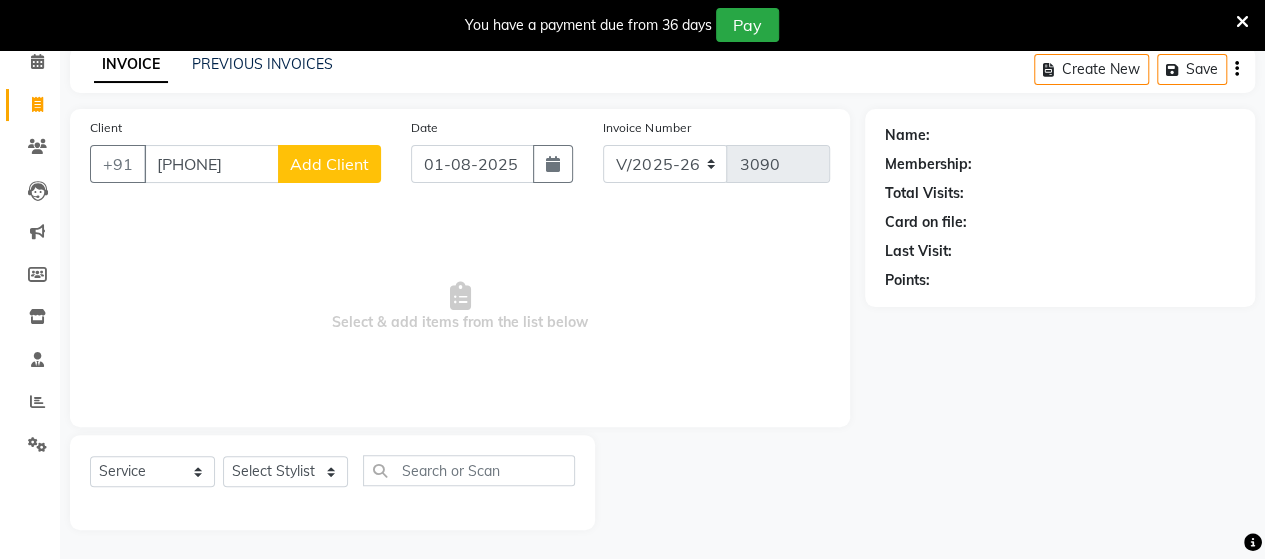 drag, startPoint x: 332, startPoint y: 175, endPoint x: 309, endPoint y: 171, distance: 23.345236 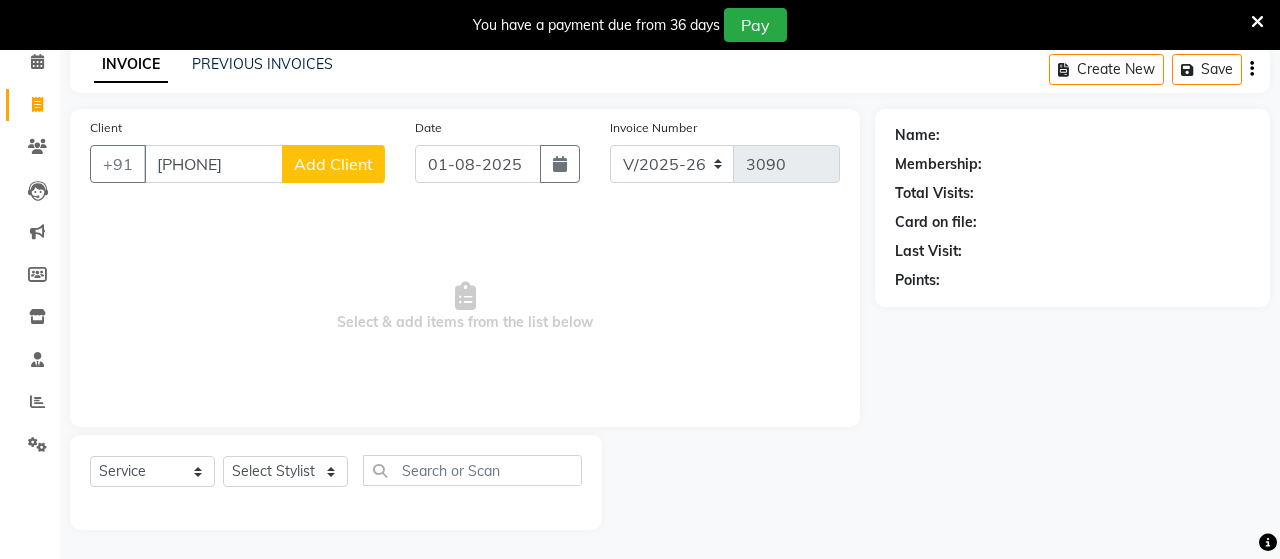 select on "22" 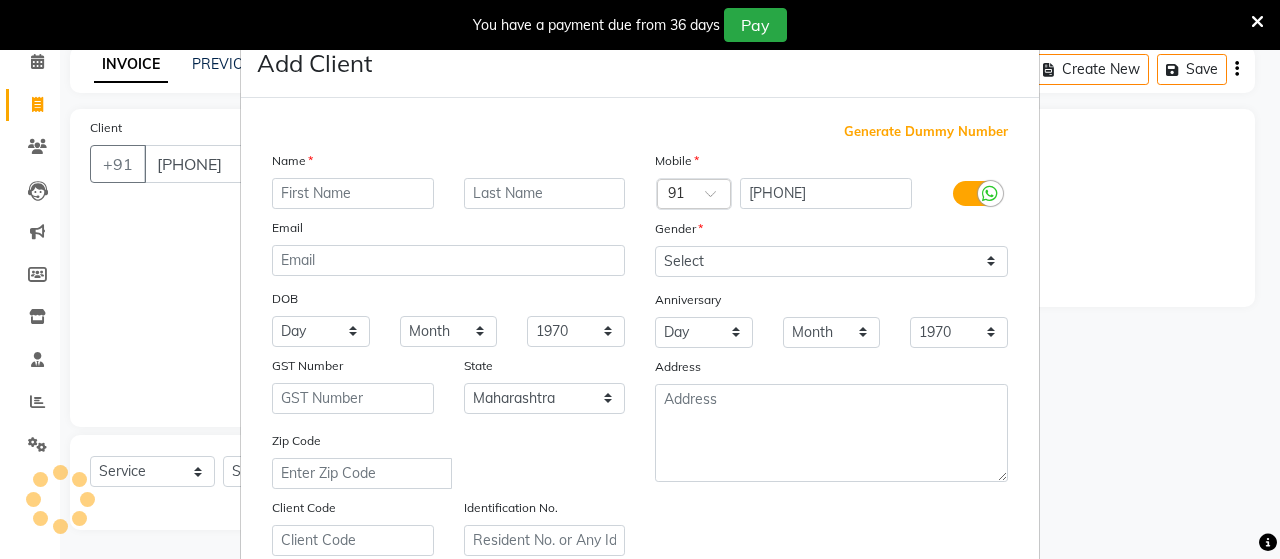 click on "Name Email DOB Day 01 02 03 04 05 06 07 08 09 10 11 12 13 14 15 16 17 18 19 20 21 22 23 24 25 26 27 28 29 30 31 Month January February March April May June July August September October November December 1940 1941 1942 1943 1944 1945 1946 1947 1948 1949 1950 1951 1952 1953 1954 1955 1956 1957 1958 1959 1960 1961 1962 1963 1964 1965 1966 1967 1968 1969 1970 1971 1972 1973 1974 1975 1976 1977 1978 1979 1980 1981 1982 1983 1984 1985 1986 1987 1988 1989 1990 1991 1992 1993 1994 1995 1996 1997 1998 1999 2000 2001 2002 2003 2004 2005 2006 2007 2008 2009 2010 2011 2012 2013 2014 2015 2016 2017 2018 2019 2020 2021 2022 2023 2024 GST Number State Select Andaman and Nicobar Islands Andhra Pradesh Arunachal Pradesh Assam Bihar Chandigarh Chhattisgarh Dadra and Nagar Haveli Daman and Diu Delhi Goa Gujarat Haryana Himachal Pradesh Jammu and Kashmir Jharkhand Karnataka Kerala Lakshadweep Madhya Pradesh Maharashtra Manipur Meghalaya Mizoram Nagaland Odisha Pondicherry Punjab Rajasthan Sikkim Tamil Nadu Telangana Tripura" at bounding box center [448, 353] 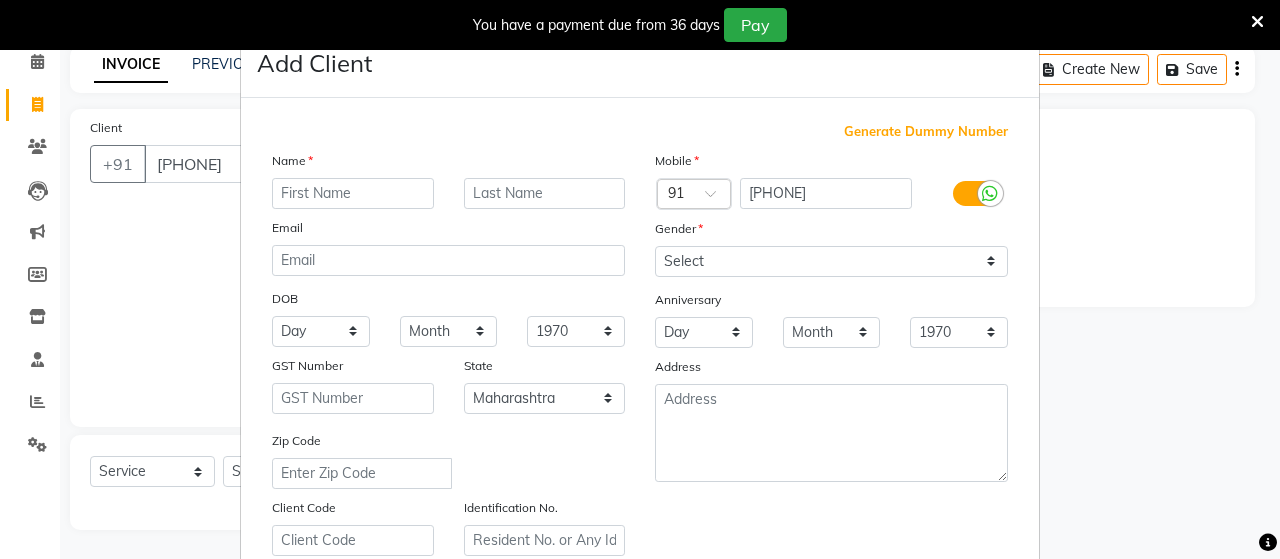 click at bounding box center (353, 193) 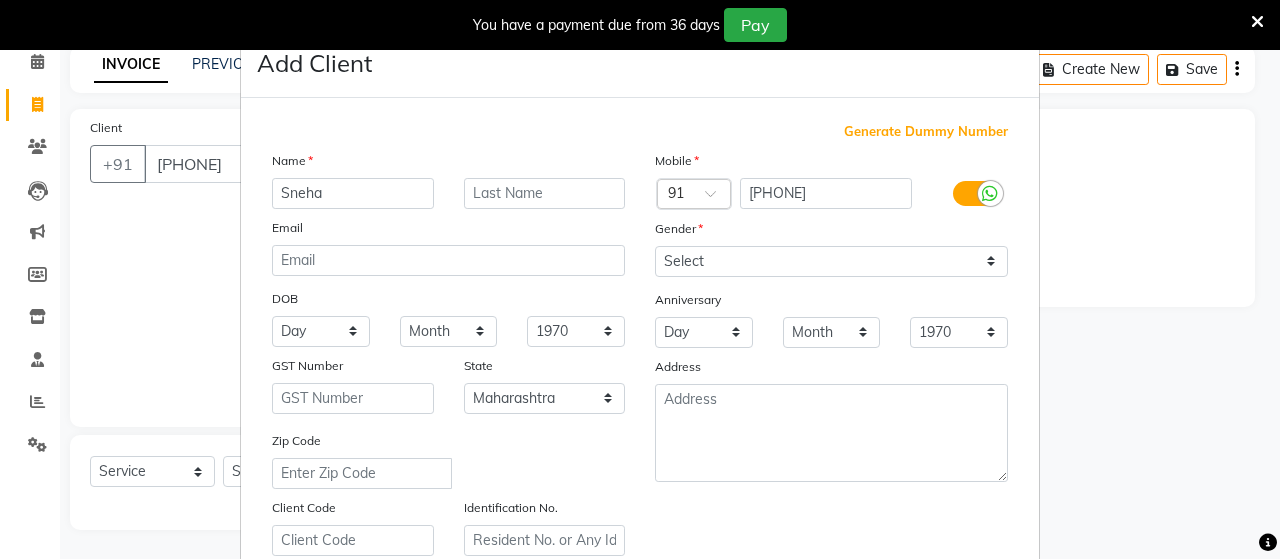 type on "Sneha" 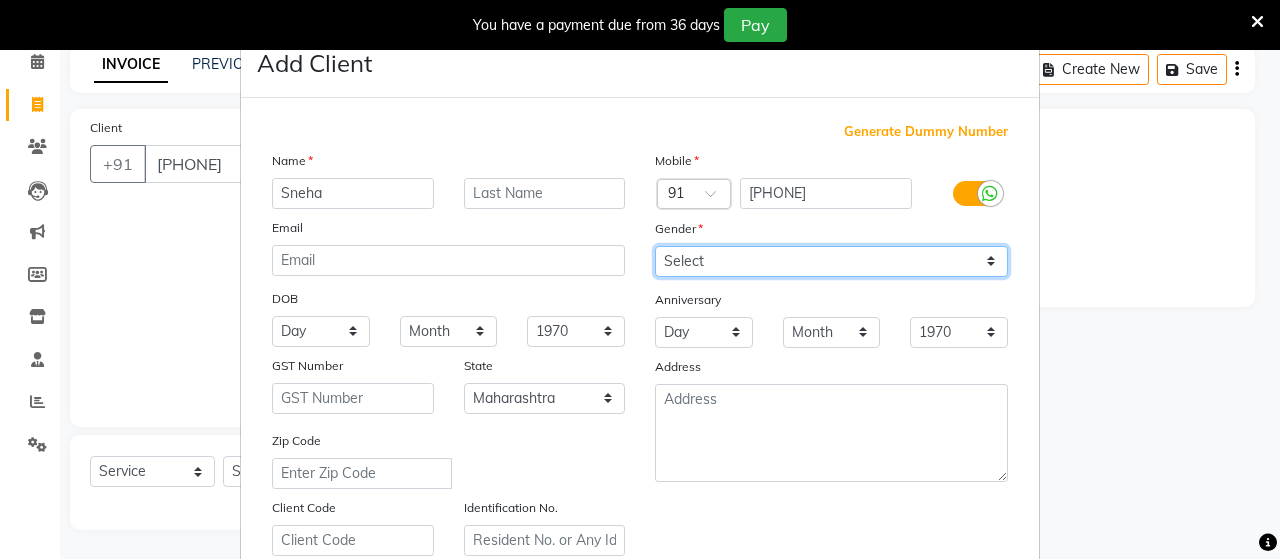click on "Select Male Female Other Prefer Not To Say" at bounding box center (831, 261) 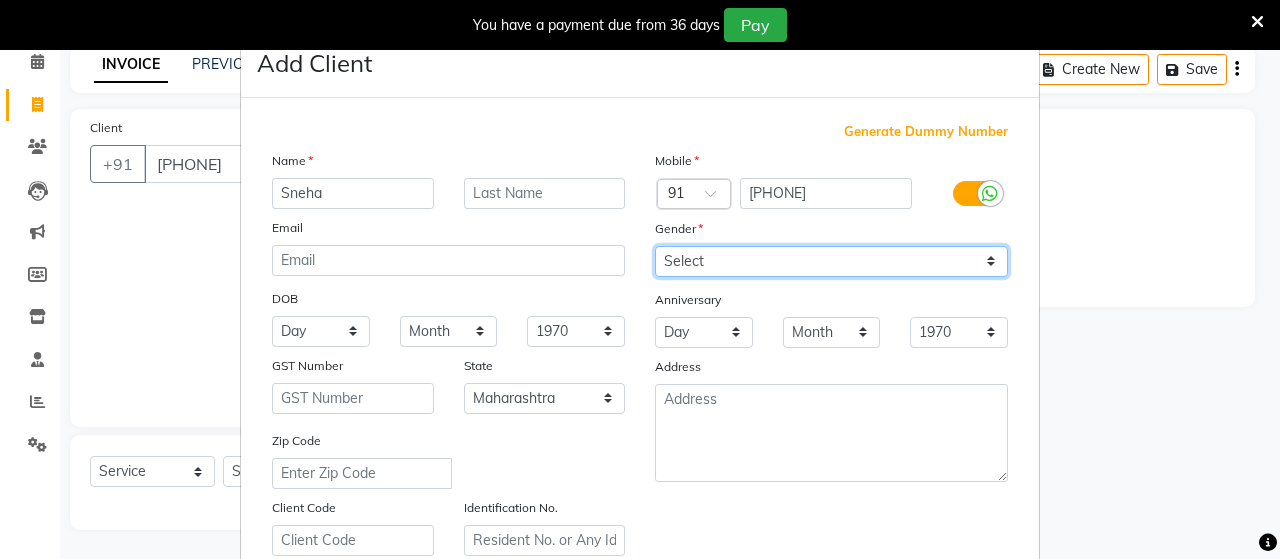 select on "female" 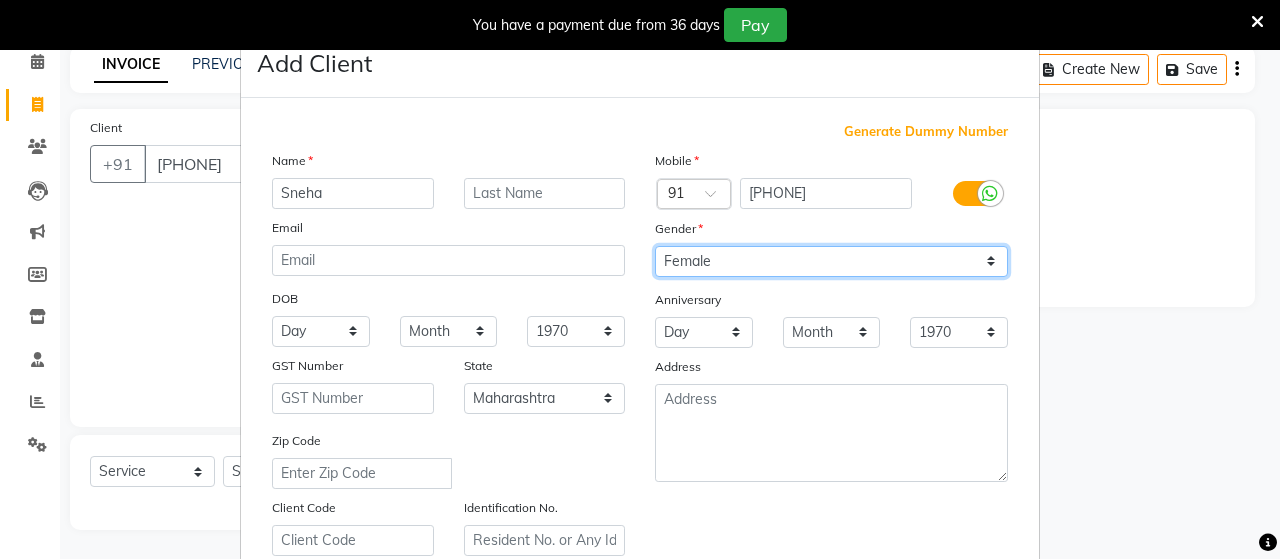 click on "Select Male Female Other Prefer Not To Say" at bounding box center [831, 261] 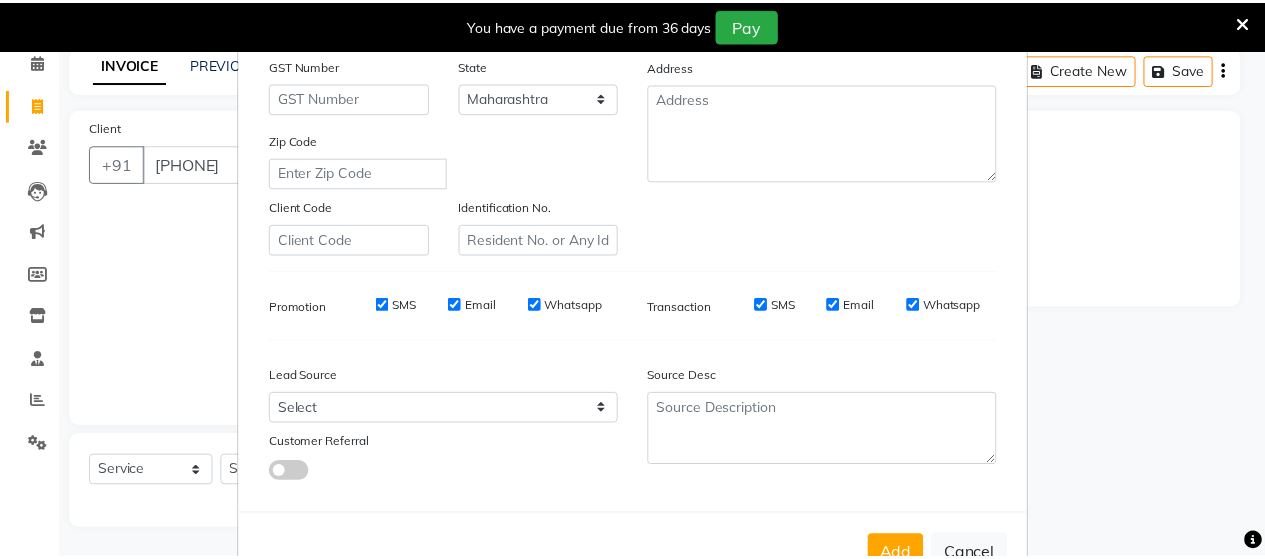 scroll, scrollTop: 360, scrollLeft: 0, axis: vertical 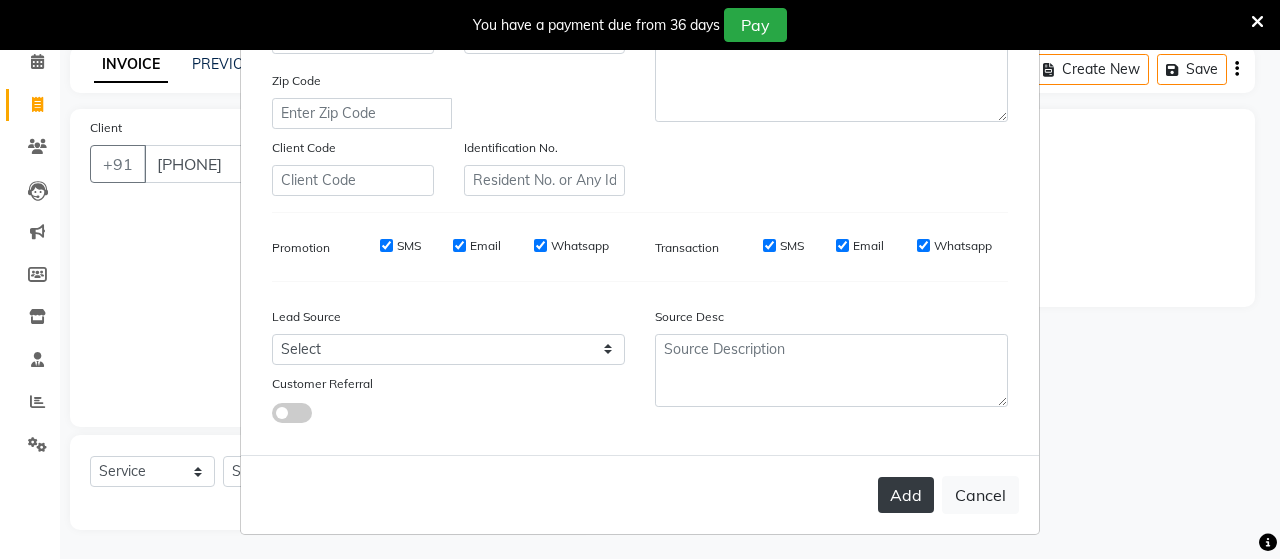 click on "Add" at bounding box center (906, 495) 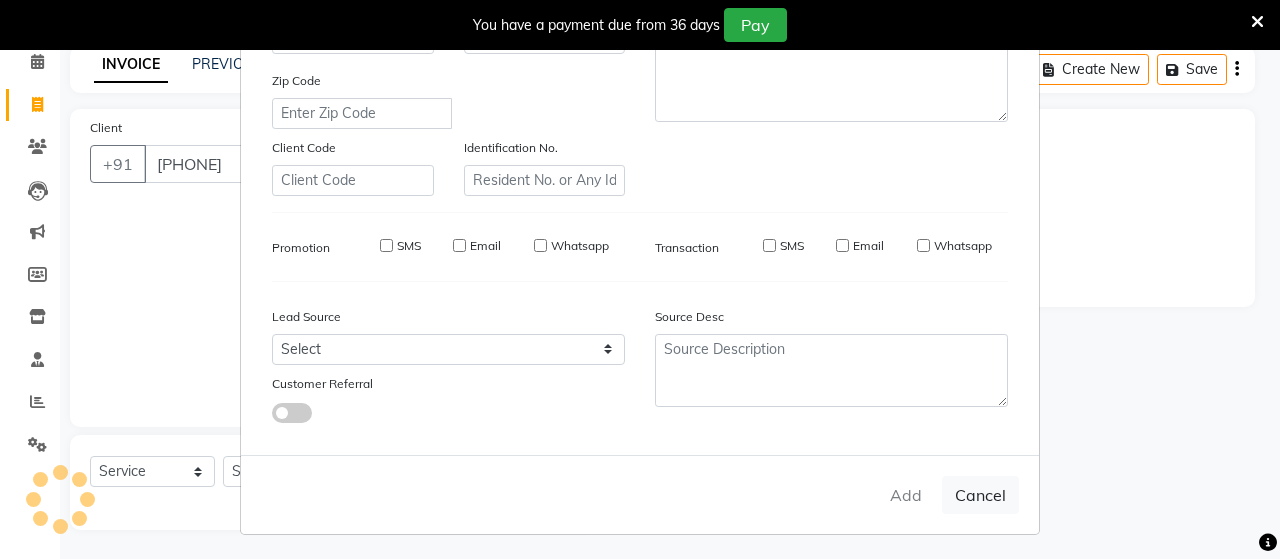 type on "89******83" 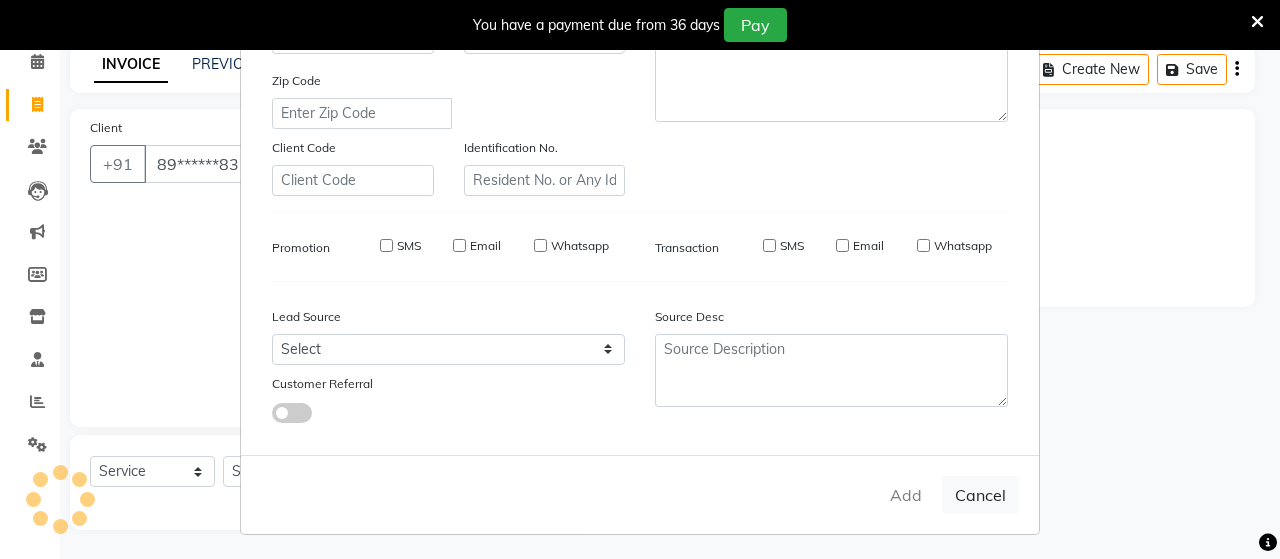 select 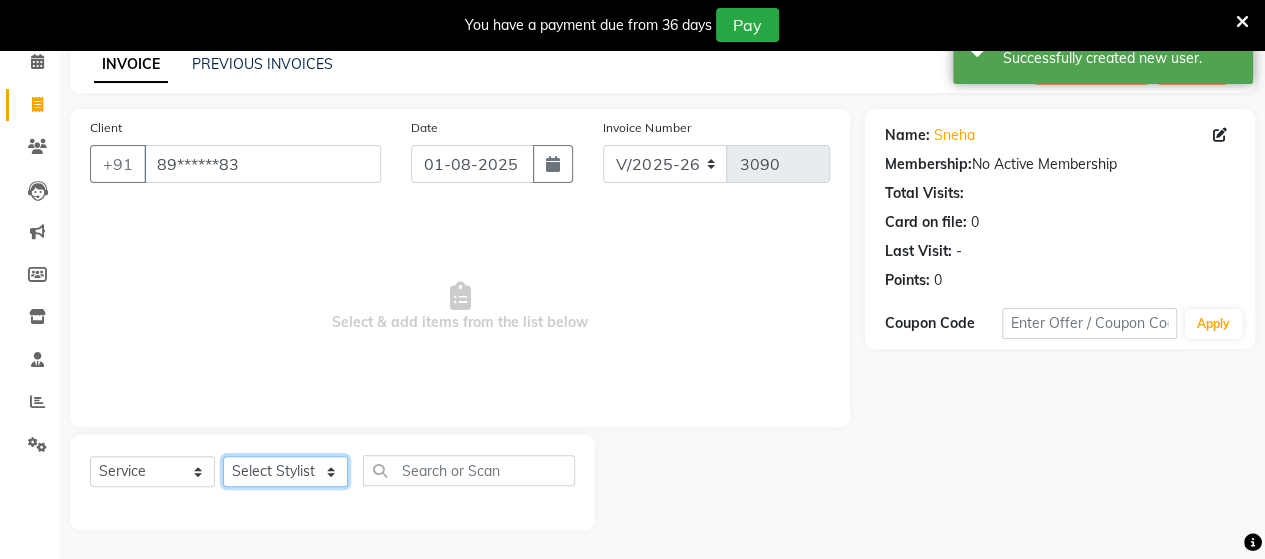 click on "Select Stylist Admin [NAME]  [NAME]  [NAME]  [NAME]  [NAME] [NAME] [NAME] [NAME]" 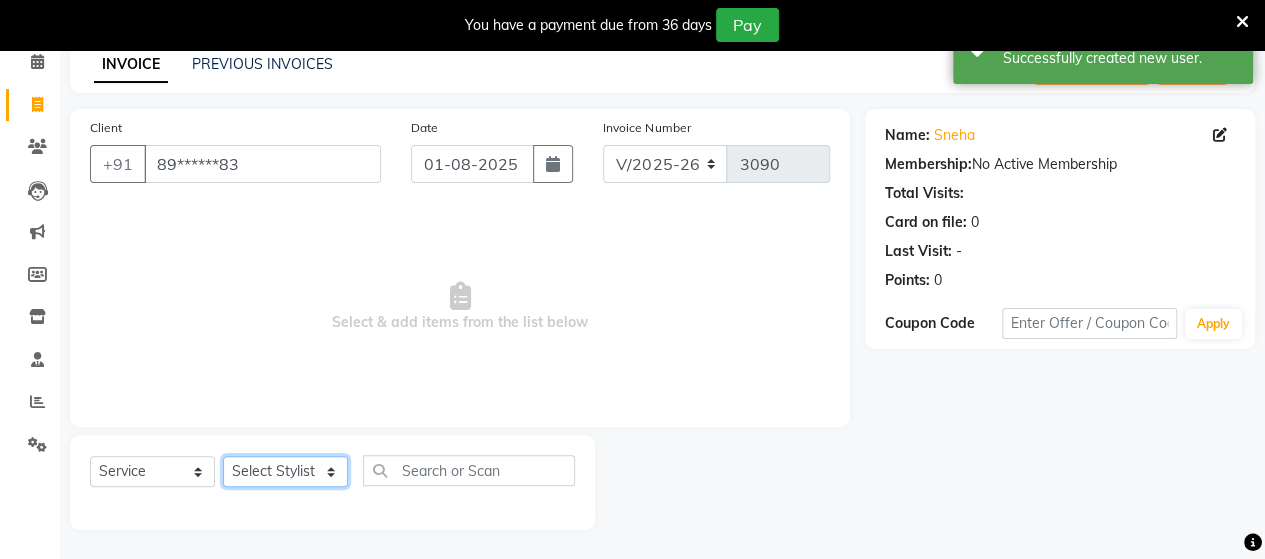 select on "48829" 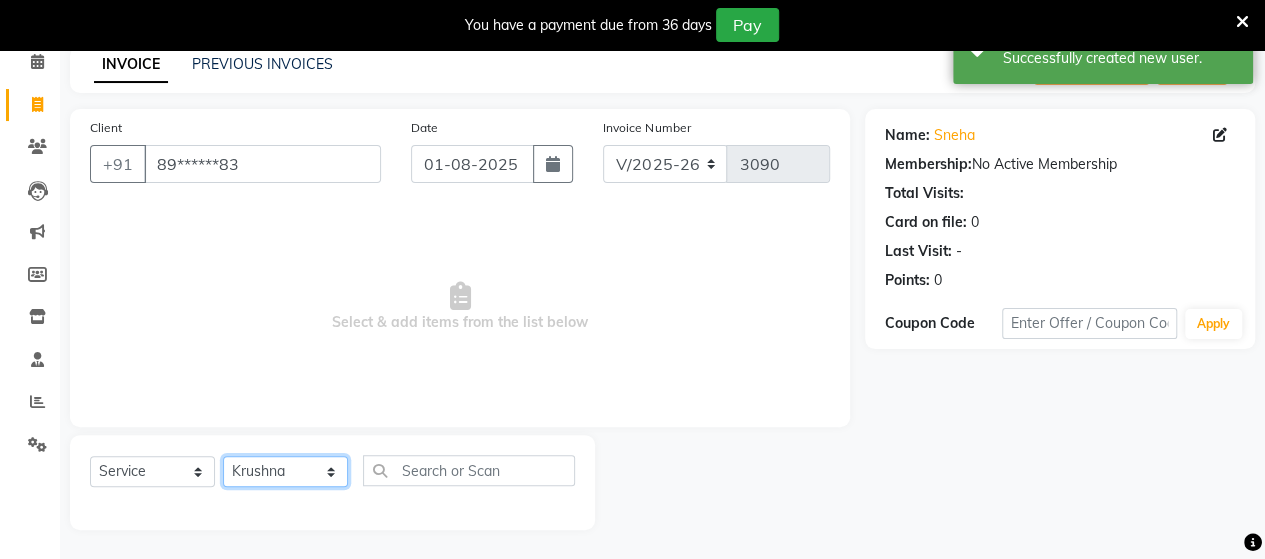 click on "Select Stylist Admin [NAME]  [NAME]  [NAME]  [NAME]  [NAME] [NAME] [NAME] [NAME]" 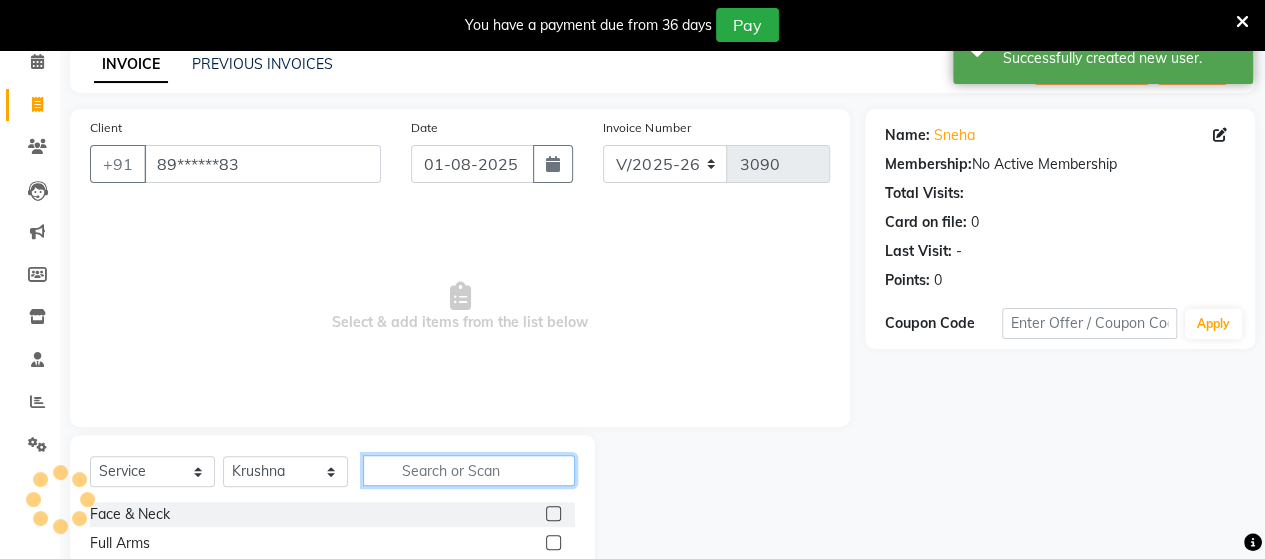 click 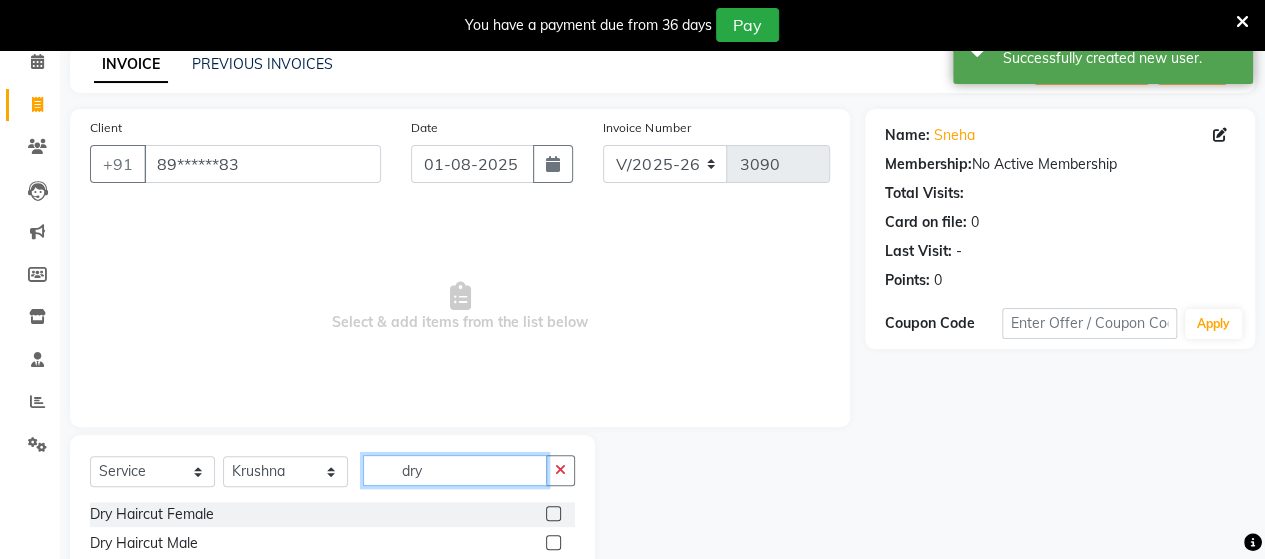 type on "dry" 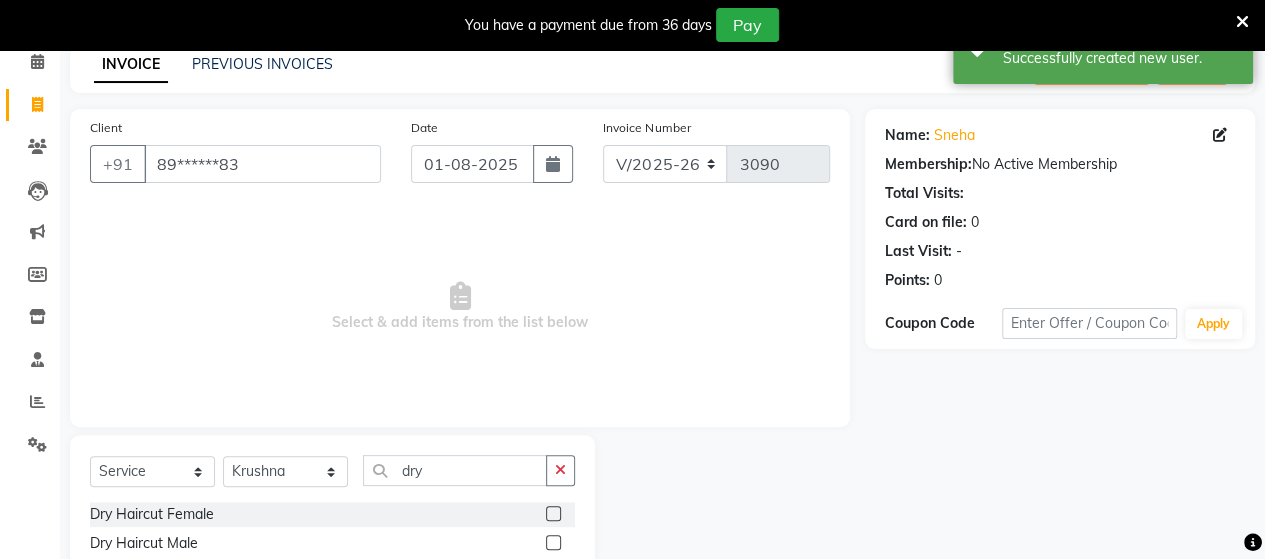 click 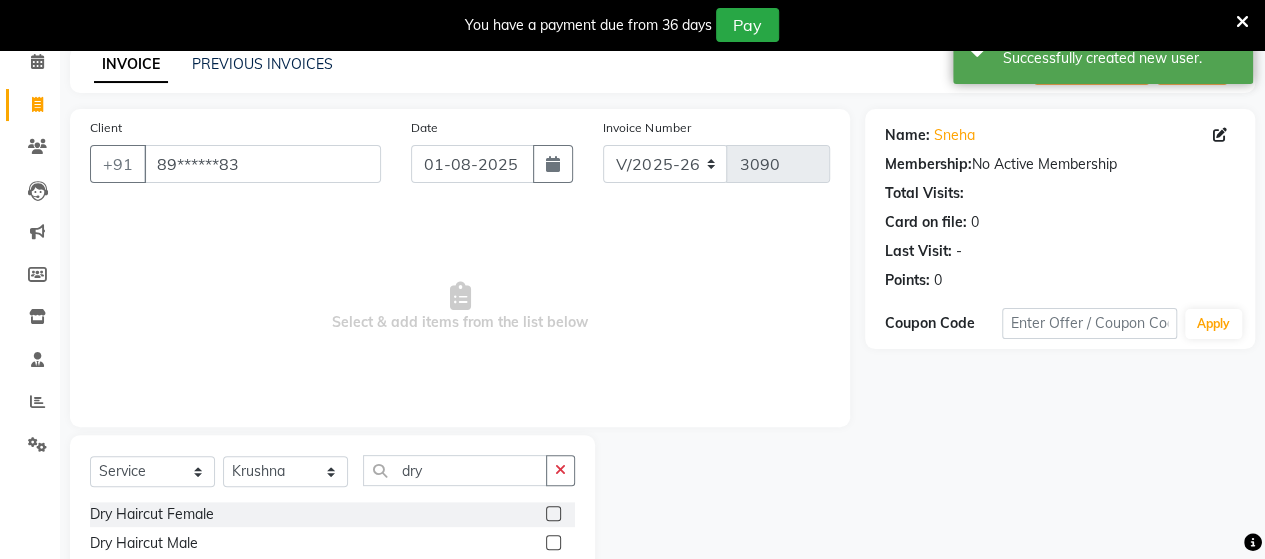 click at bounding box center (552, 514) 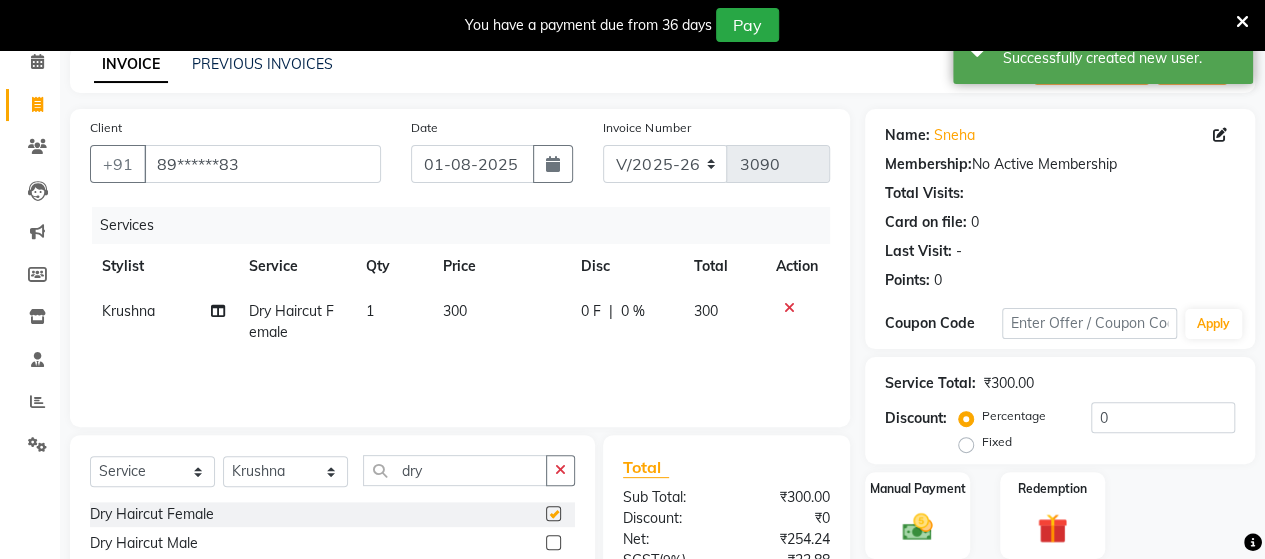 checkbox on "false" 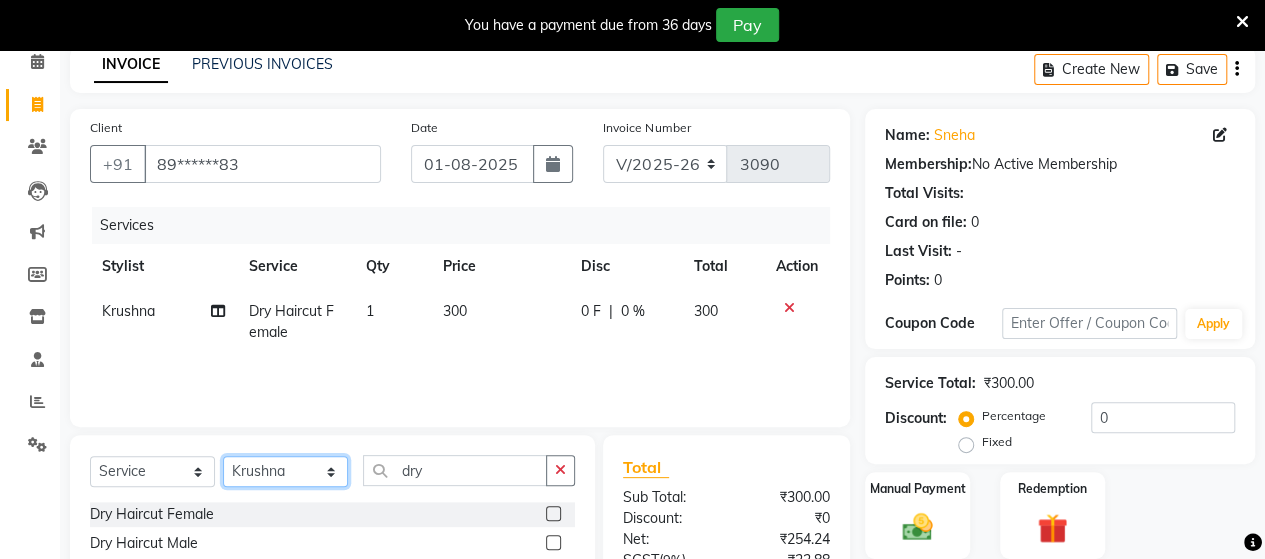 click on "Select Stylist Admin [NAME]  [NAME]  [NAME]  [NAME]  [NAME] [NAME] [NAME] [NAME]" 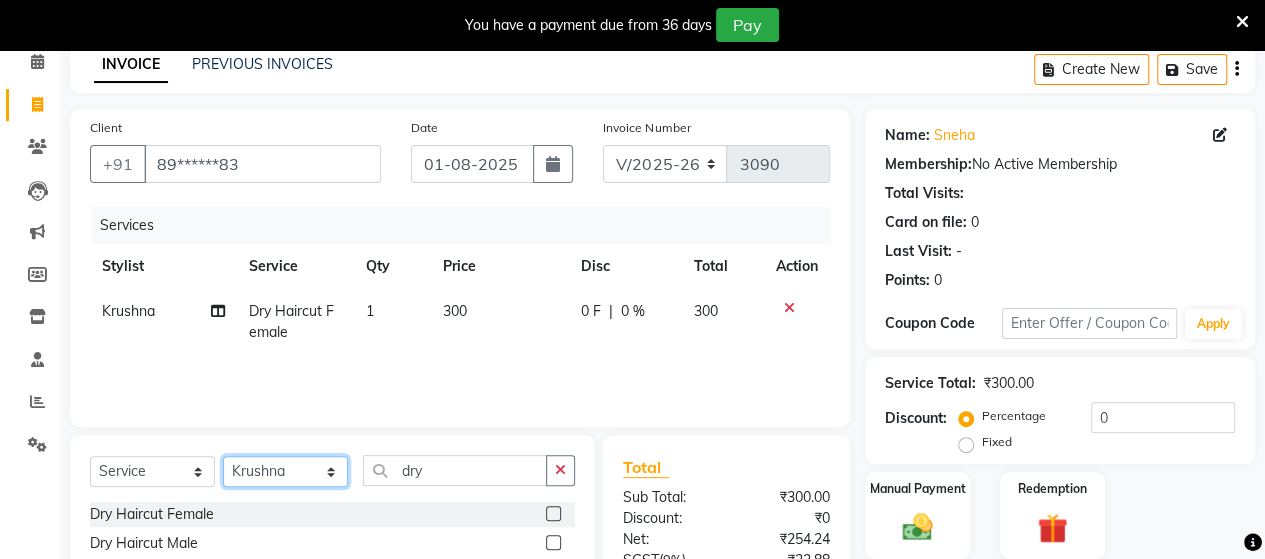 select on "62464" 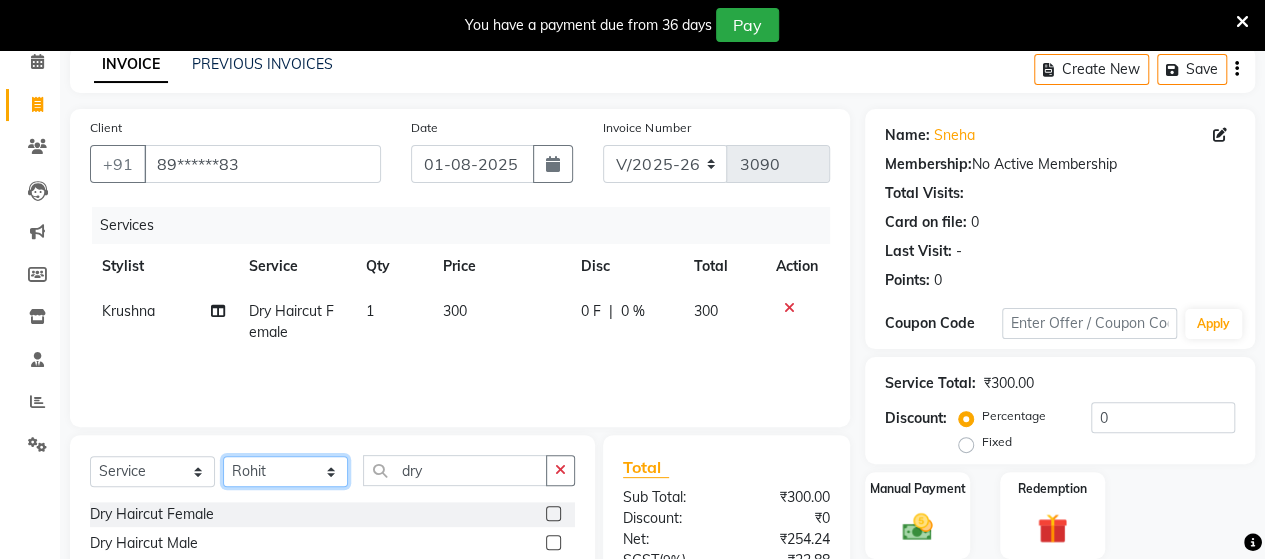 click on "Select Stylist Admin [NAME]  [NAME]  [NAME]  [NAME]  [NAME] [NAME] [NAME] [NAME]" 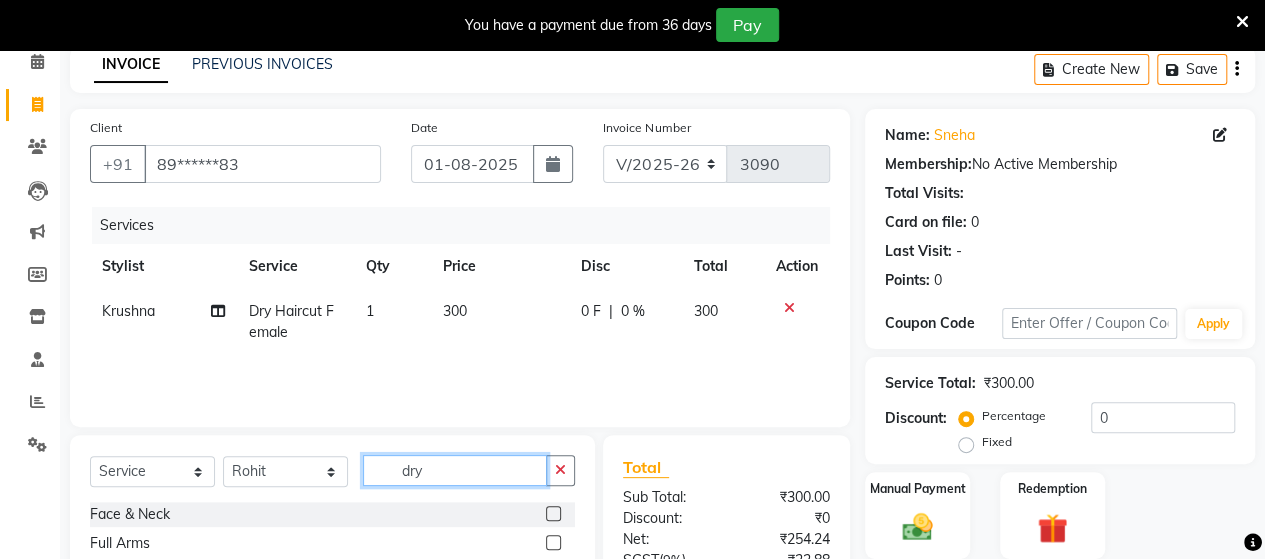 click on "dry" 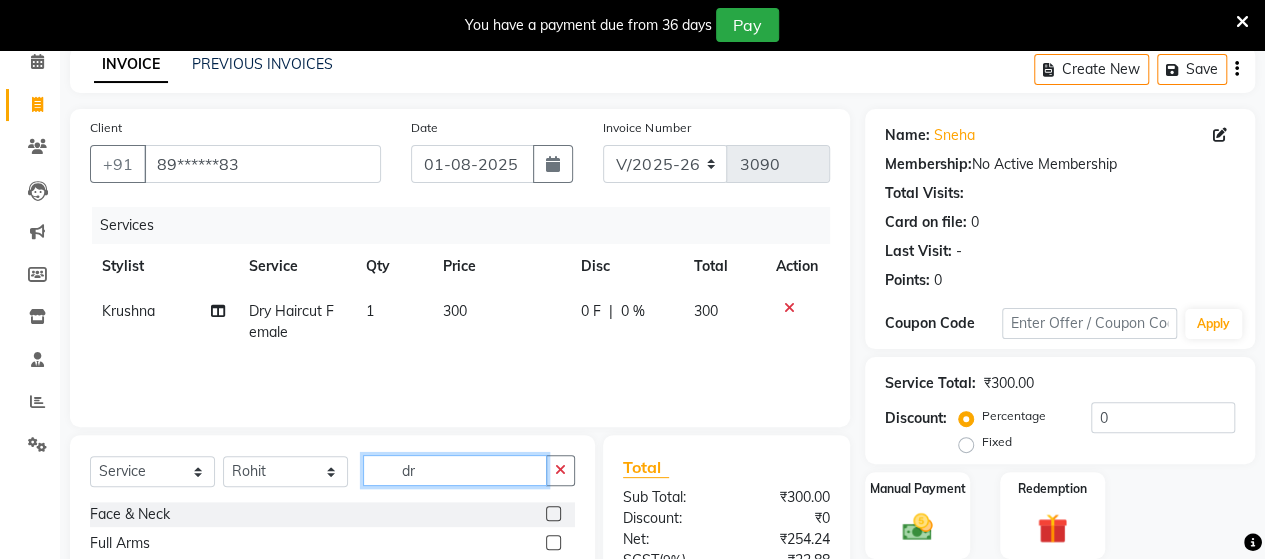 type on "d" 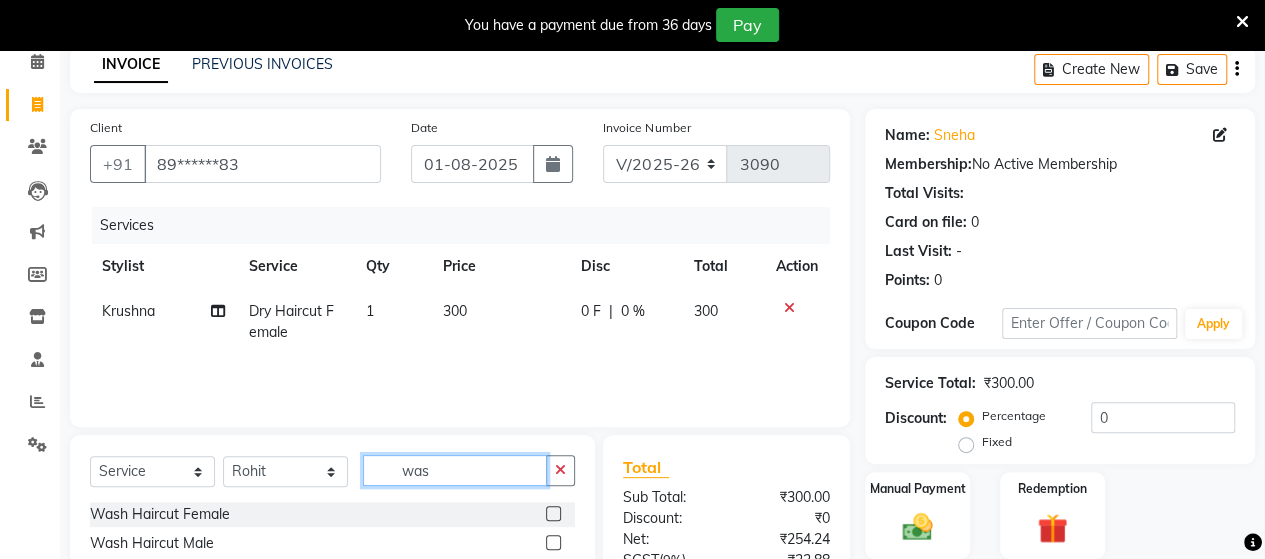 type on "was" 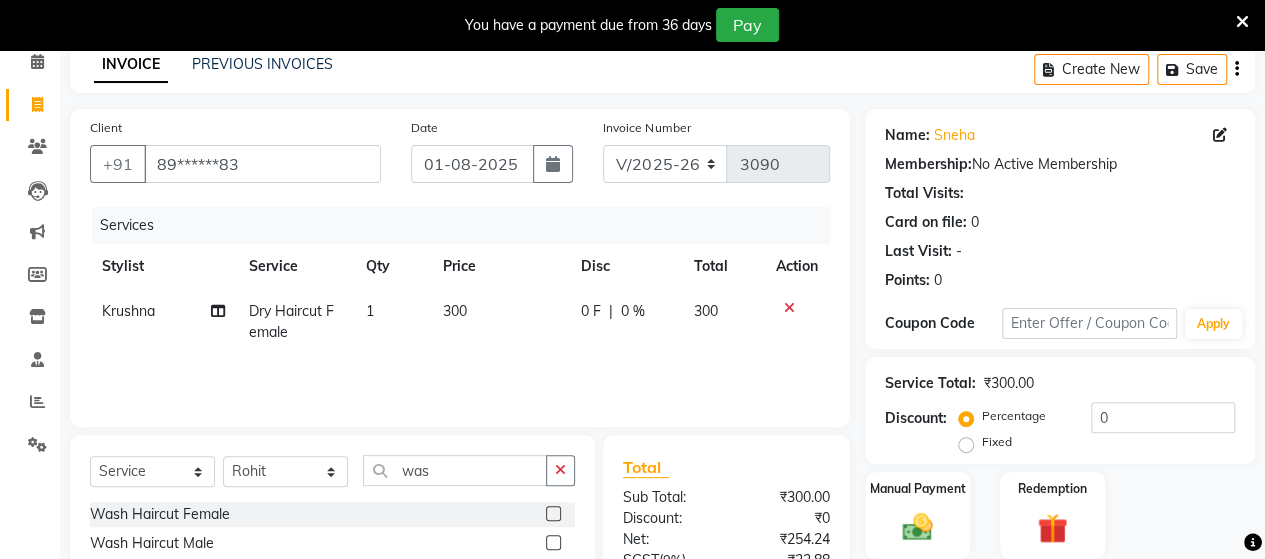 click 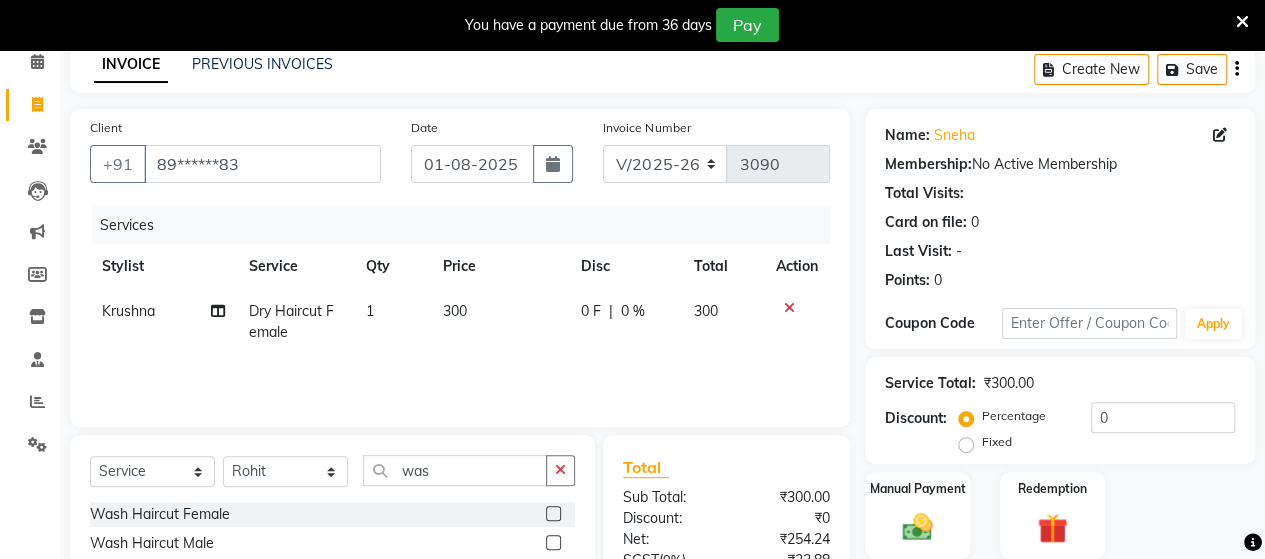 click at bounding box center (552, 514) 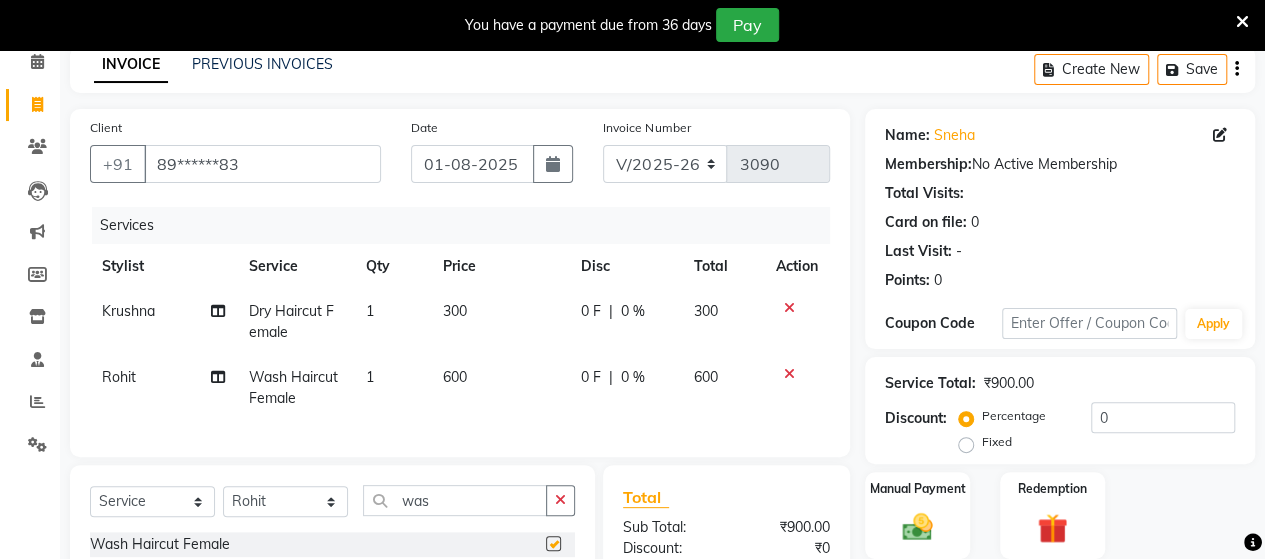 checkbox on "false" 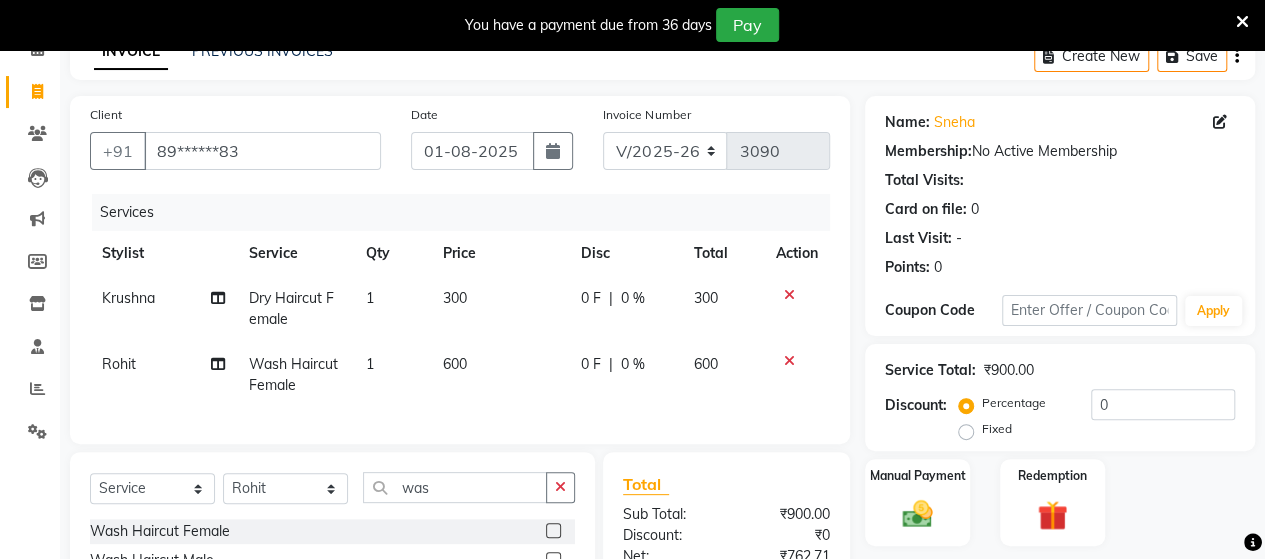 scroll, scrollTop: 334, scrollLeft: 0, axis: vertical 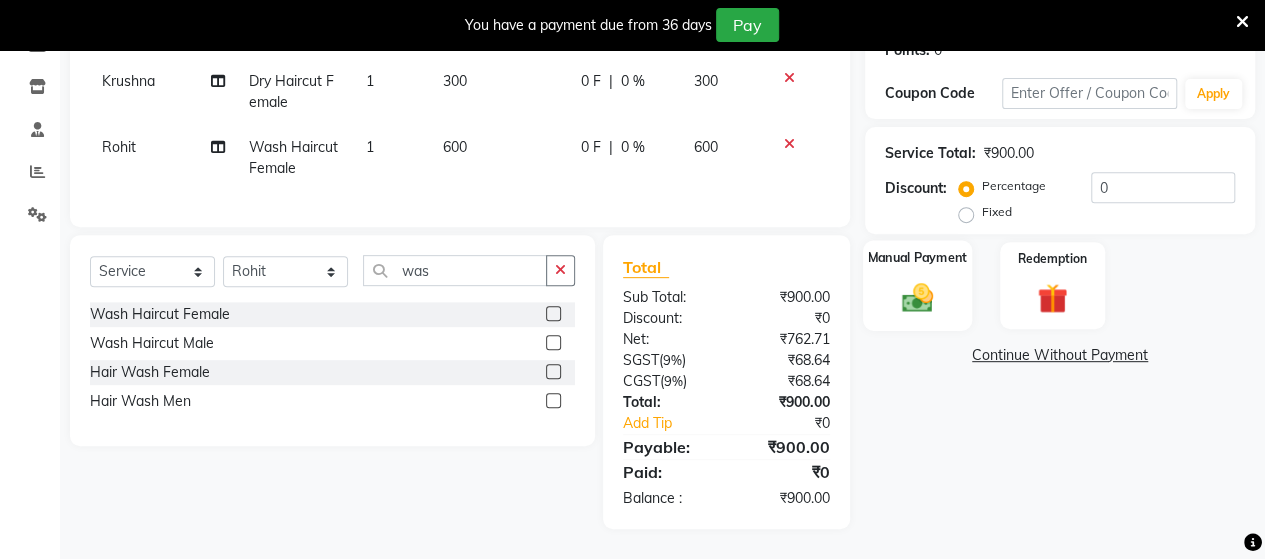 click 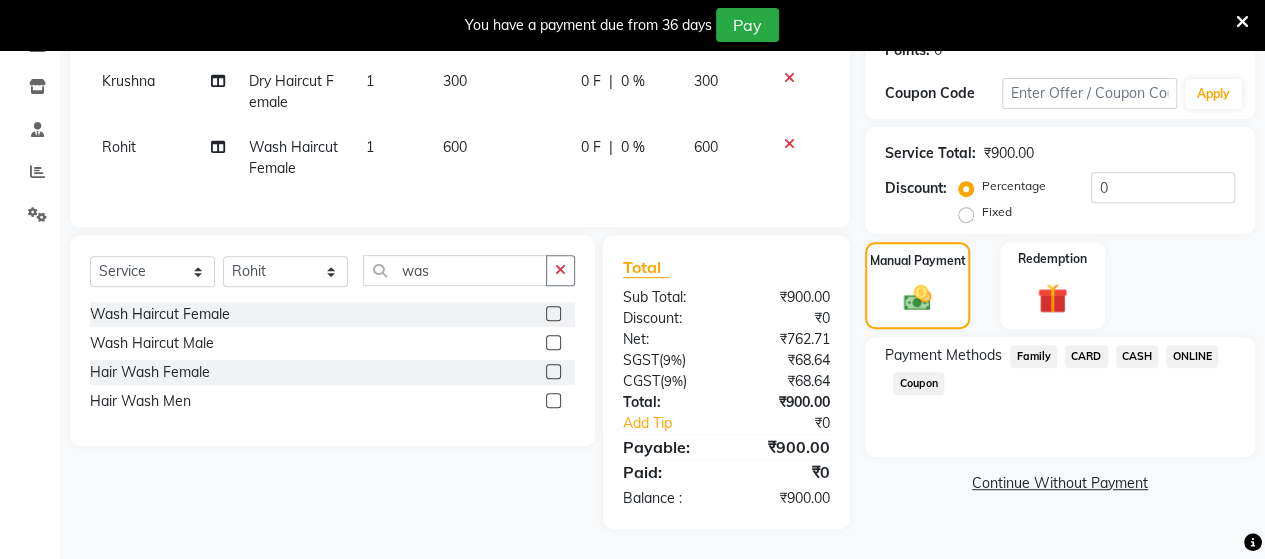 click on "ONLINE" 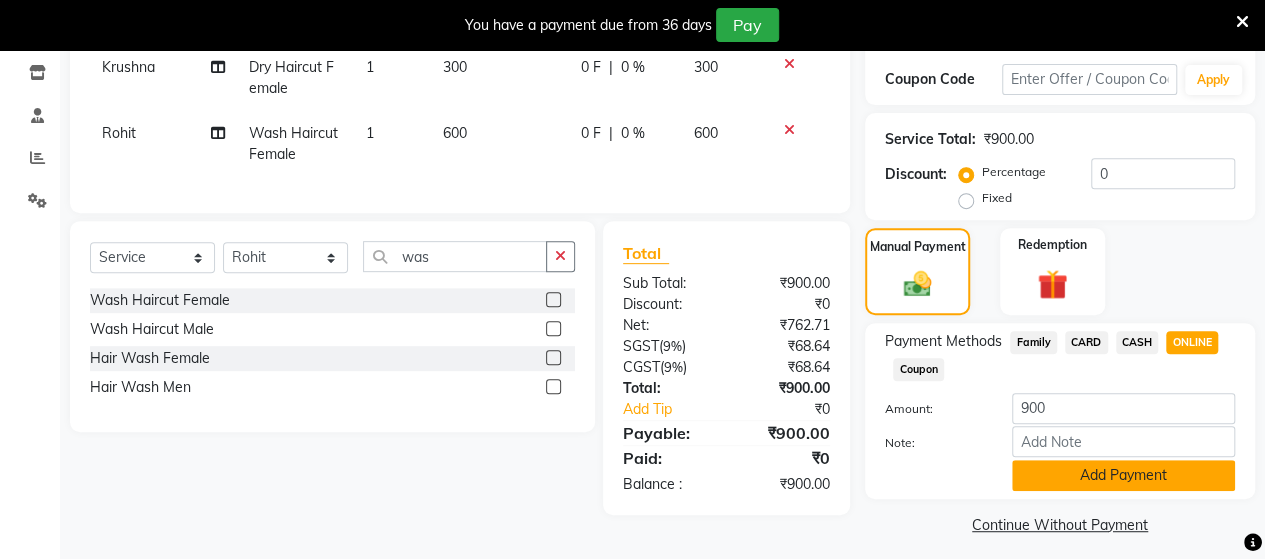 click on "Add Payment" 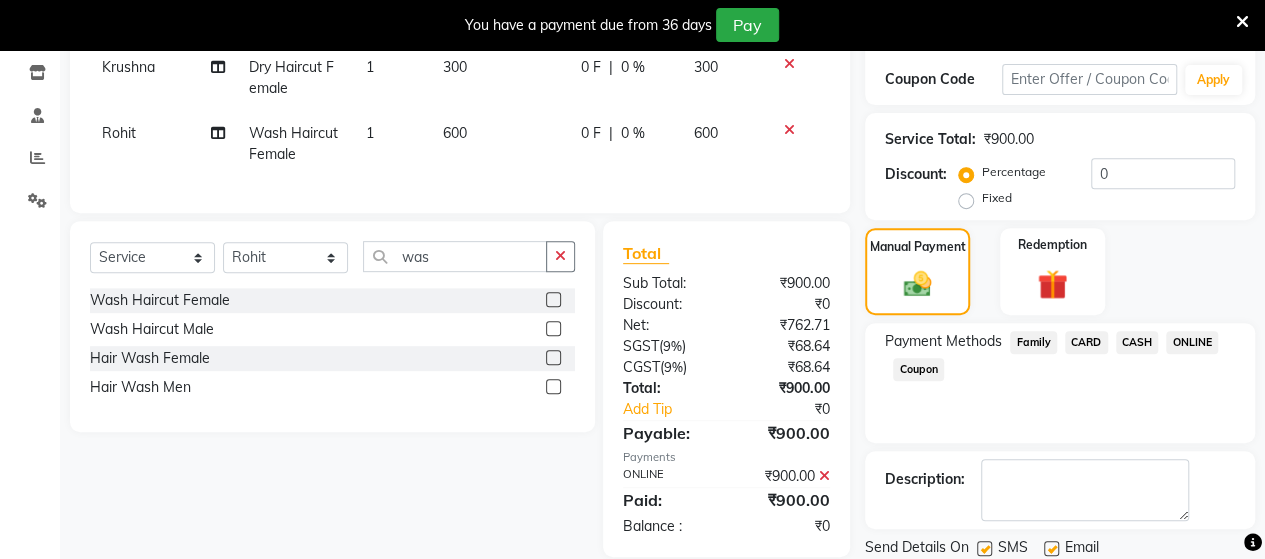 scroll, scrollTop: 400, scrollLeft: 0, axis: vertical 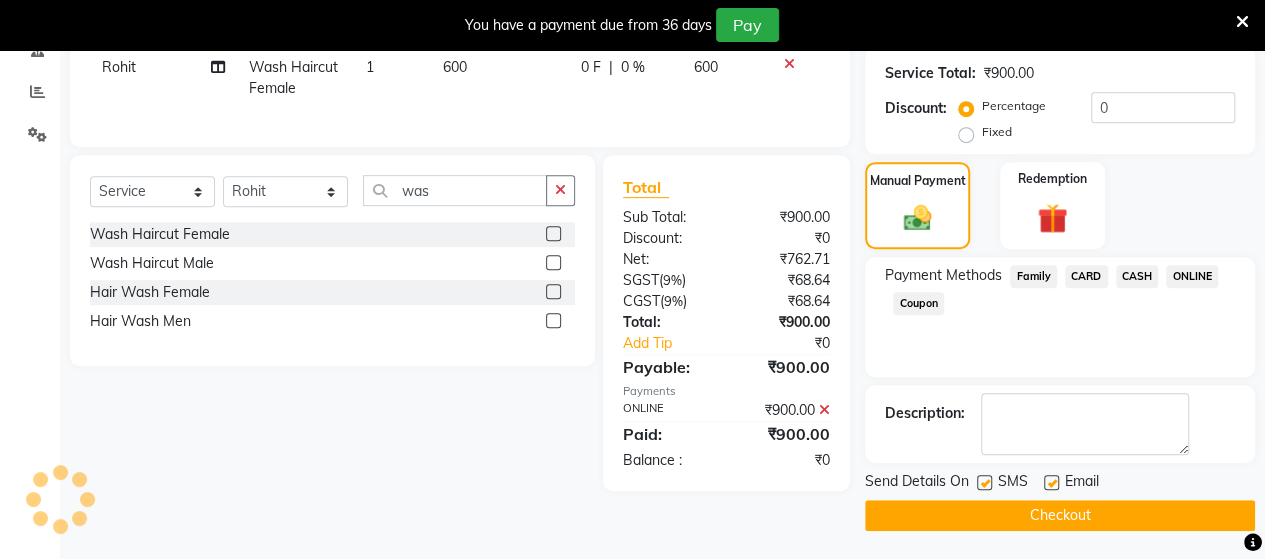 click on "Checkout" 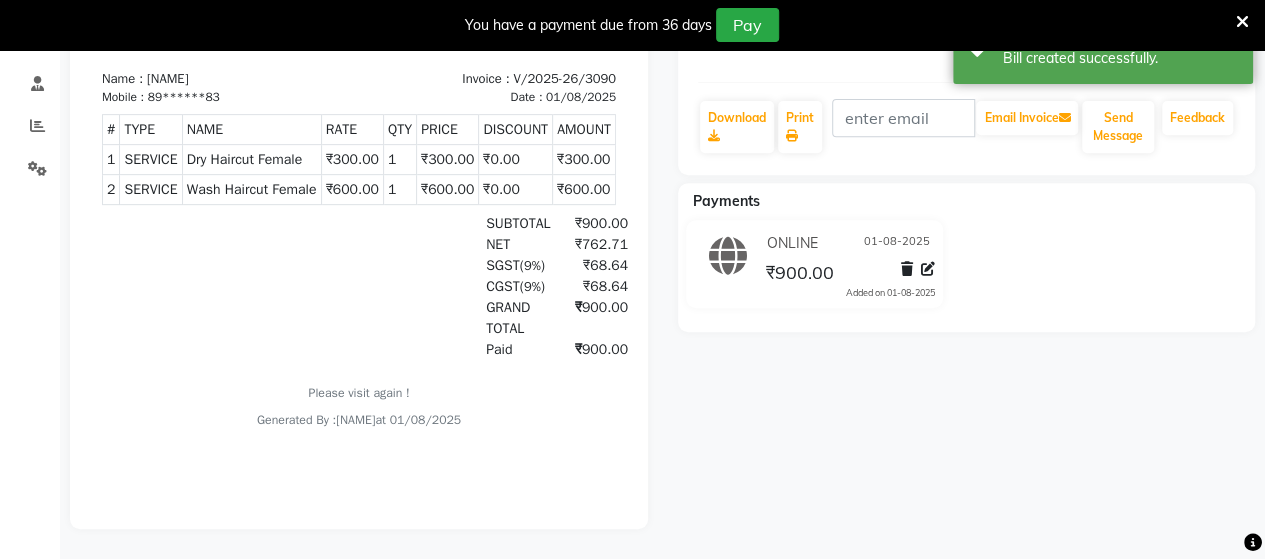 scroll, scrollTop: 0, scrollLeft: 0, axis: both 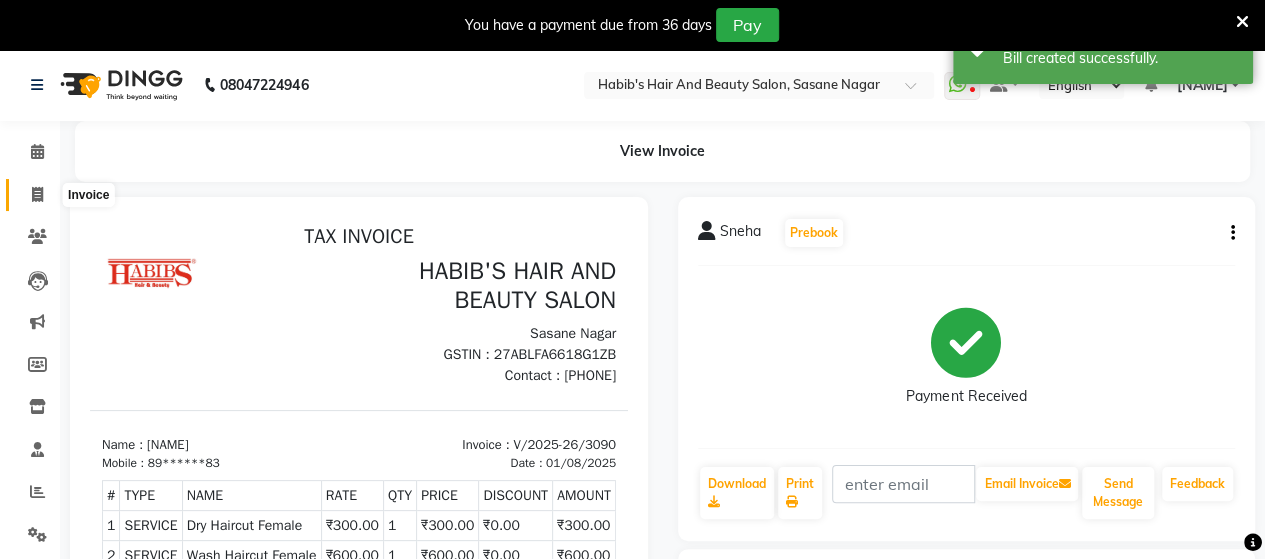 click 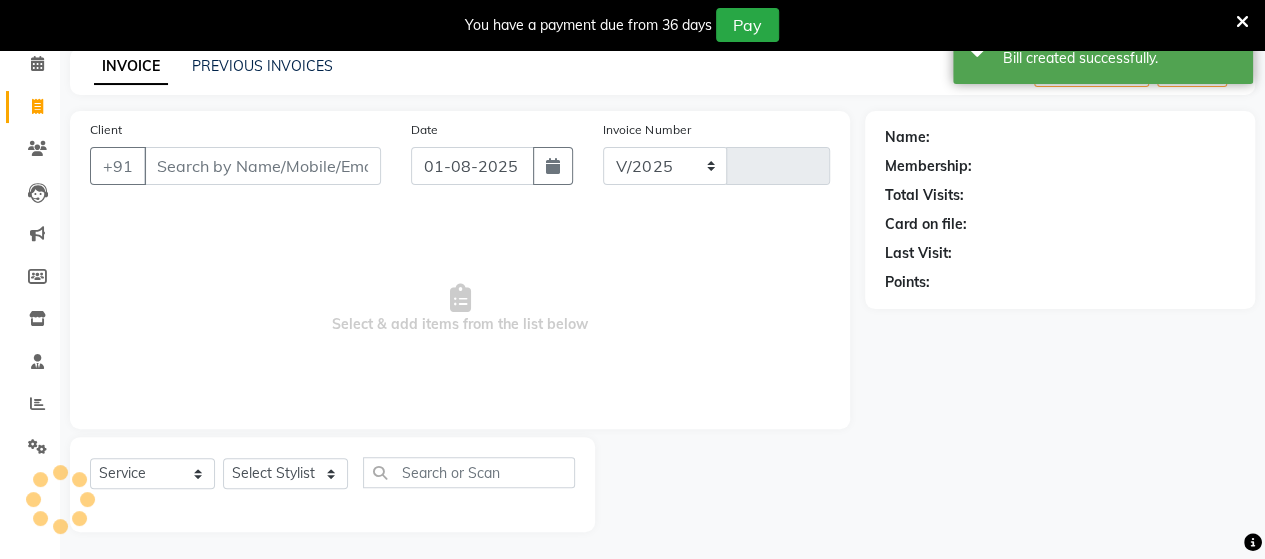 select on "6429" 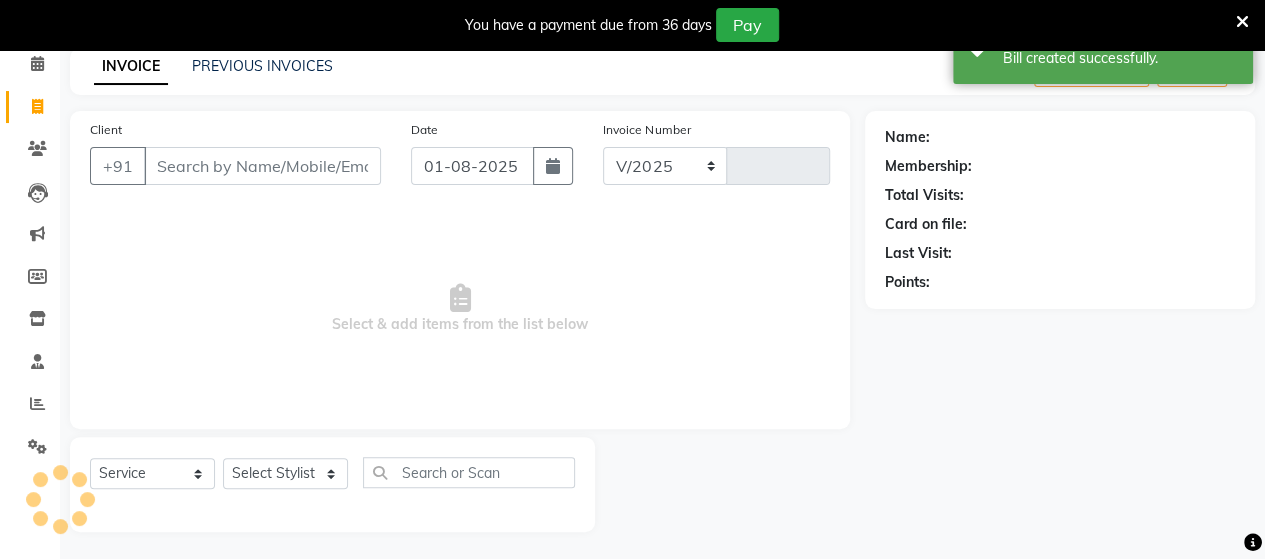 type on "3091" 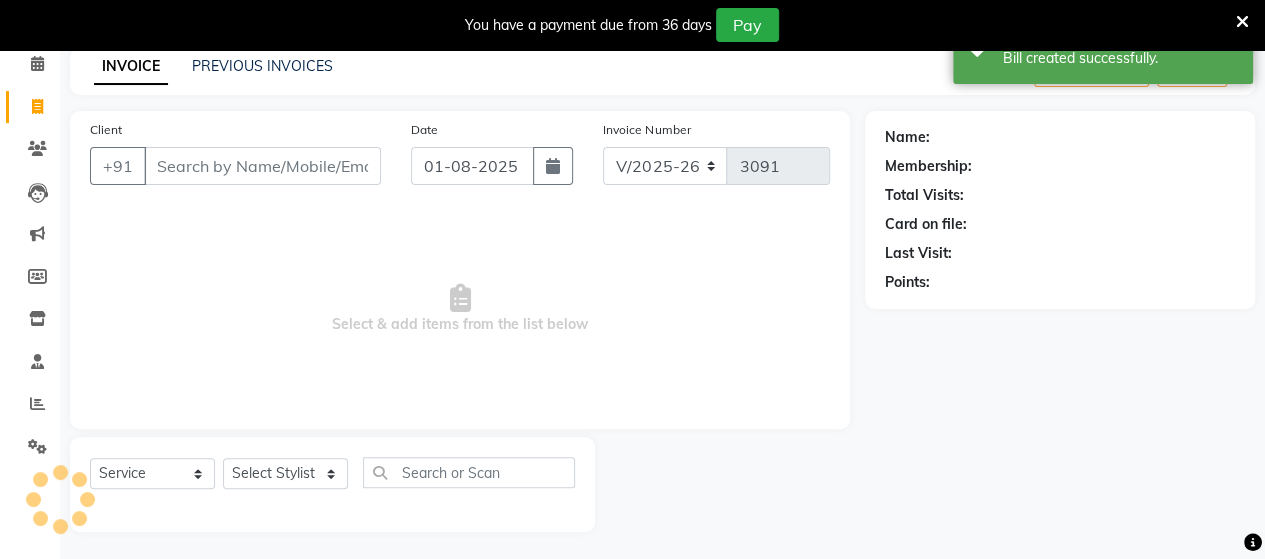scroll, scrollTop: 90, scrollLeft: 0, axis: vertical 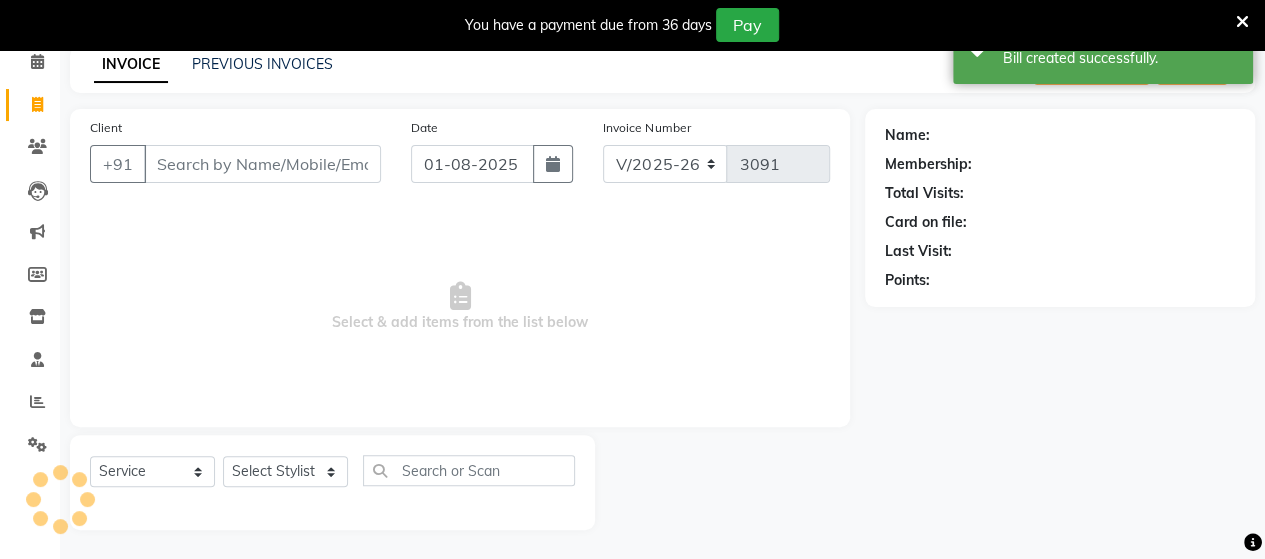 click on "Client" at bounding box center [262, 164] 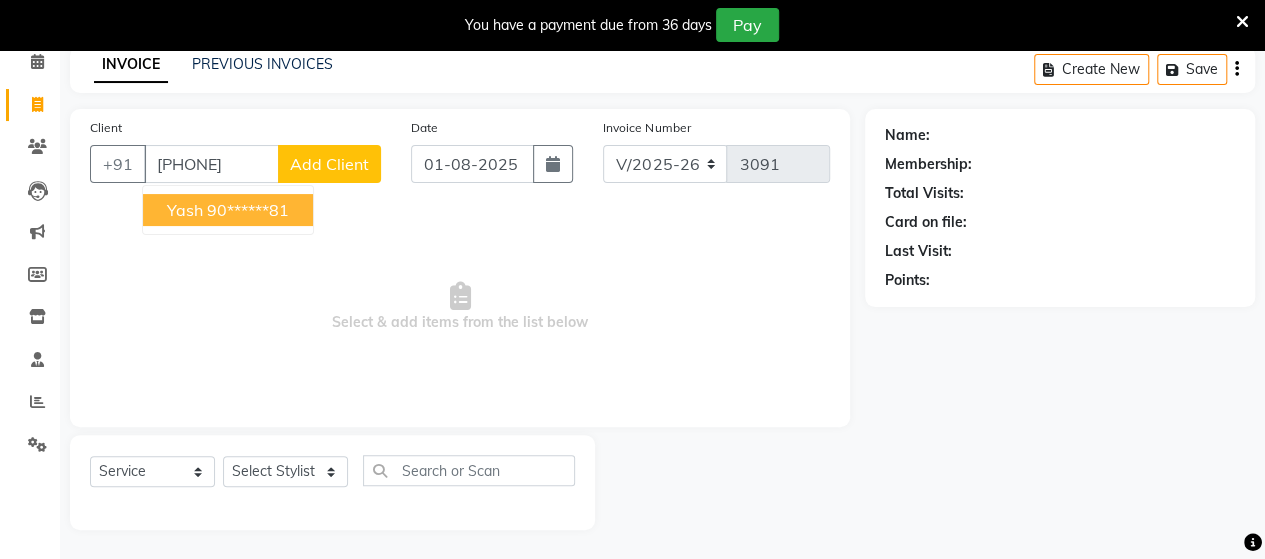 click on "90******81" at bounding box center (248, 210) 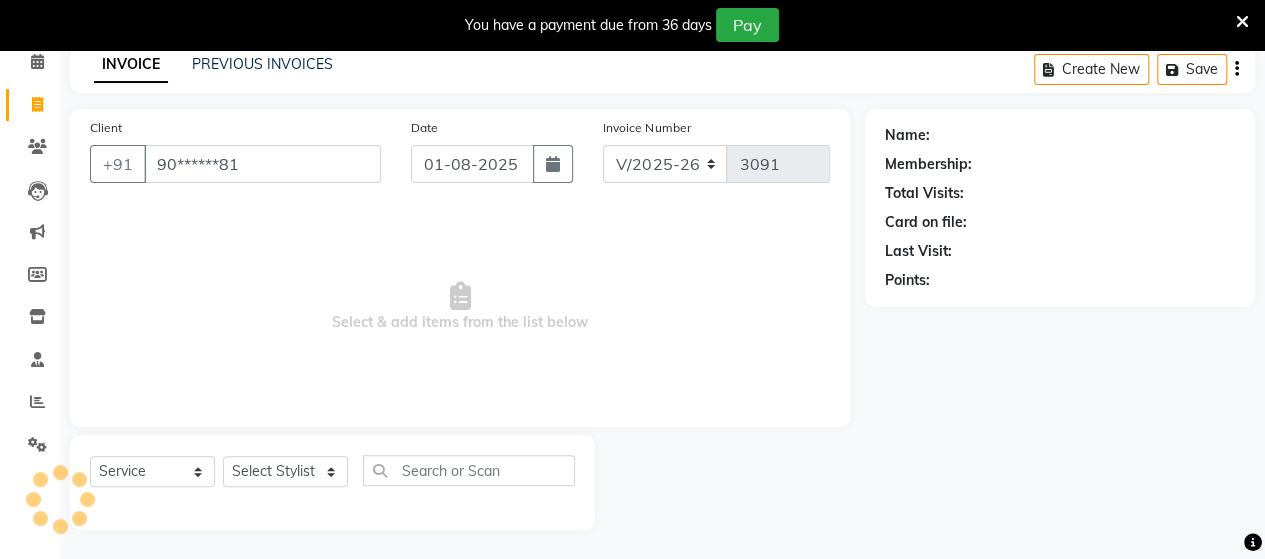type on "90******81" 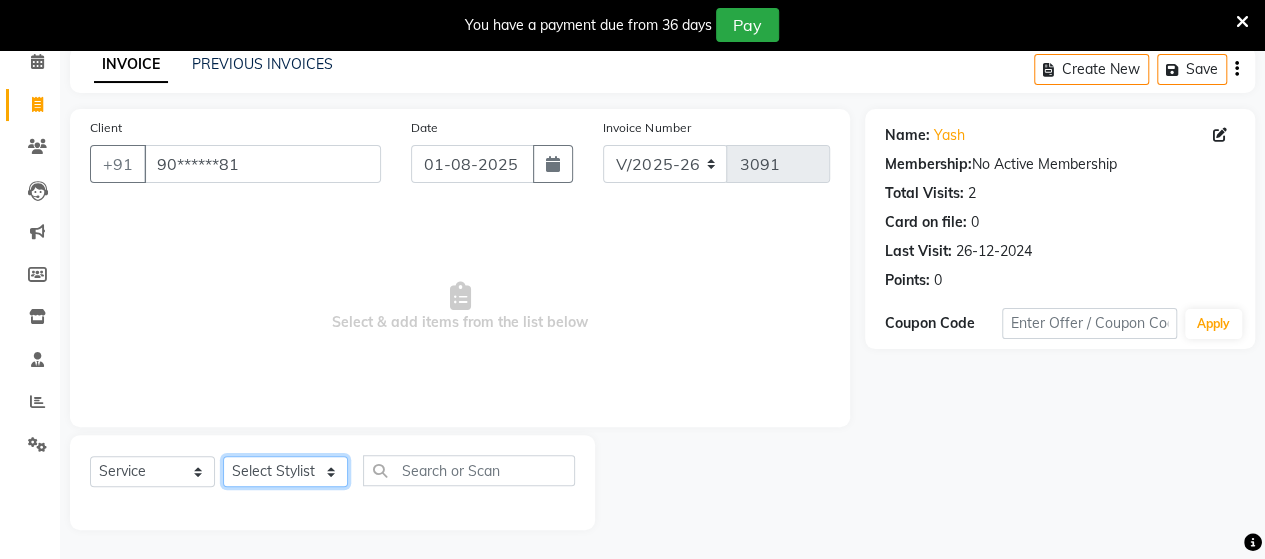 click on "Select Stylist Admin [NAME]  [NAME]  [NAME]  [NAME]  [NAME] [NAME] [NAME] [NAME]" 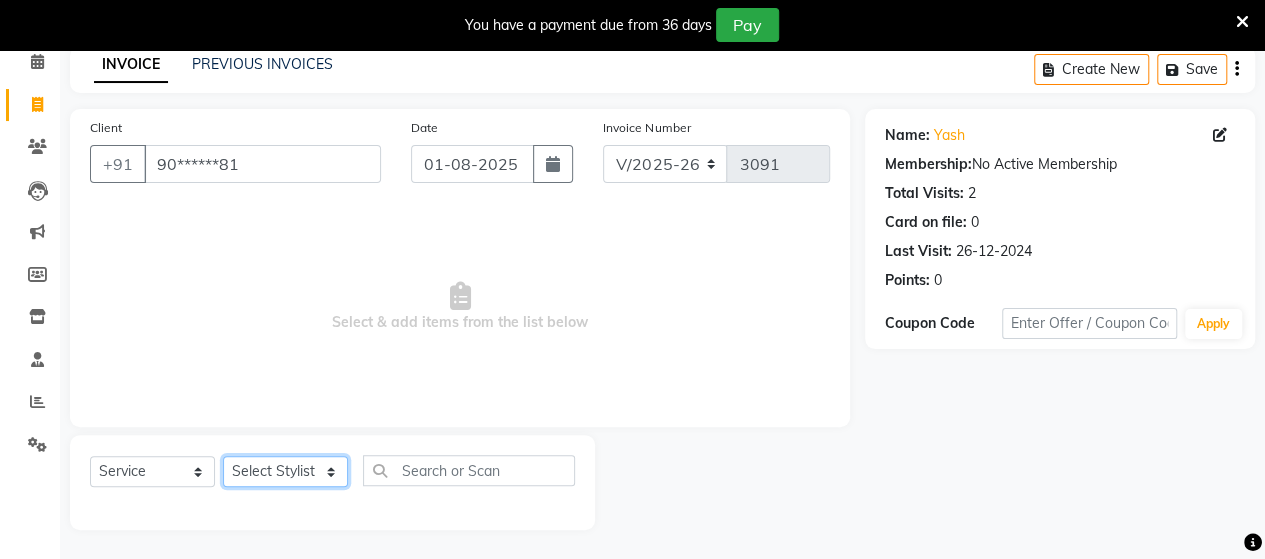 select on "48829" 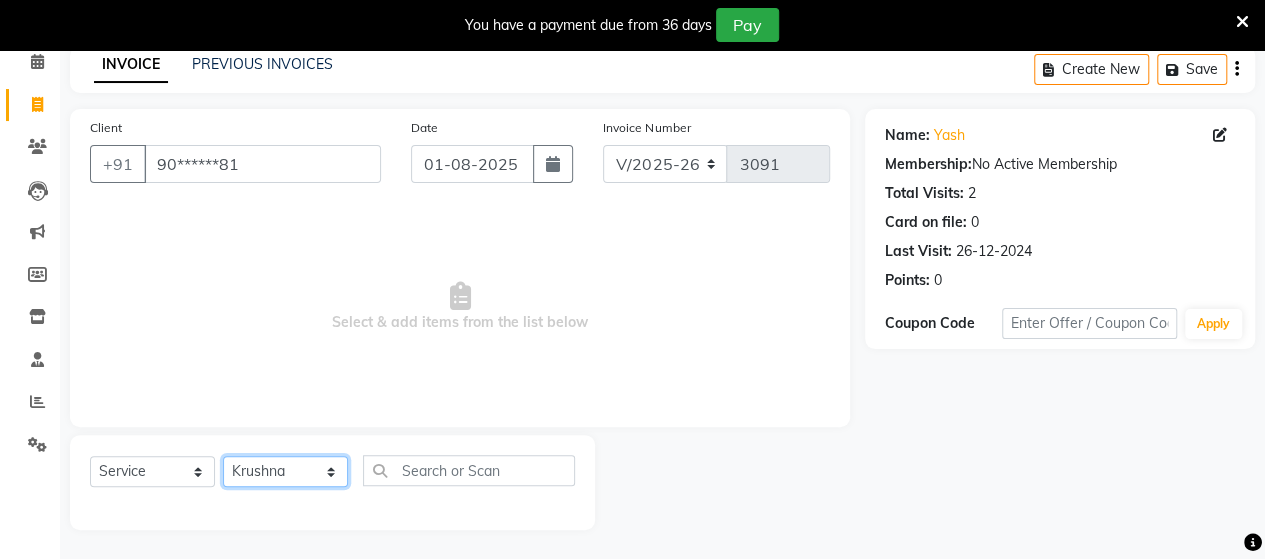 click on "Select Stylist Admin [NAME]  [NAME]  [NAME]  [NAME]  [NAME] [NAME] [NAME] [NAME]" 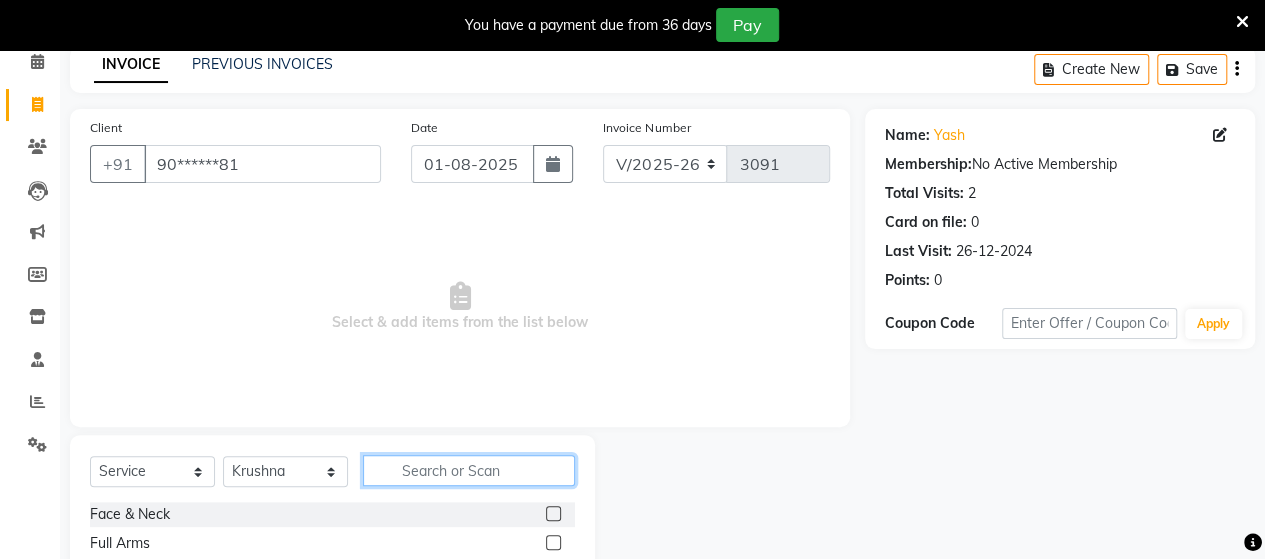 click 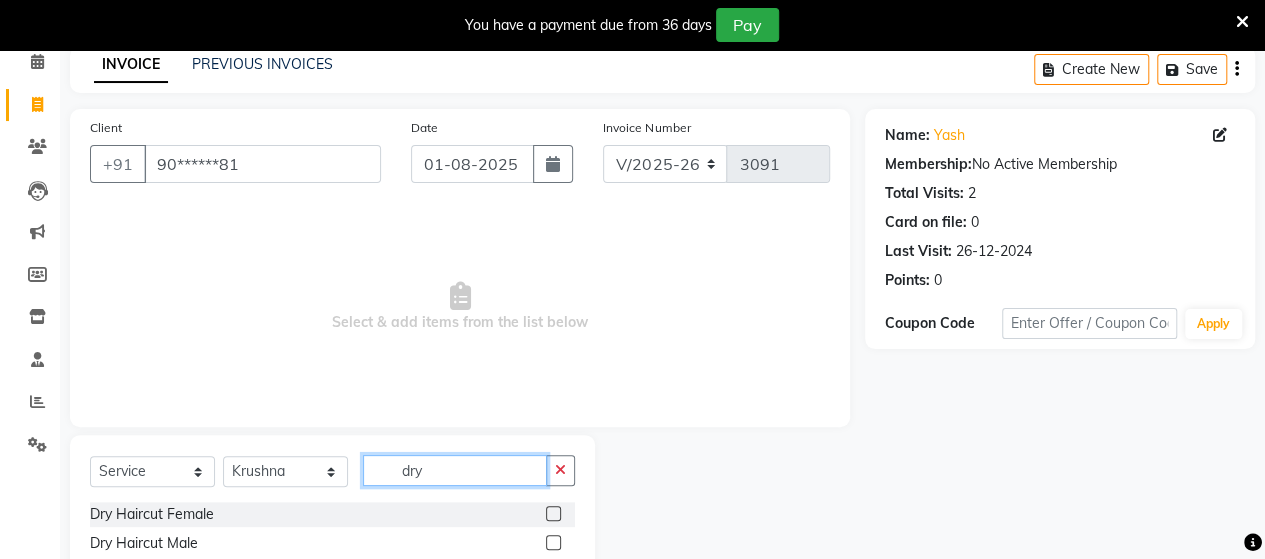 type on "dry" 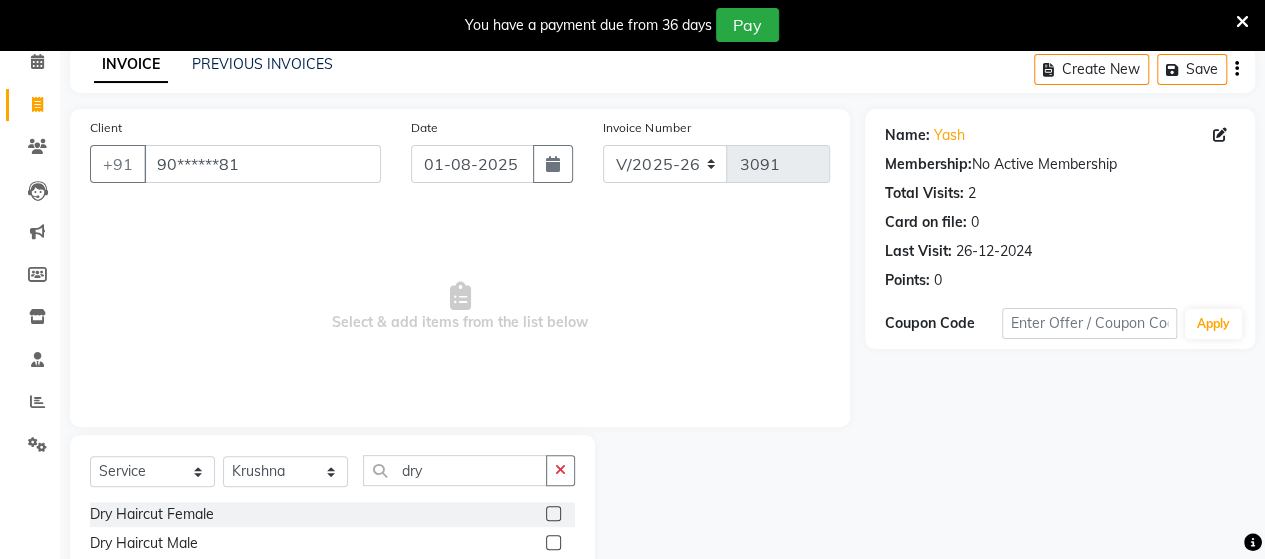 click 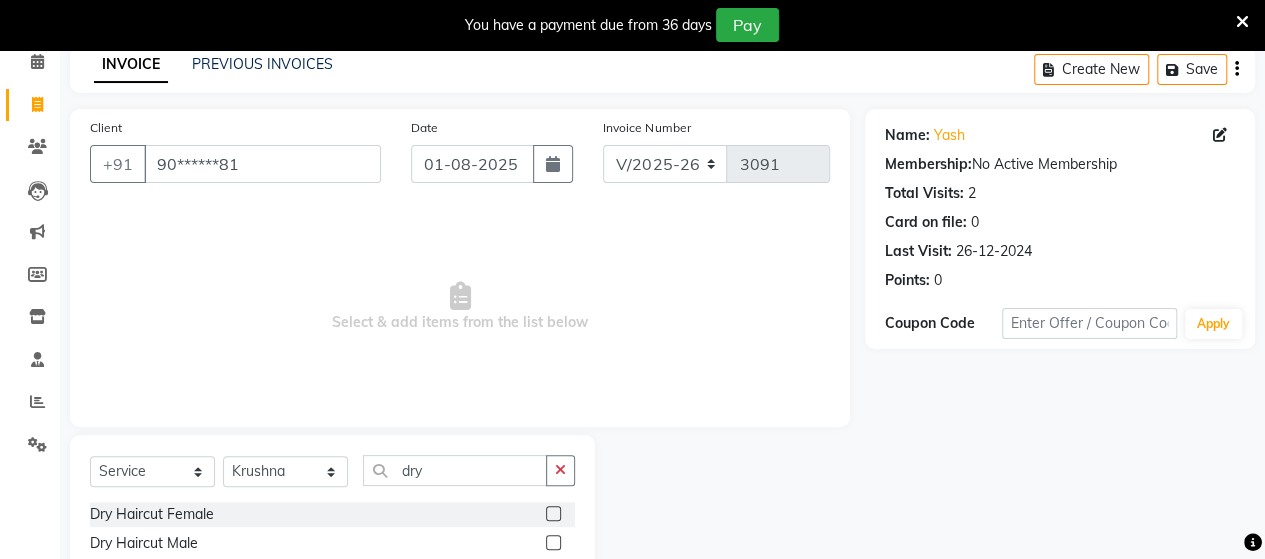 click at bounding box center (552, 543) 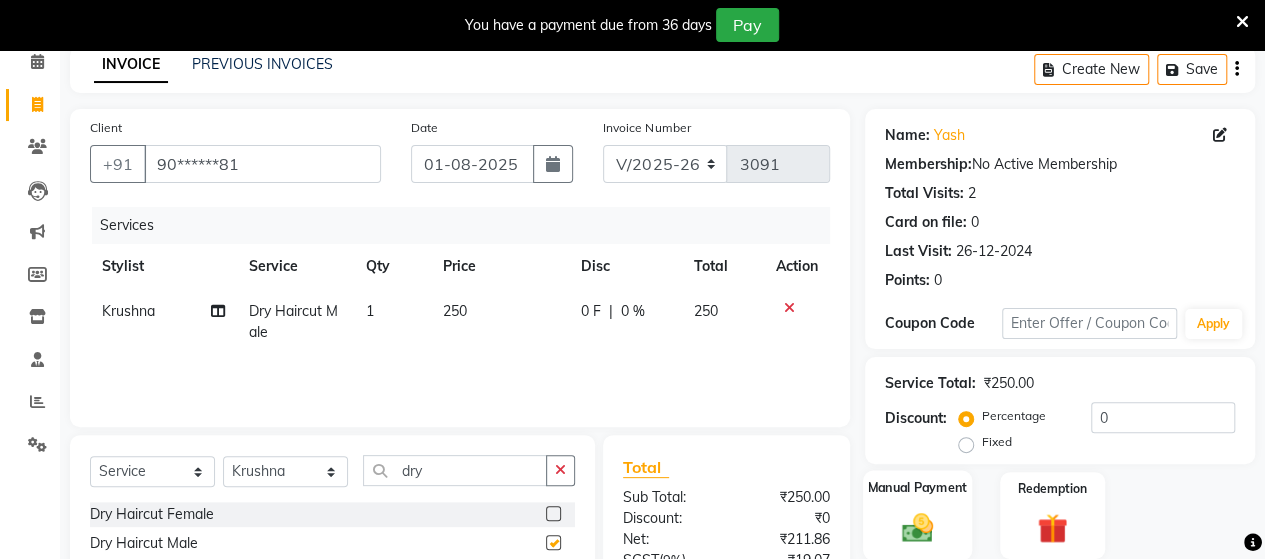 checkbox on "false" 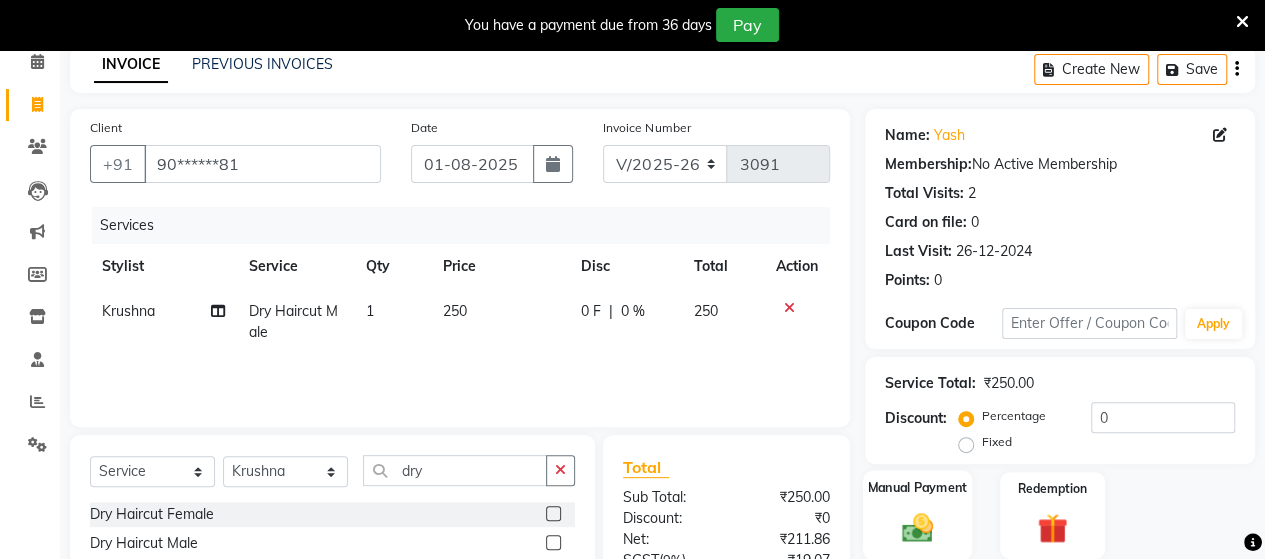 click on "Manual Payment" 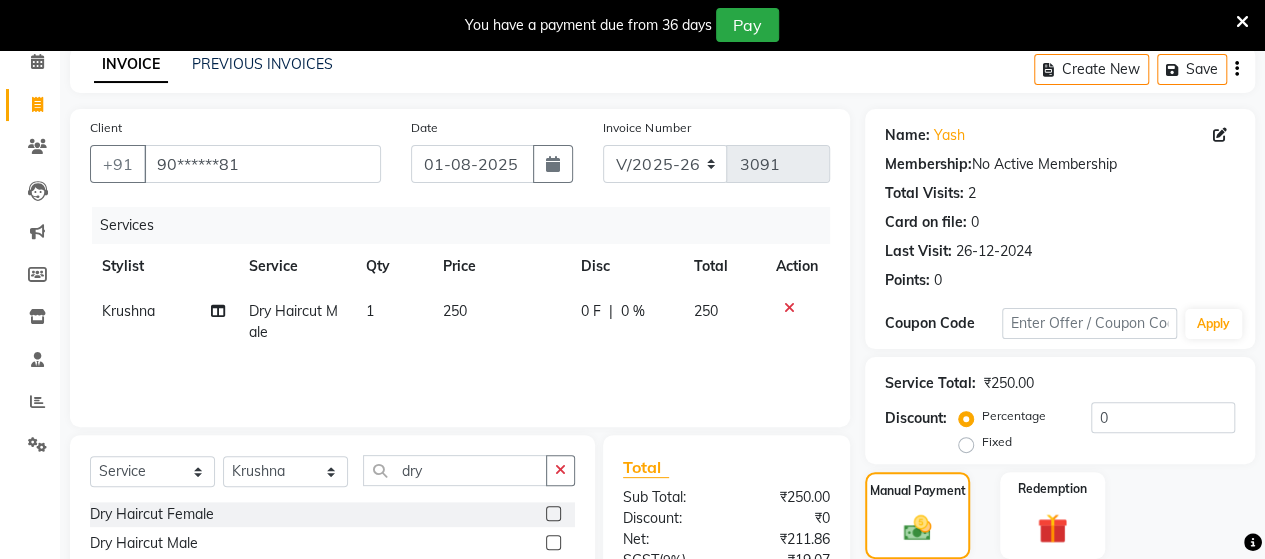 scroll, scrollTop: 288, scrollLeft: 0, axis: vertical 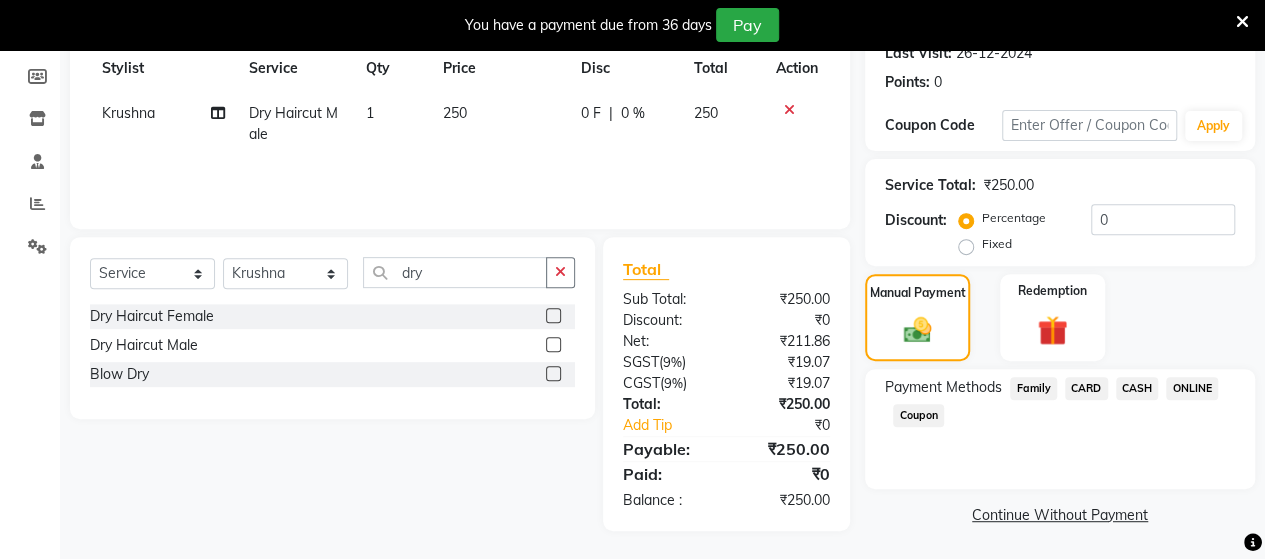 click on "ONLINE" 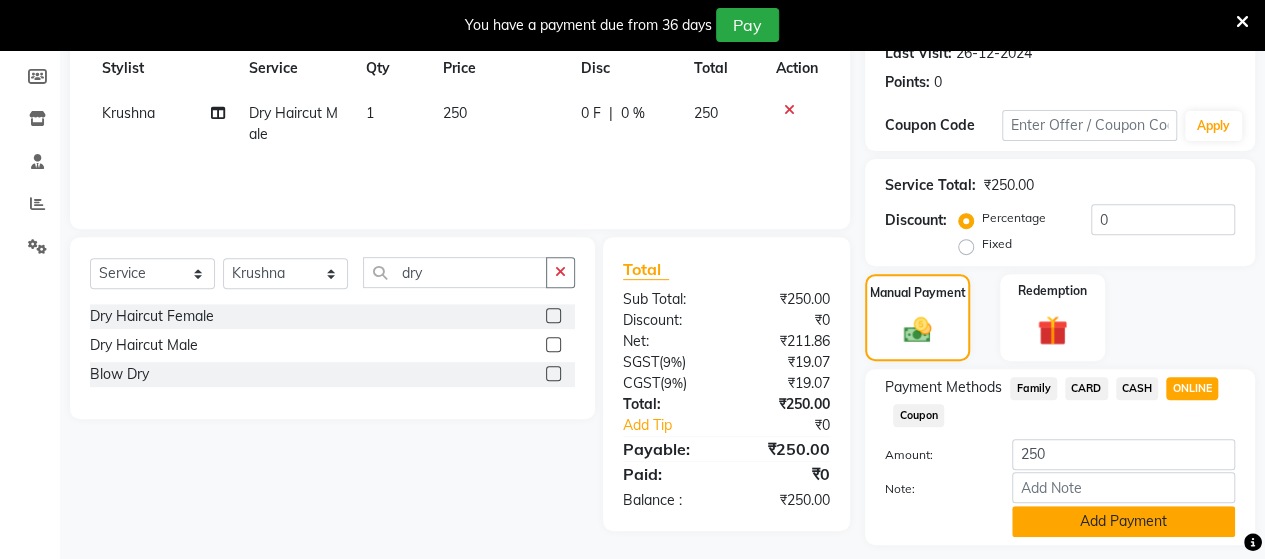 click on "Add Payment" 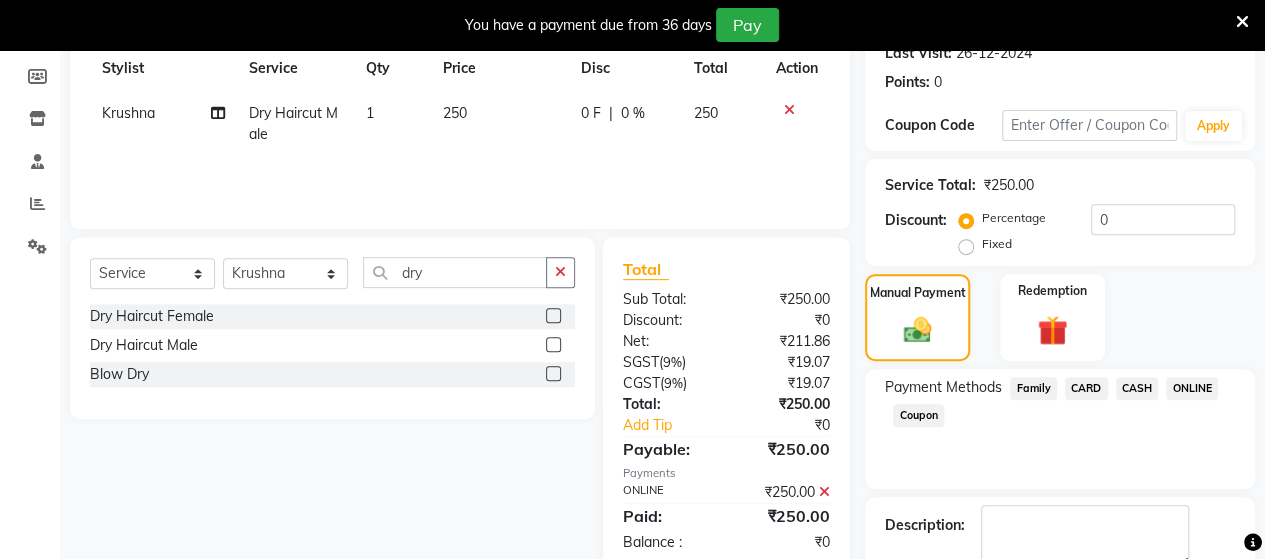 scroll, scrollTop: 400, scrollLeft: 0, axis: vertical 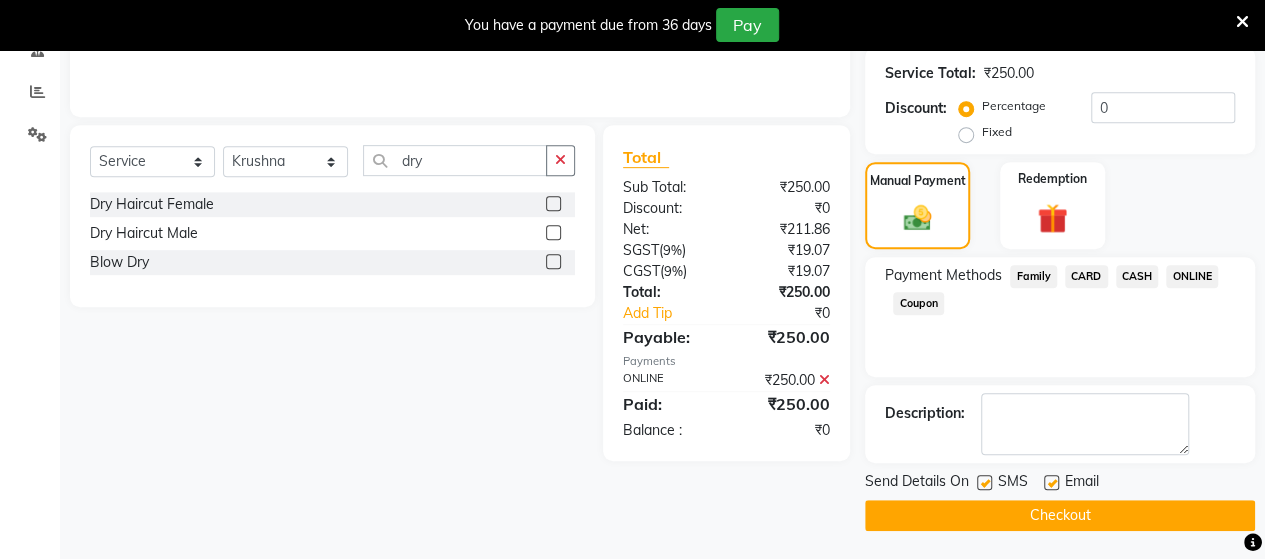 click on "Checkout" 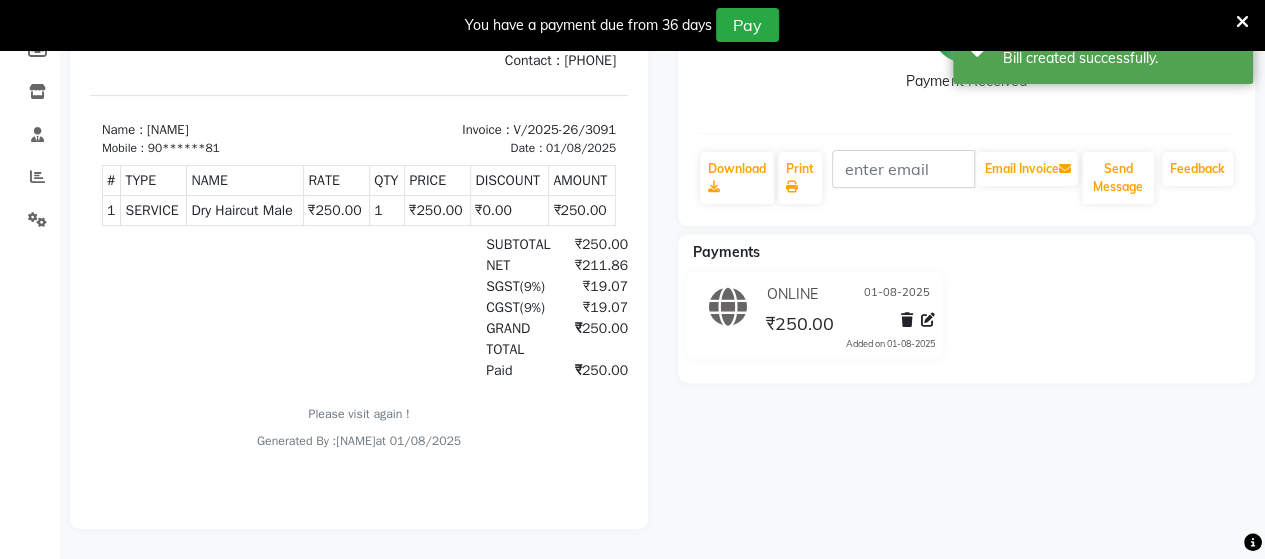 scroll, scrollTop: 0, scrollLeft: 0, axis: both 